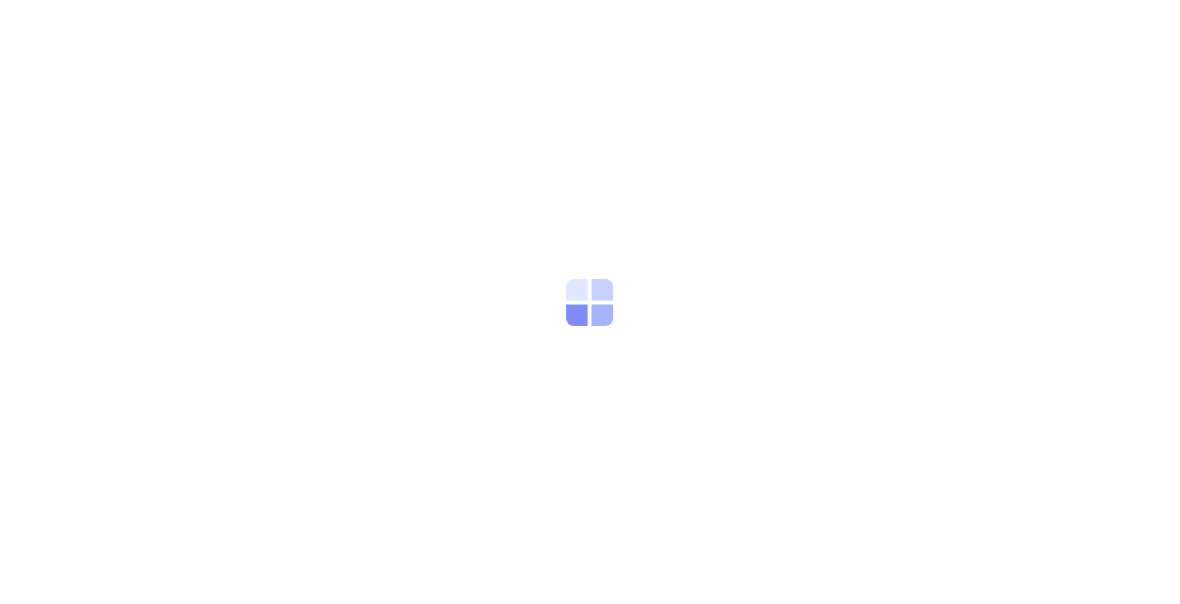 scroll, scrollTop: 0, scrollLeft: 0, axis: both 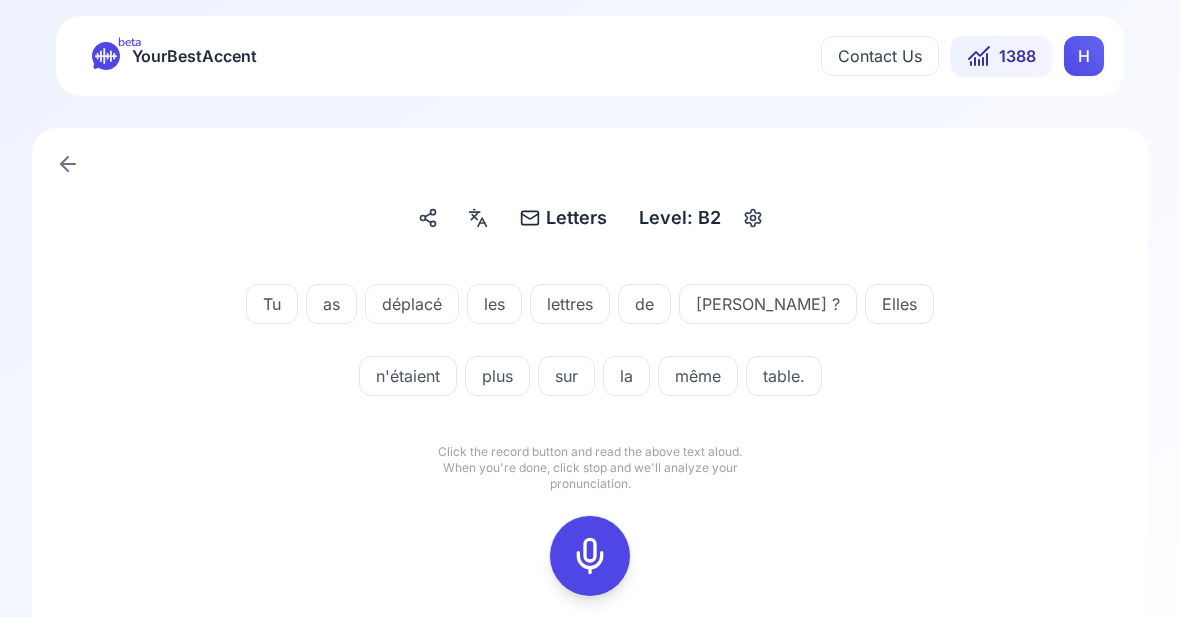 click 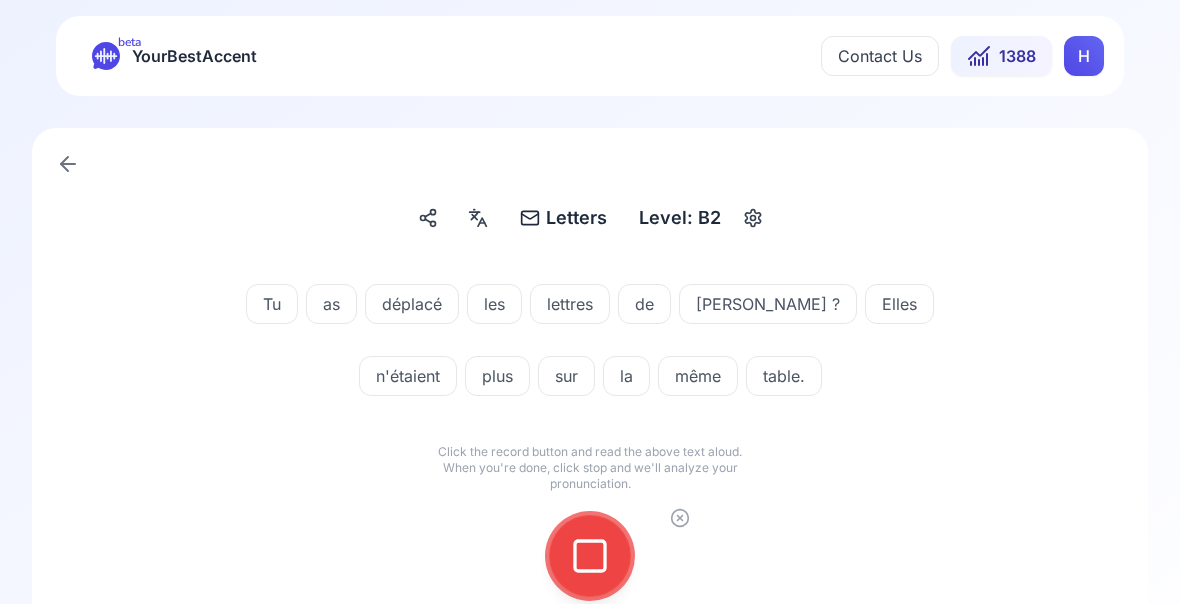 click 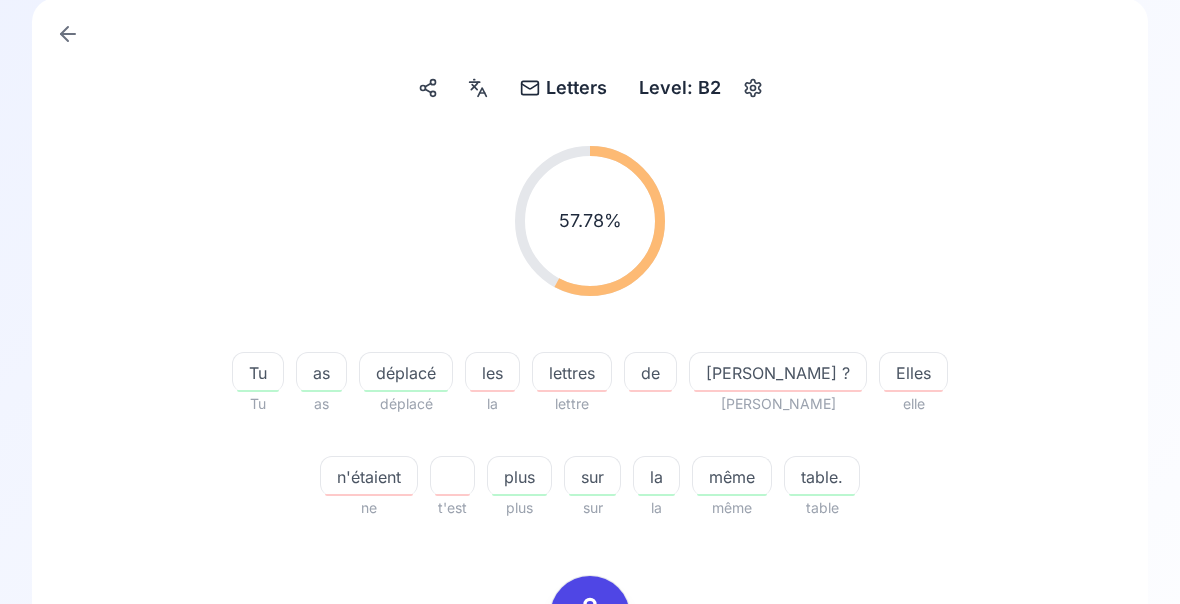 scroll, scrollTop: 132, scrollLeft: 0, axis: vertical 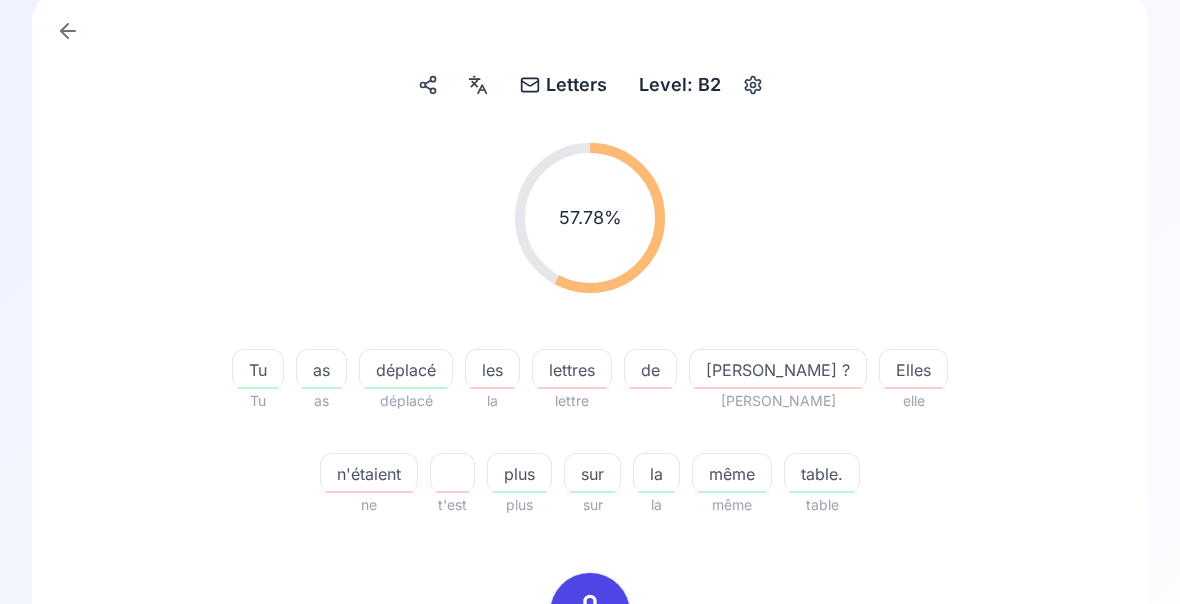 click 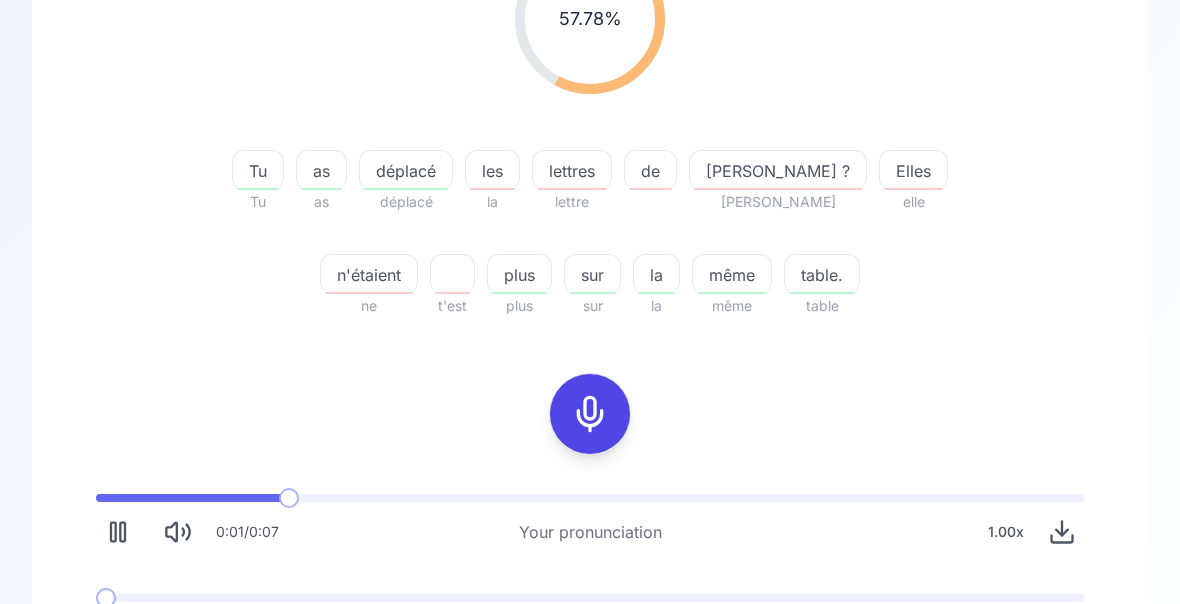 scroll, scrollTop: 317, scrollLeft: 0, axis: vertical 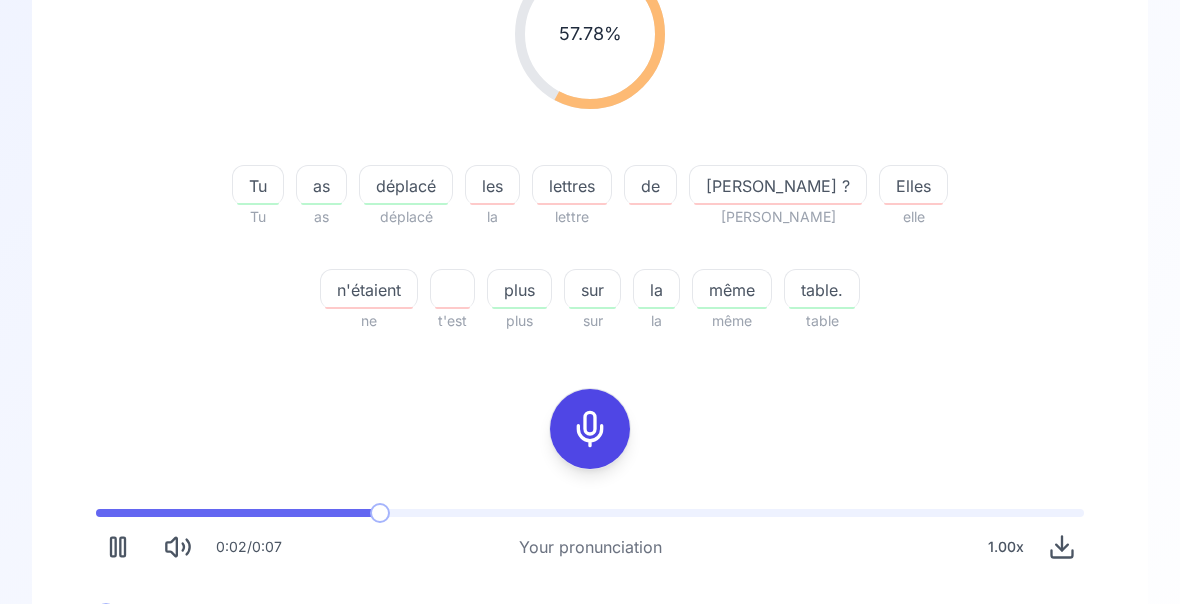 click 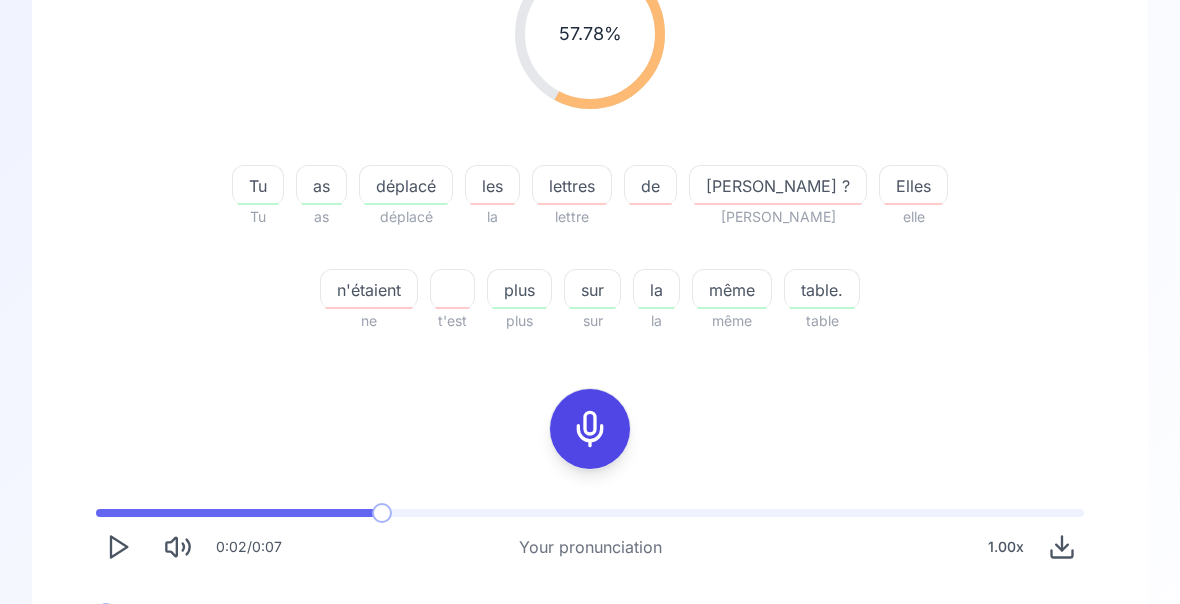 click 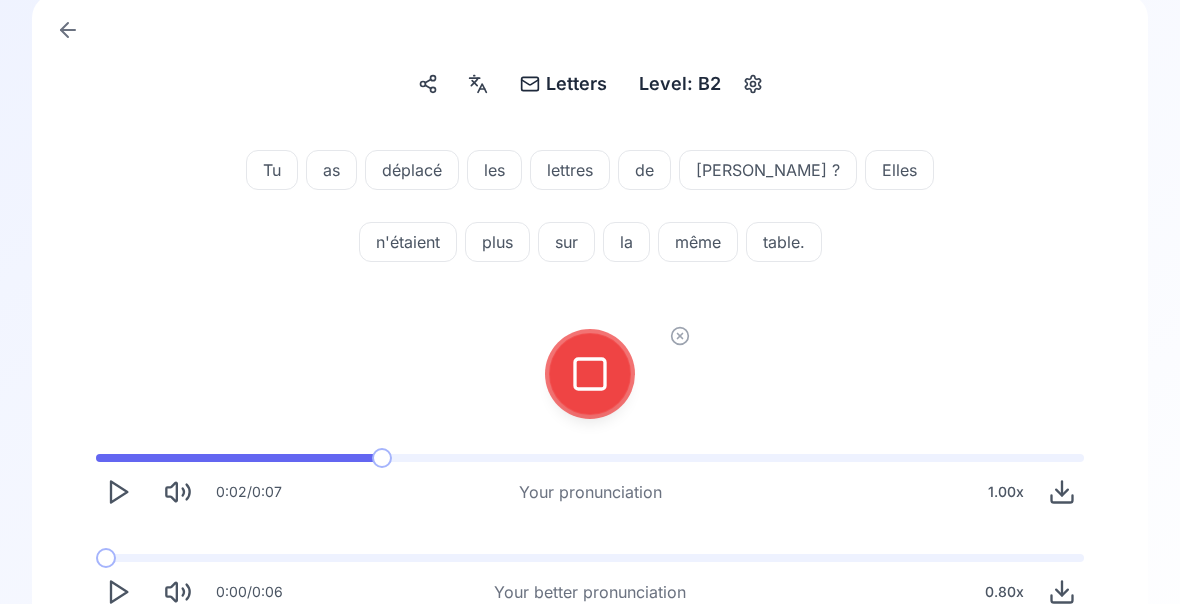 click 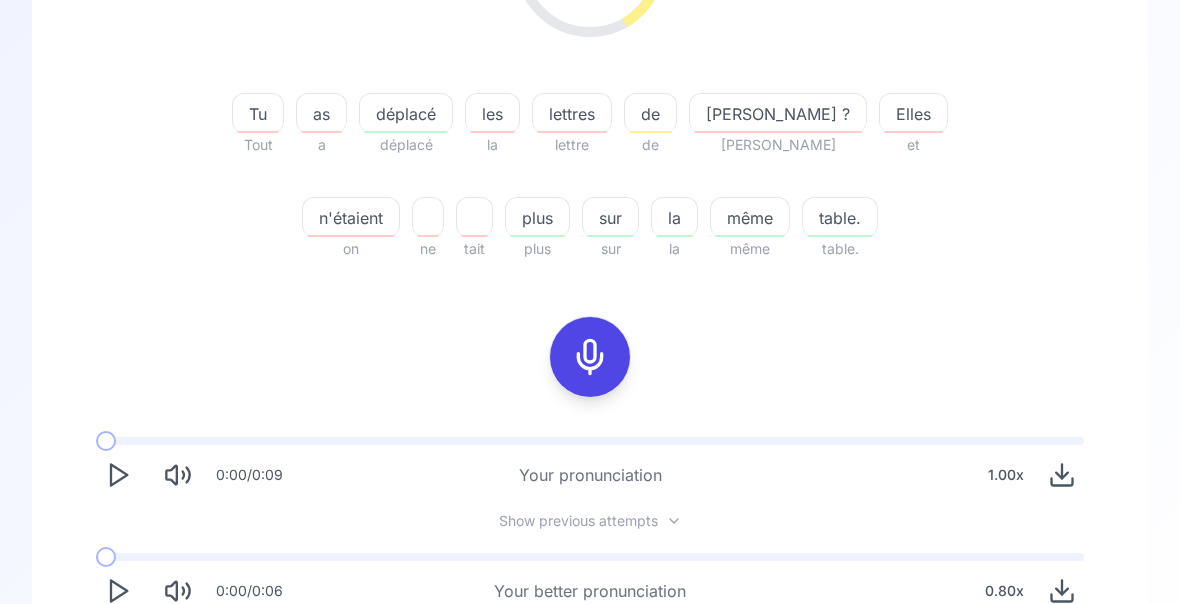 scroll, scrollTop: 388, scrollLeft: 0, axis: vertical 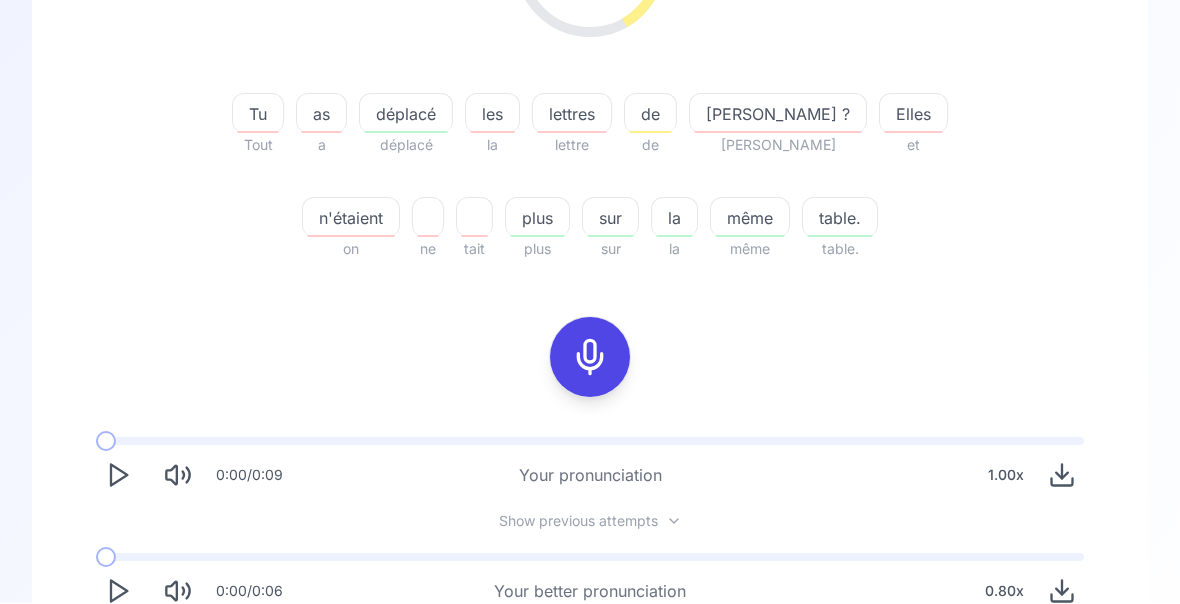 click on "Try another sentence" at bounding box center [590, 670] 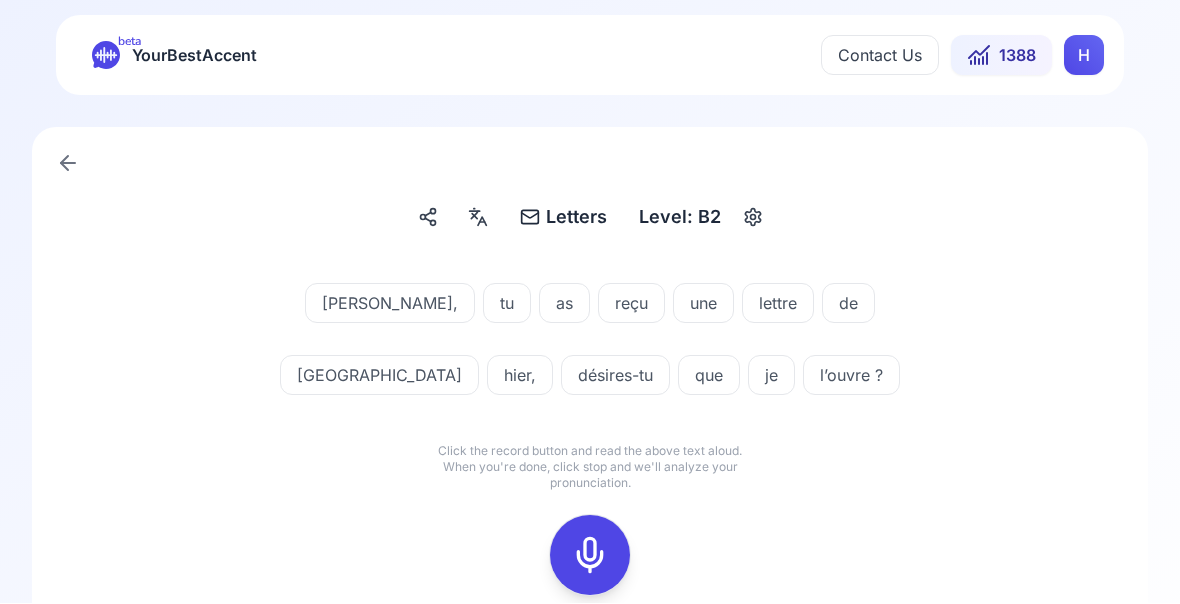 scroll, scrollTop: 0, scrollLeft: 0, axis: both 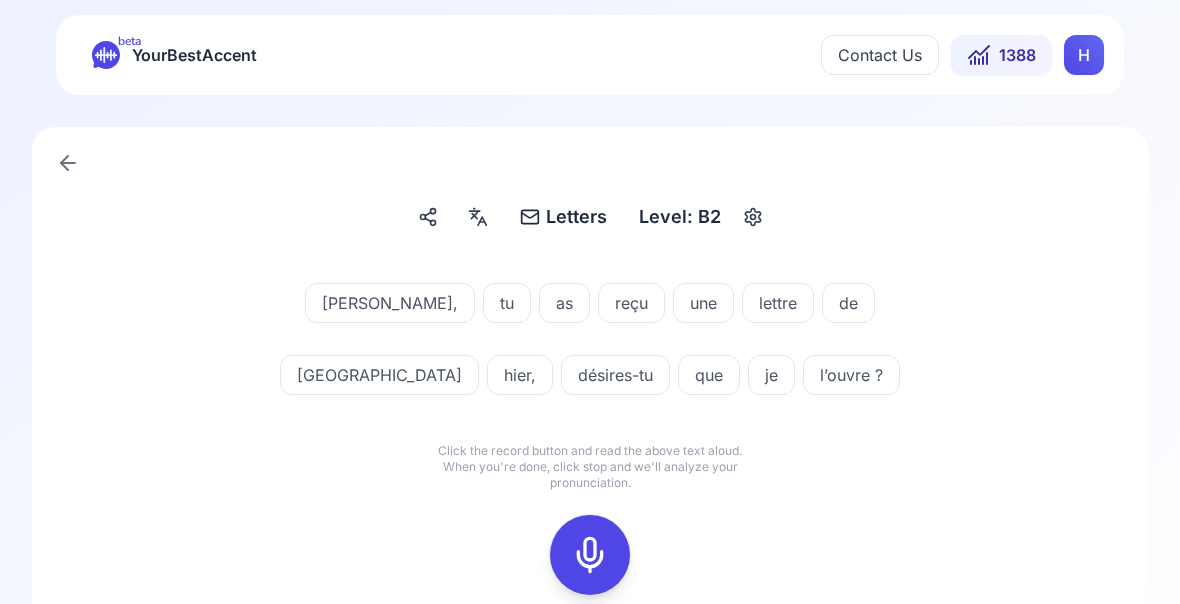 click 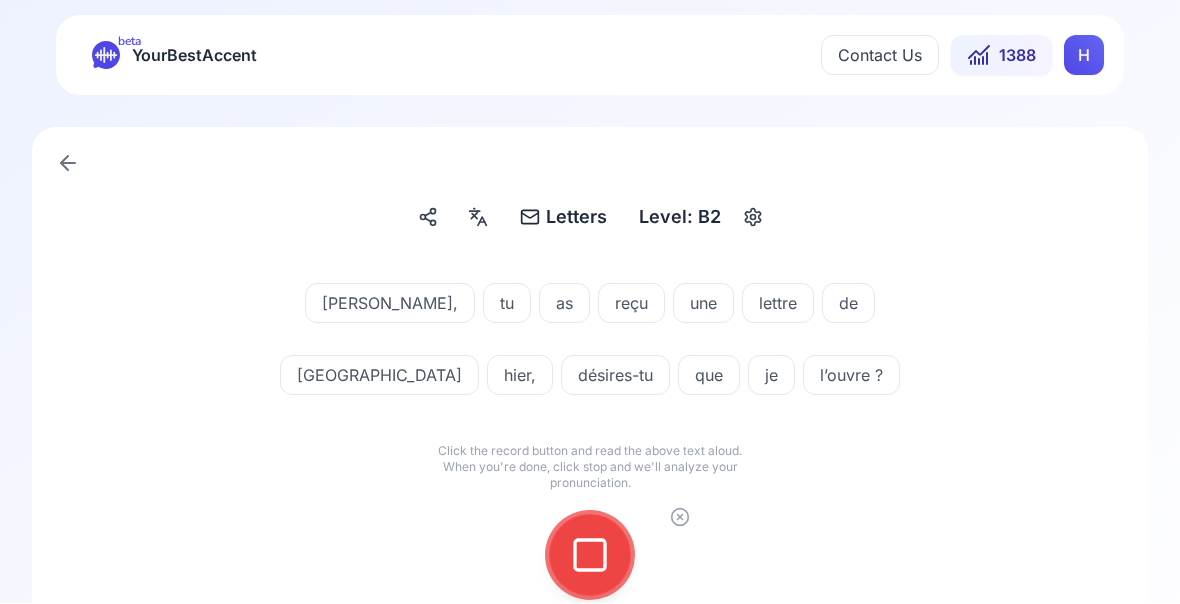 click 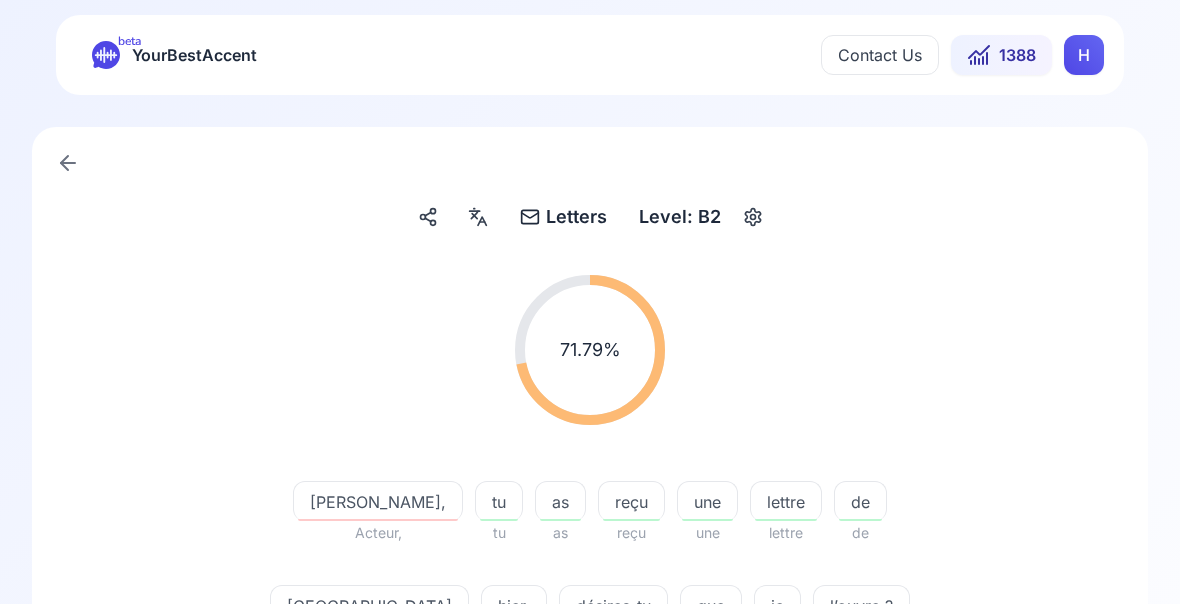 click on "l’ouvre ?" at bounding box center [861, 606] 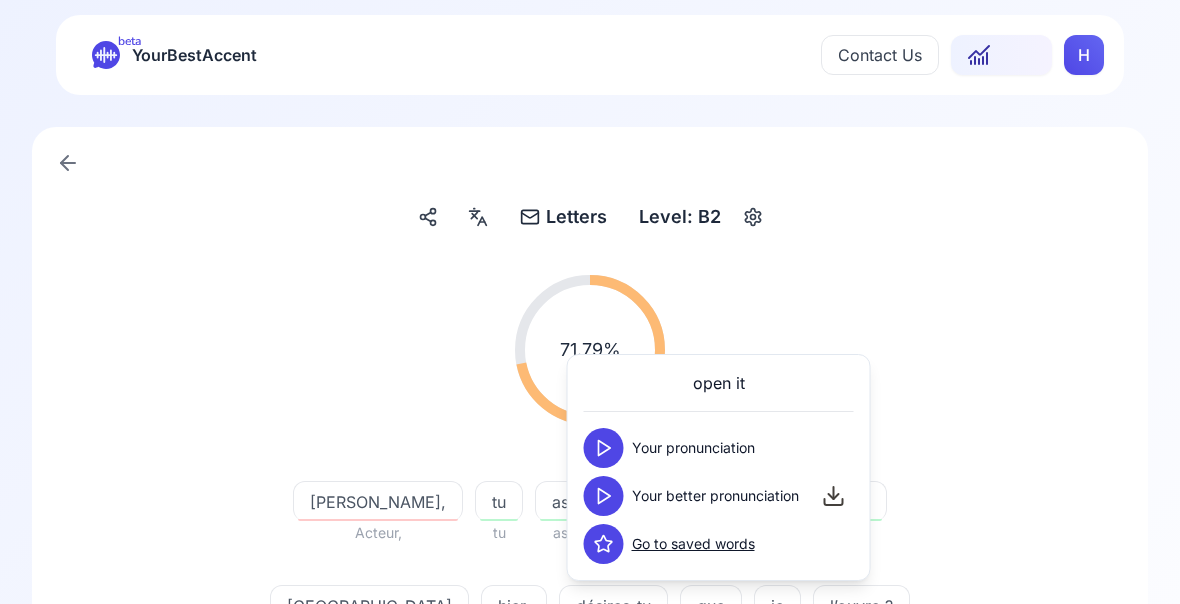 click 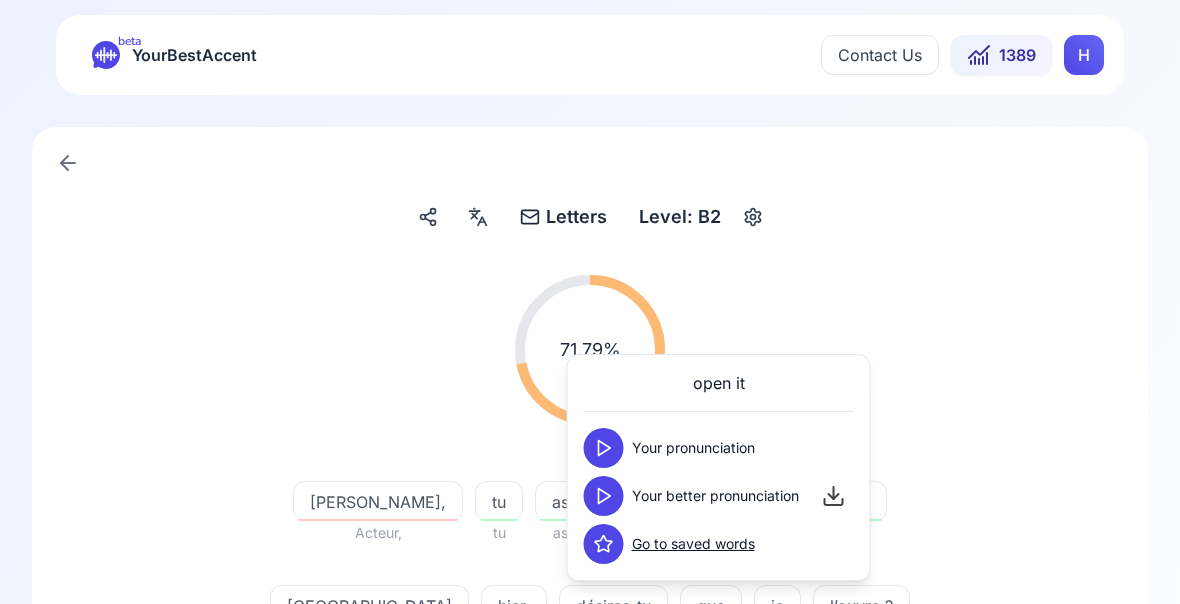 click on "71.79 % 71.79 % [PERSON_NAME], Acteur, tu tu as as reçu reçu une une lettre lettre de de Suisse Suisse [DATE], [DATE], désires-tu désirais-tu que que je je l’ouvre ? l'ouvre" at bounding box center [590, 462] 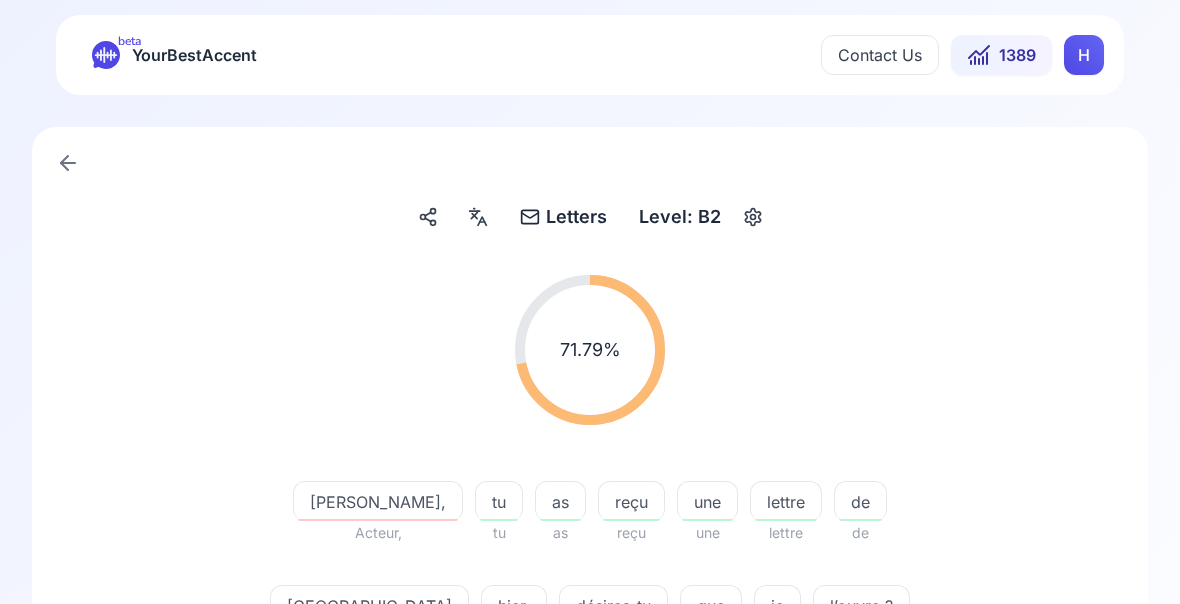 click on "désires-tu" at bounding box center (613, 606) 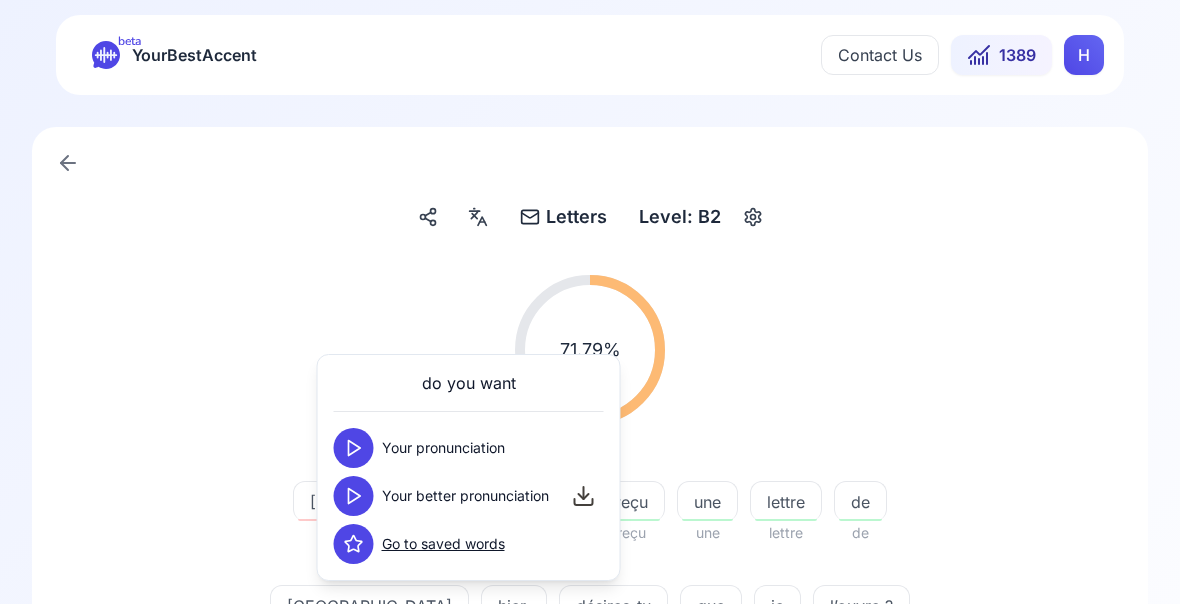 click 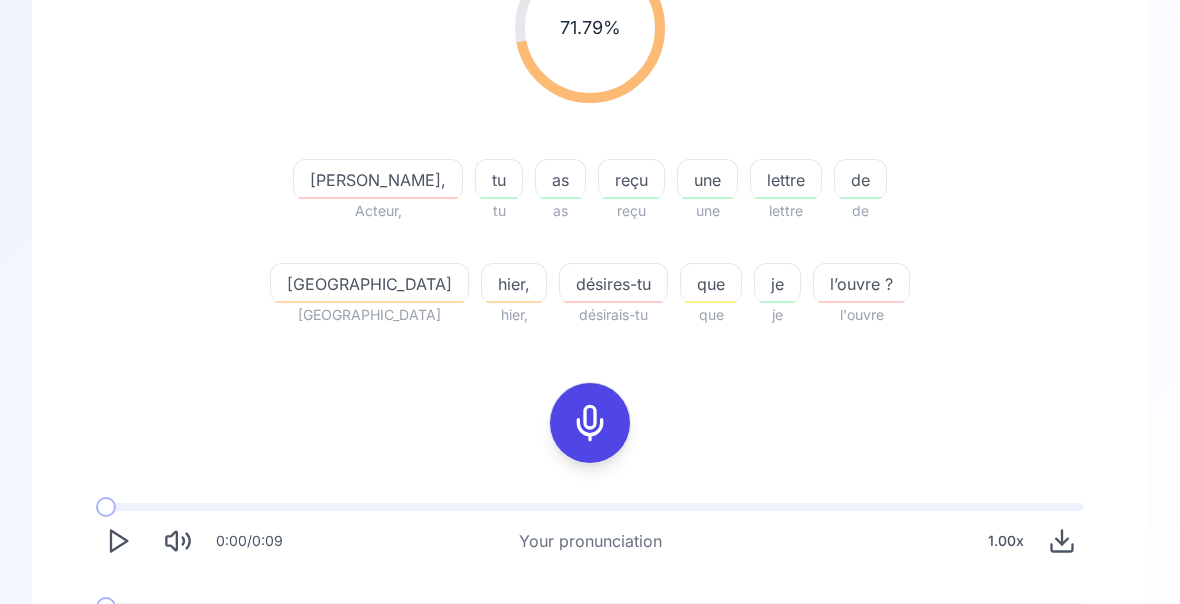 scroll, scrollTop: 331, scrollLeft: 0, axis: vertical 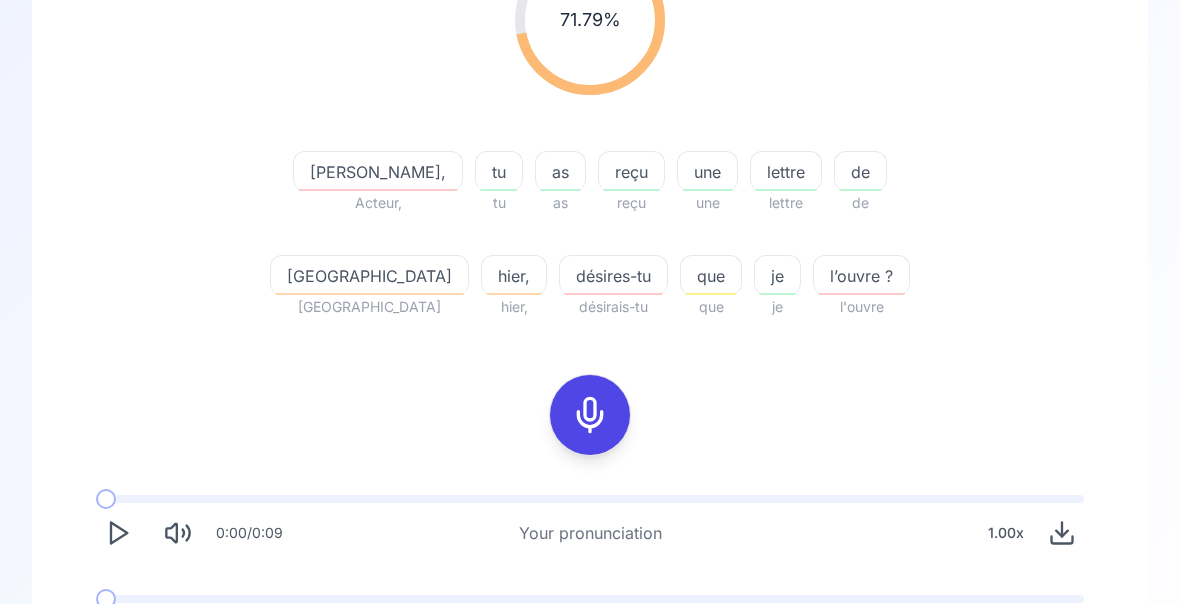 click 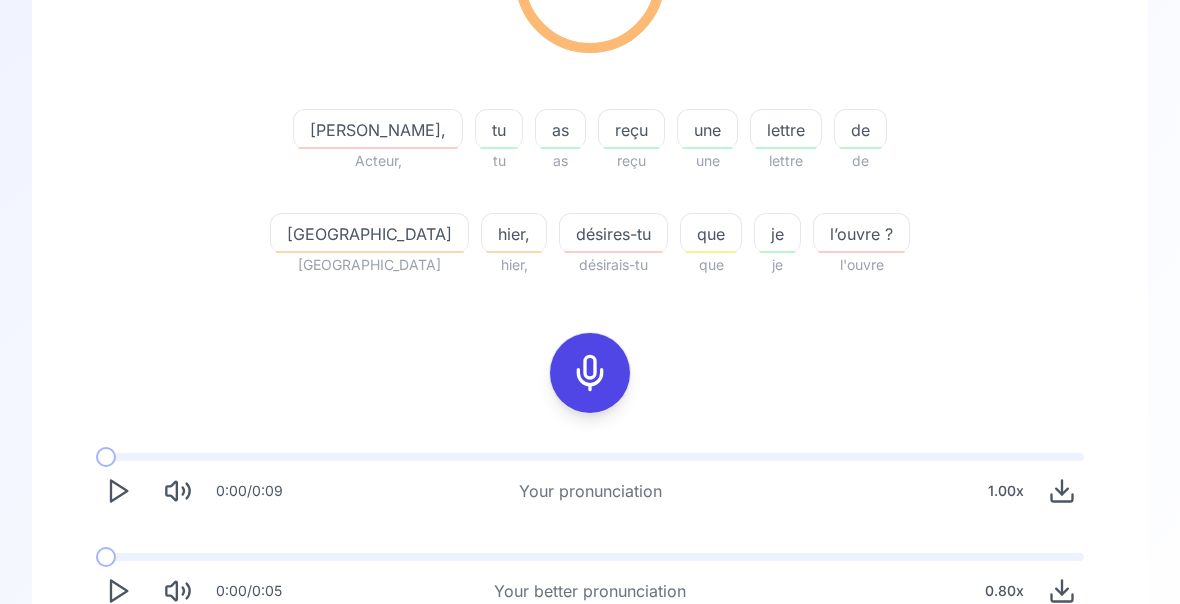 click on "Try another sentence" at bounding box center [604, 670] 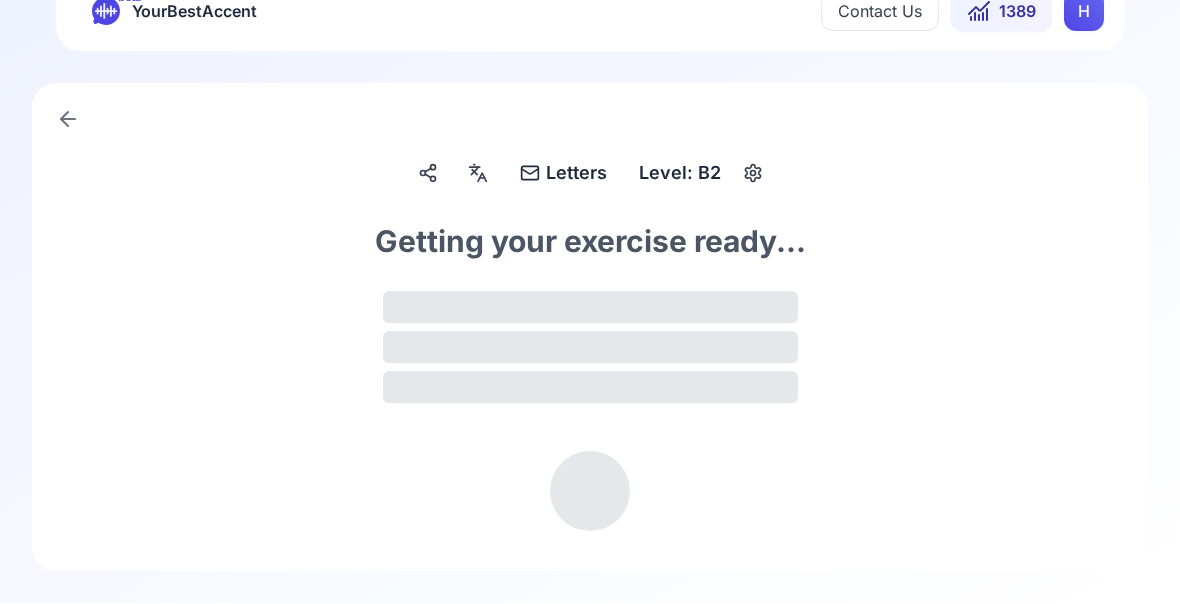 scroll, scrollTop: 0, scrollLeft: 0, axis: both 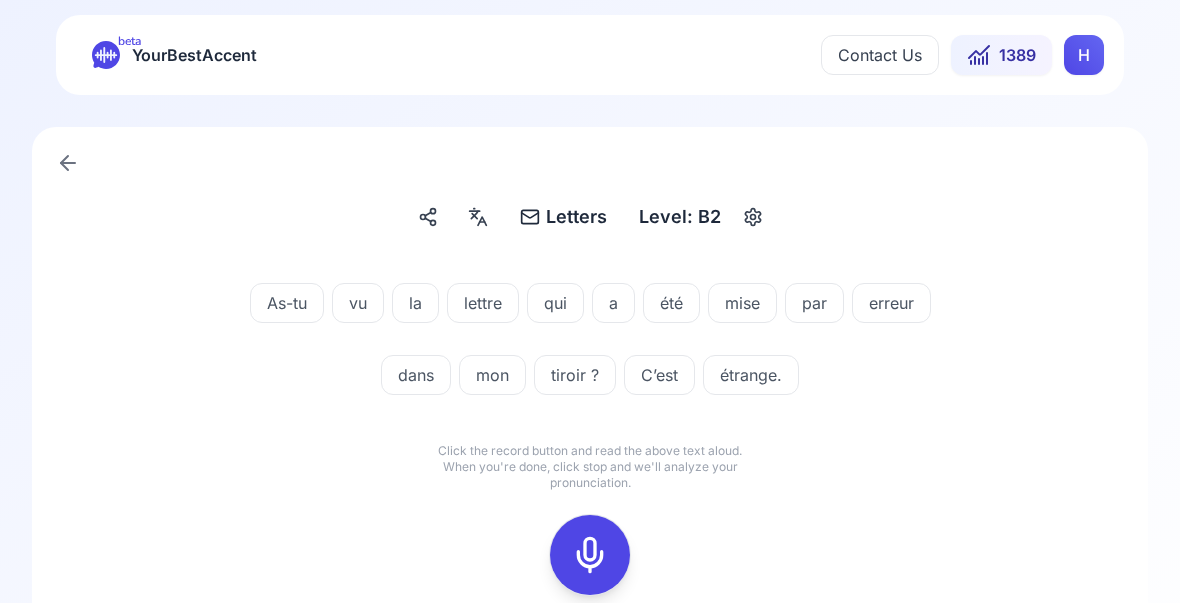 click 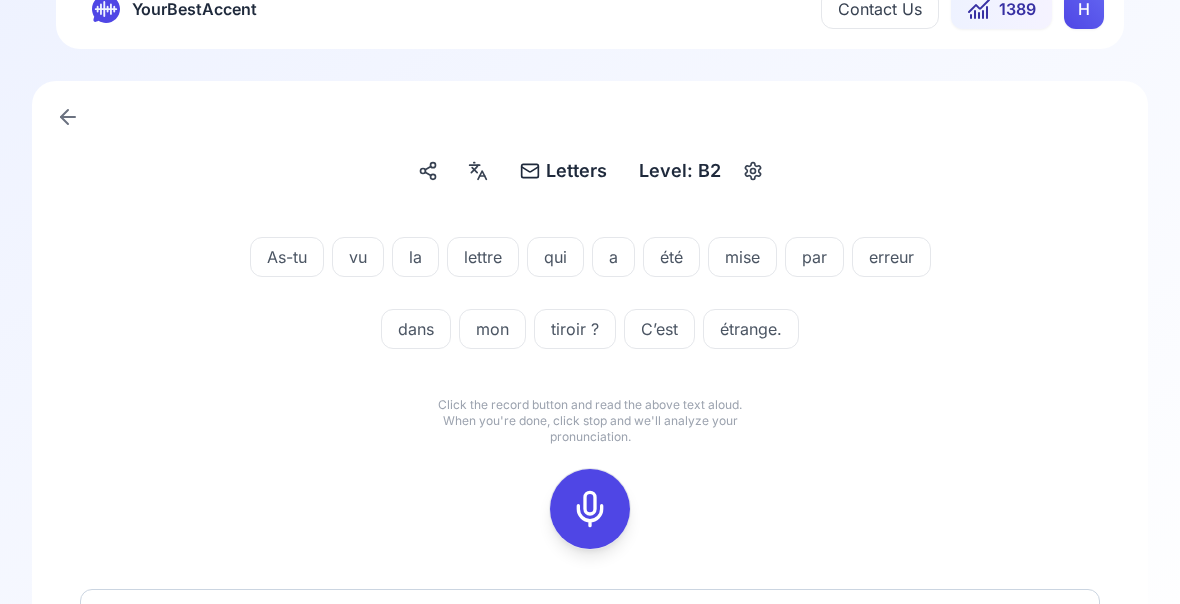 scroll, scrollTop: 57, scrollLeft: 0, axis: vertical 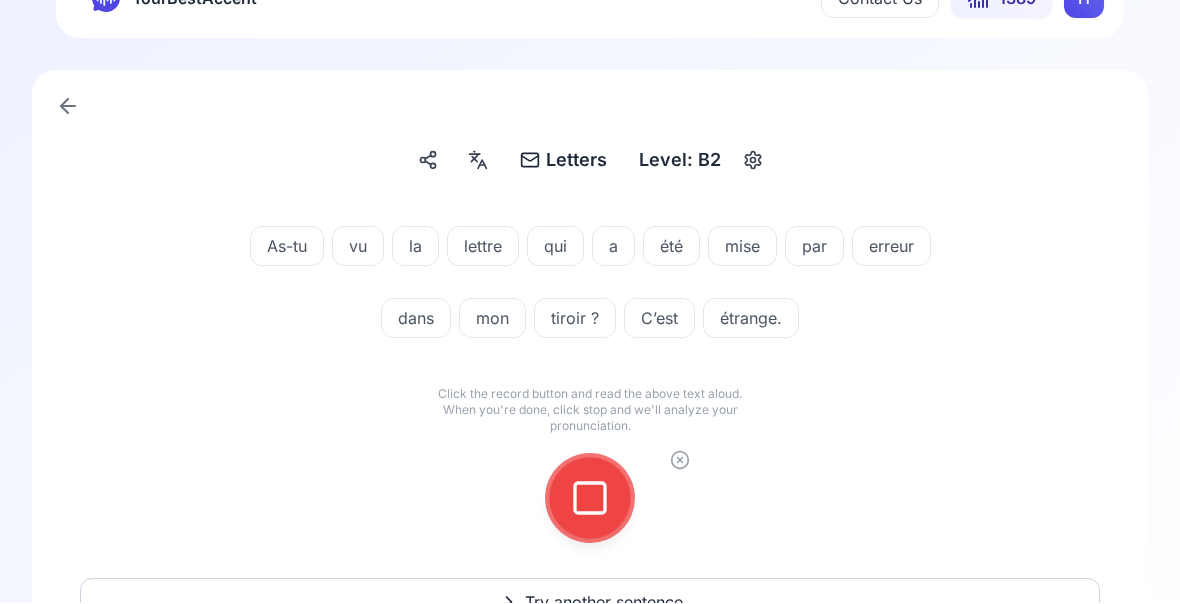 click 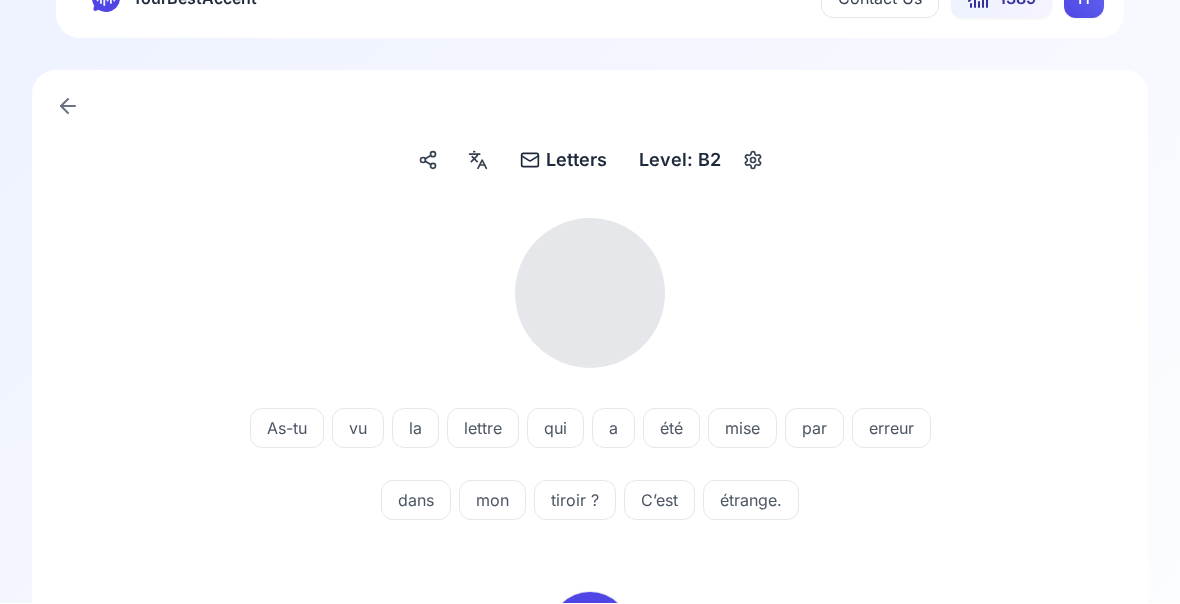 scroll, scrollTop: 58, scrollLeft: 0, axis: vertical 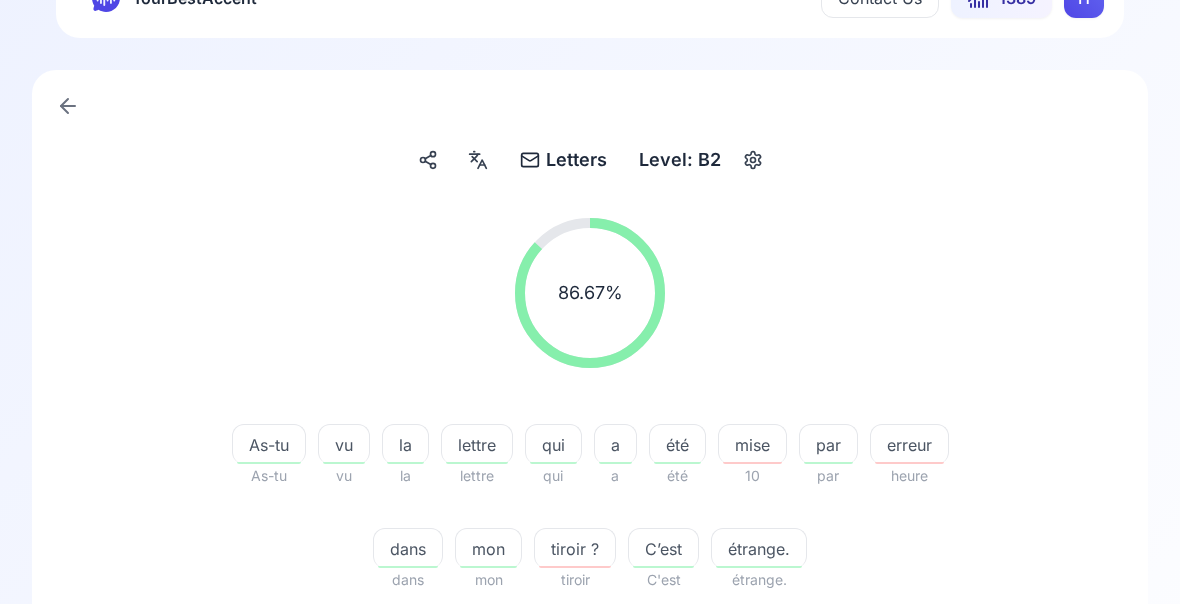 click on "mise" at bounding box center (752, 445) 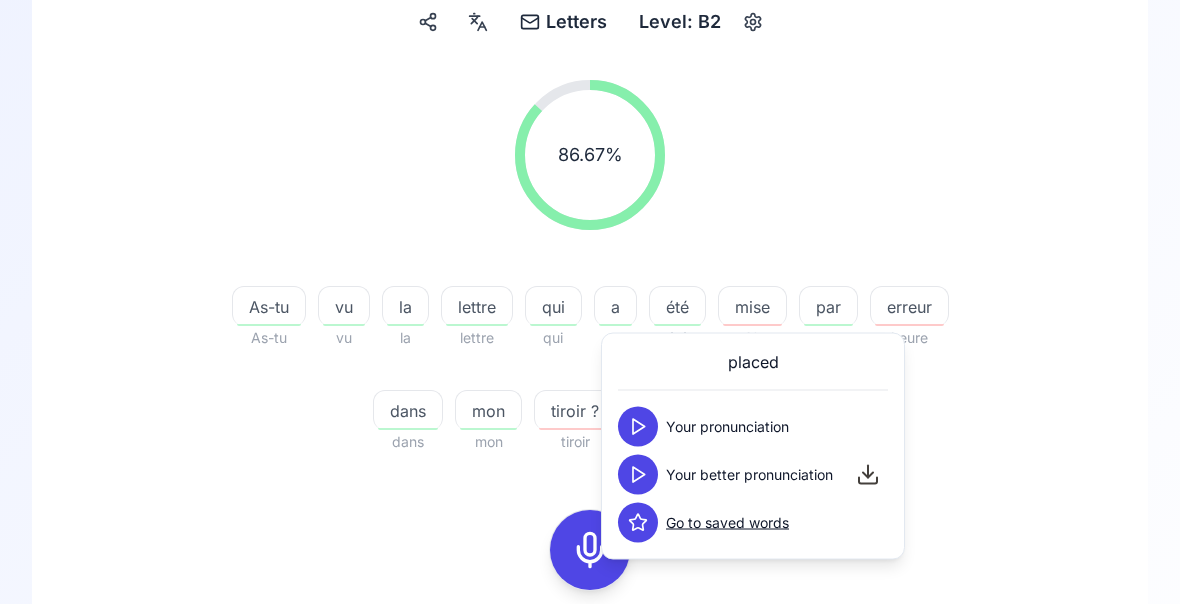 scroll, scrollTop: 201, scrollLeft: 0, axis: vertical 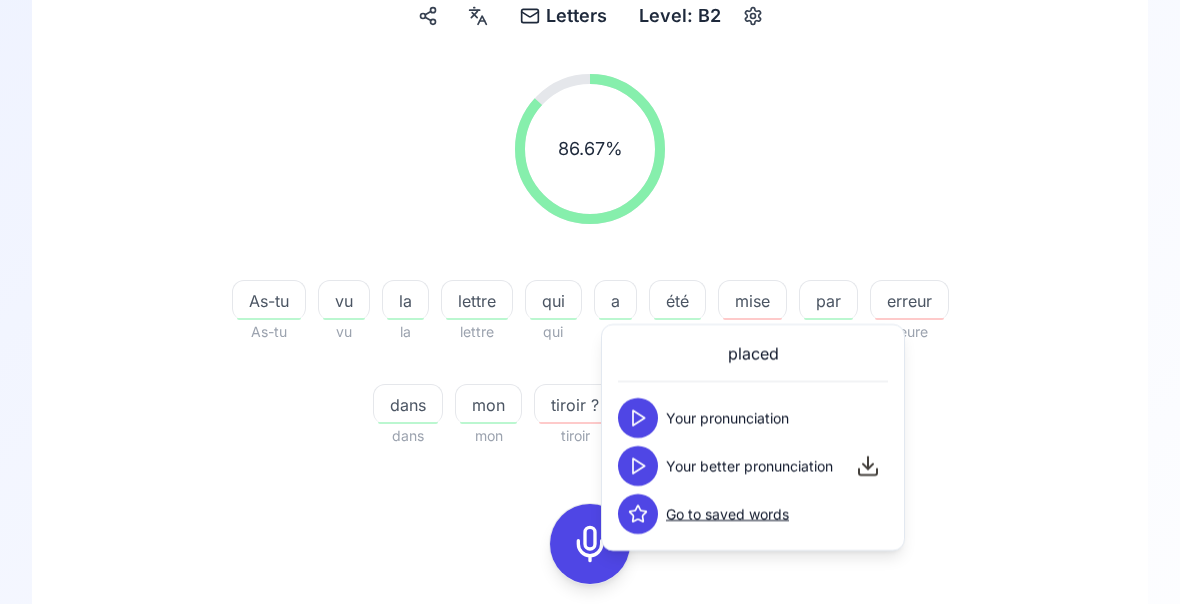 click on "erreur" at bounding box center [909, 302] 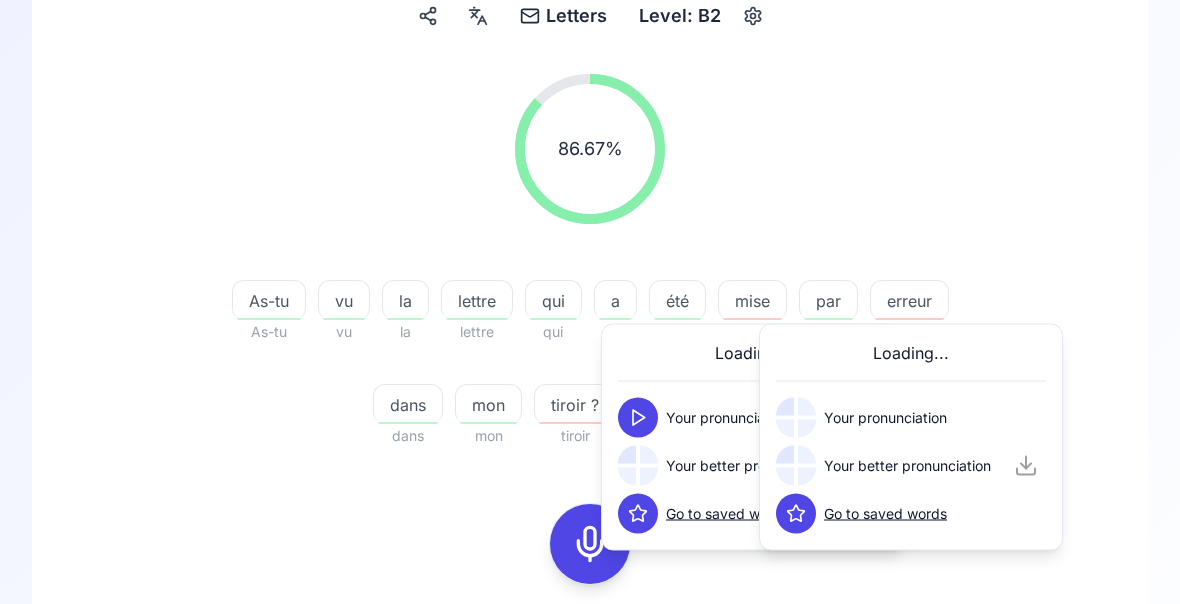 scroll, scrollTop: 202, scrollLeft: 0, axis: vertical 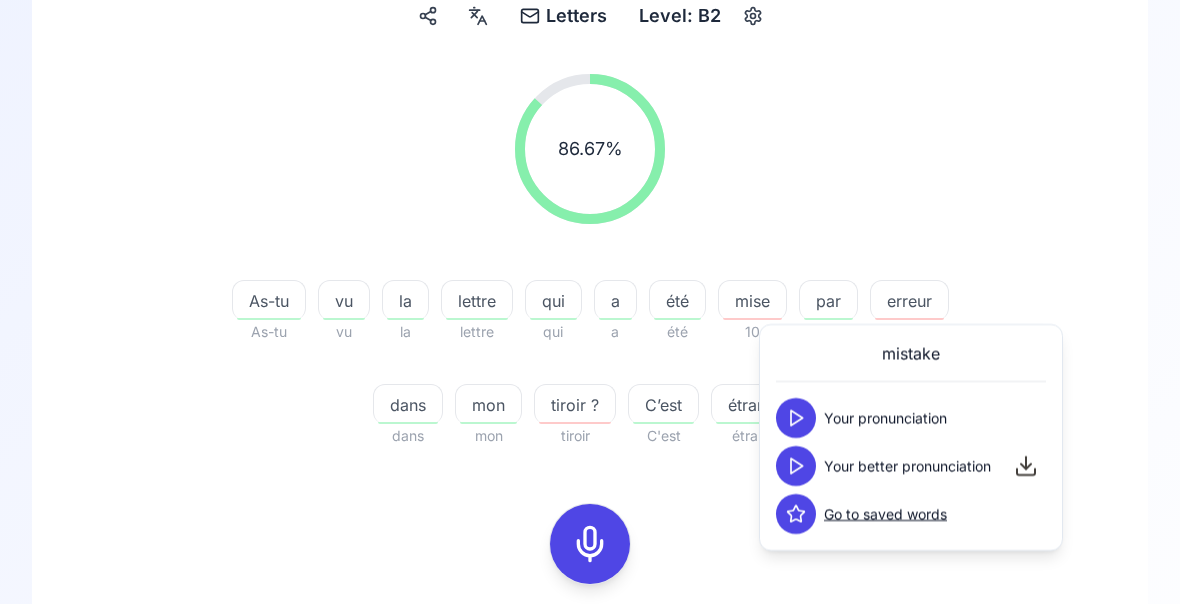 click 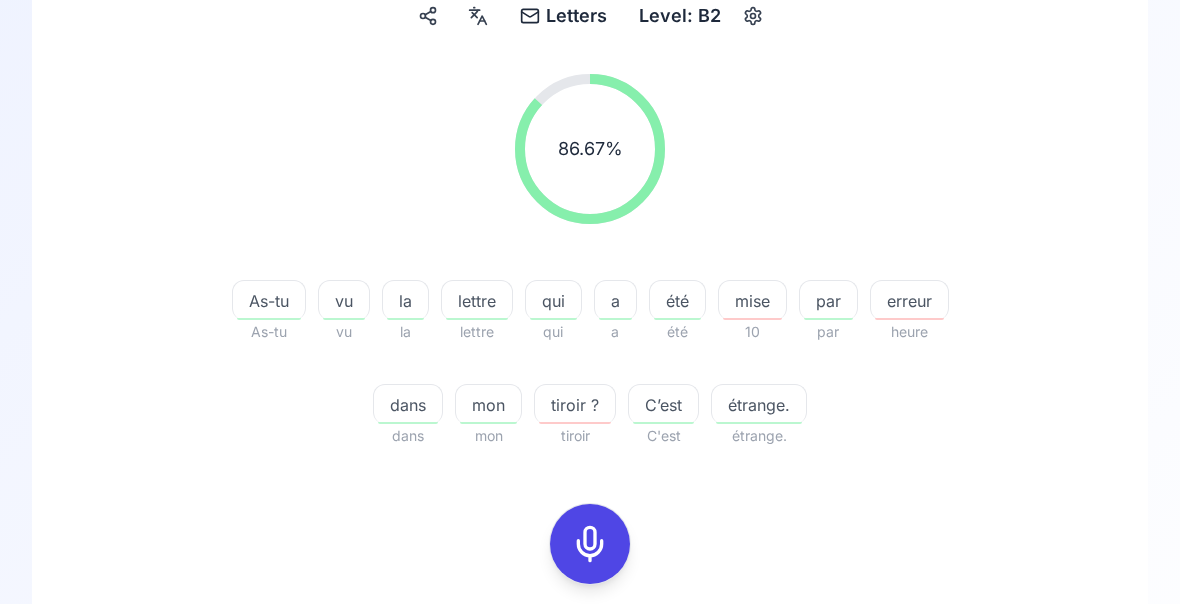 click 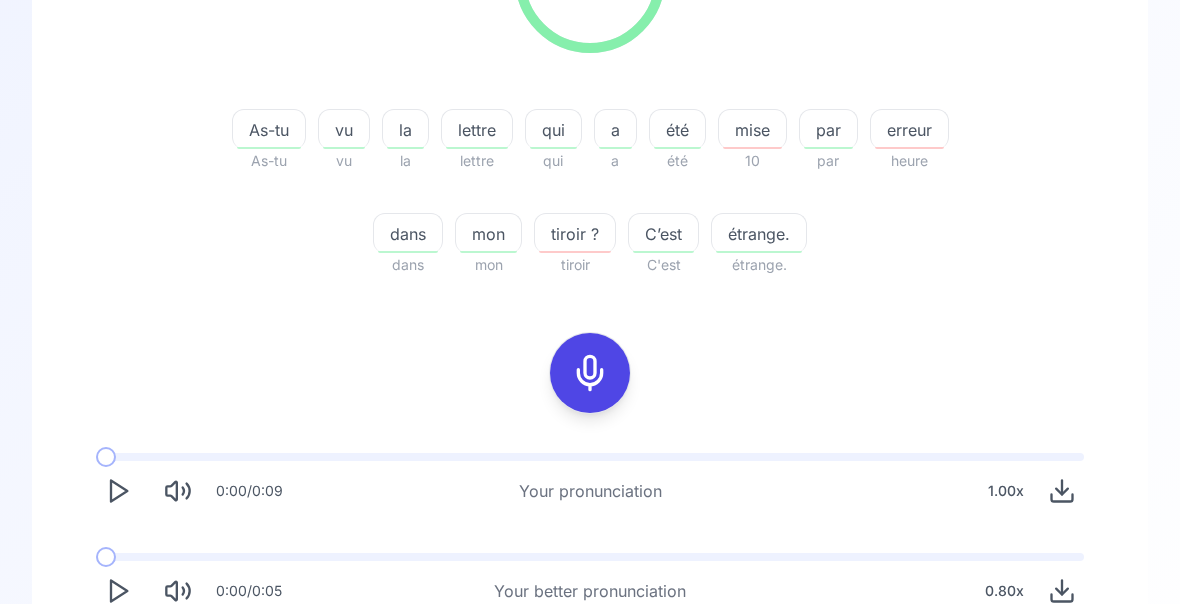 scroll, scrollTop: 372, scrollLeft: 0, axis: vertical 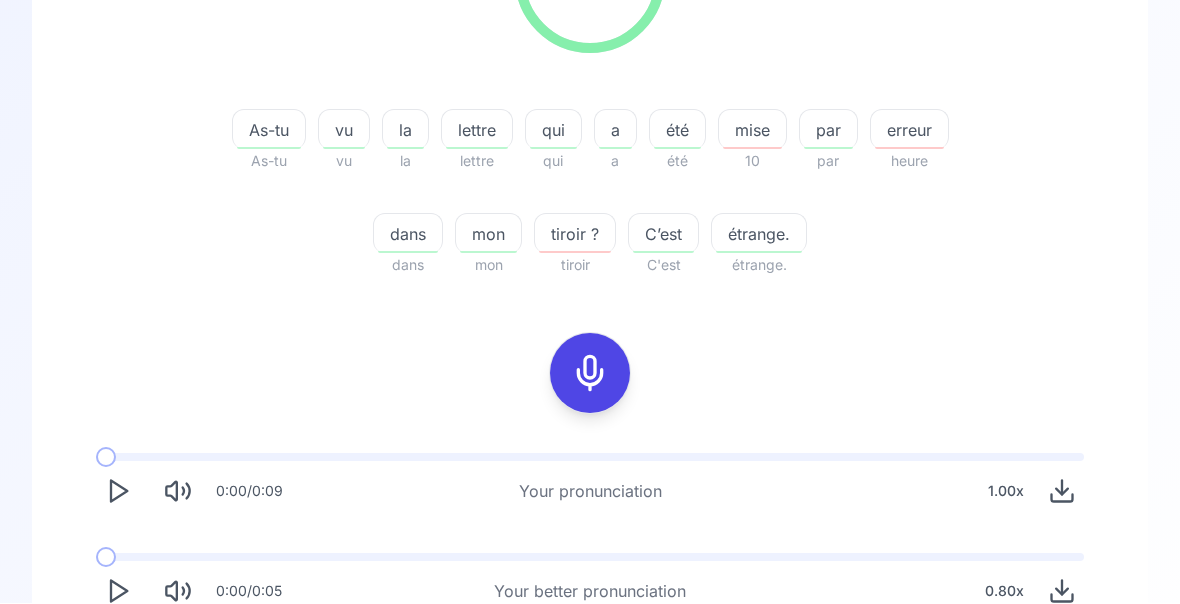 click on "Try another sentence" at bounding box center (604, 670) 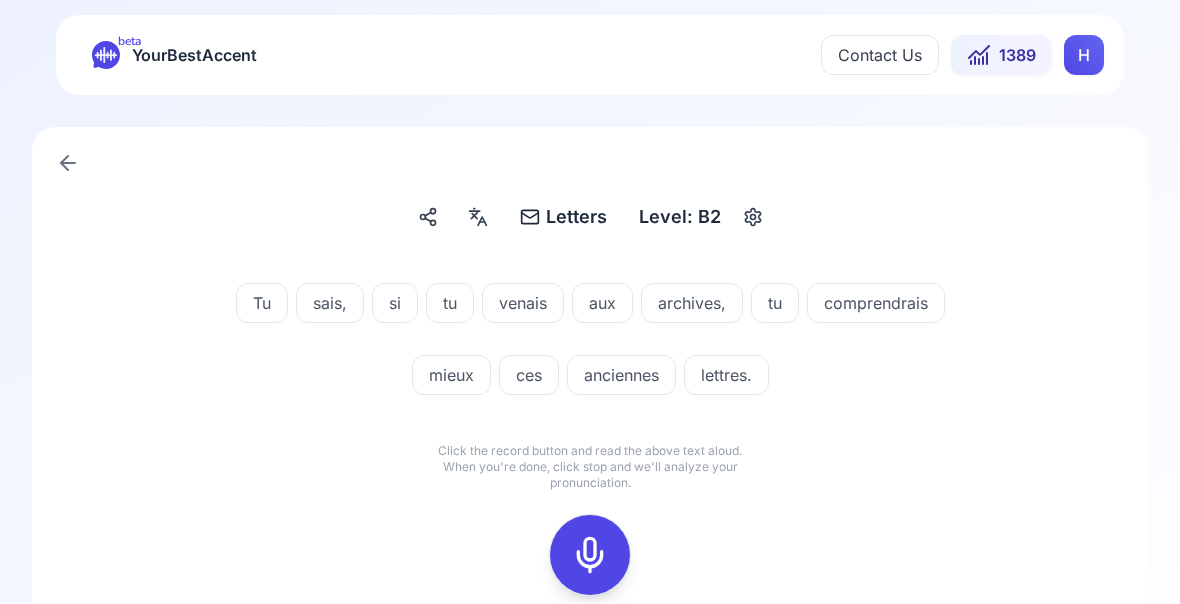 click 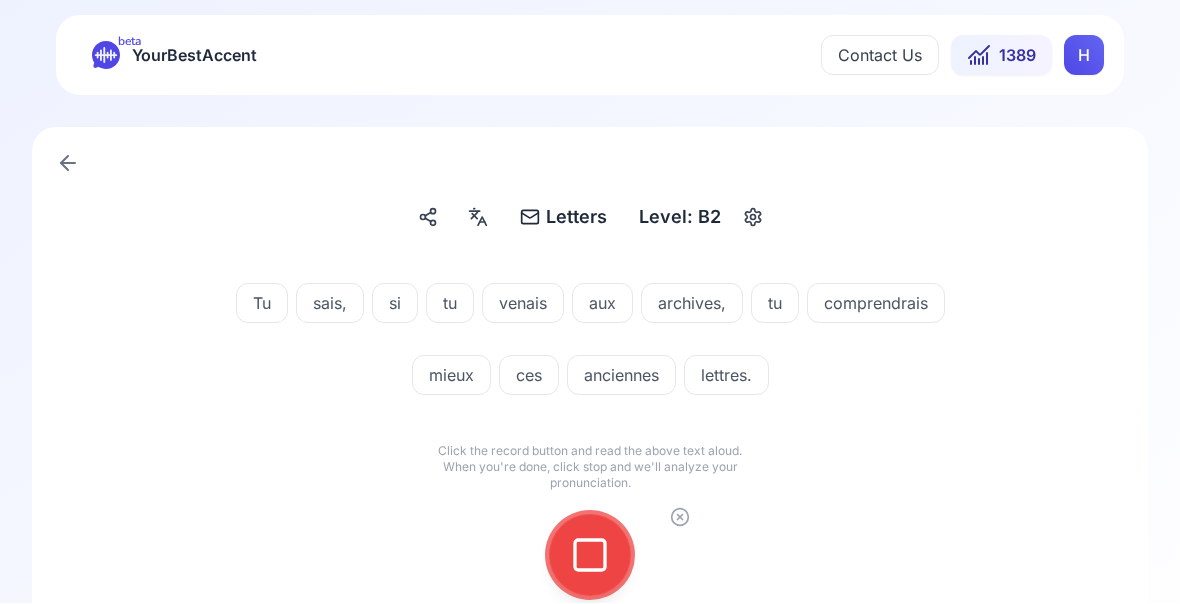 click 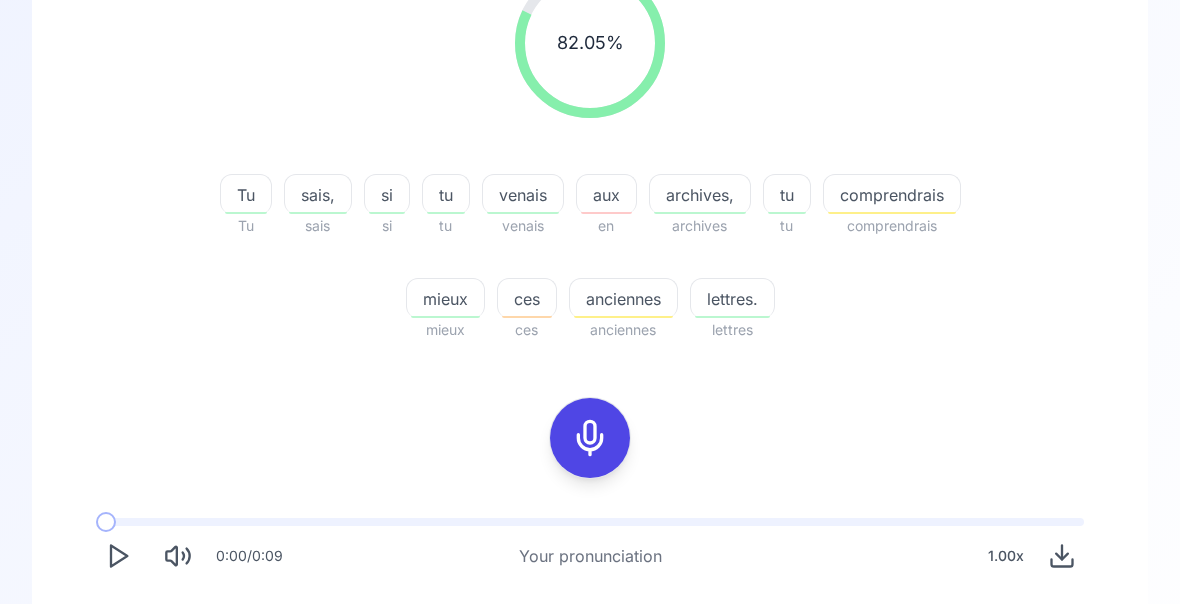 scroll, scrollTop: 309, scrollLeft: 0, axis: vertical 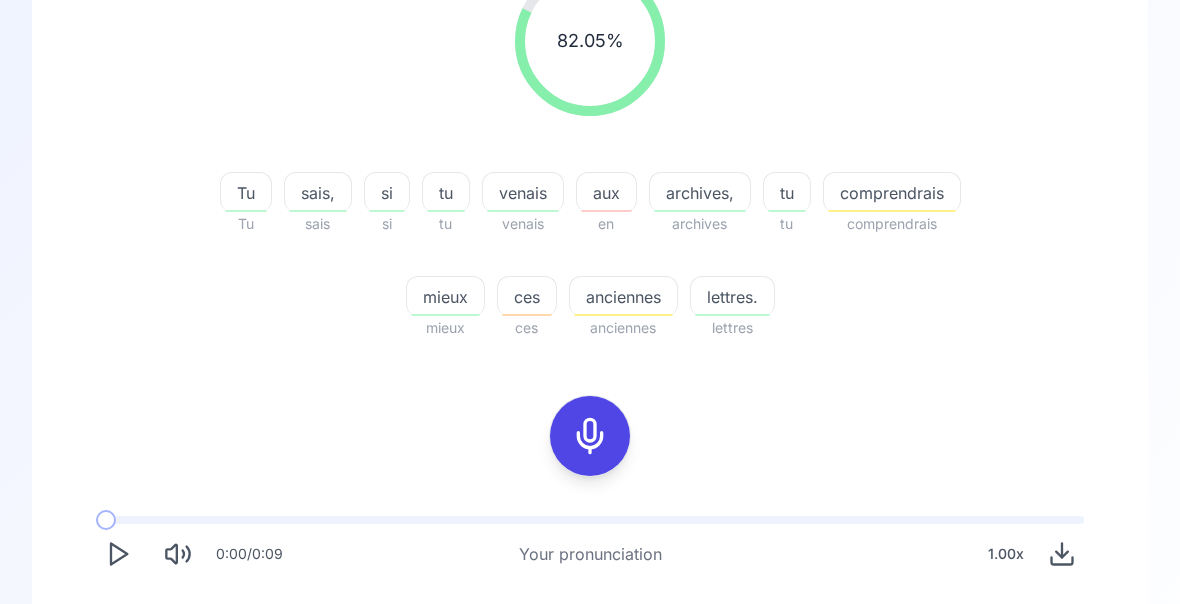 click 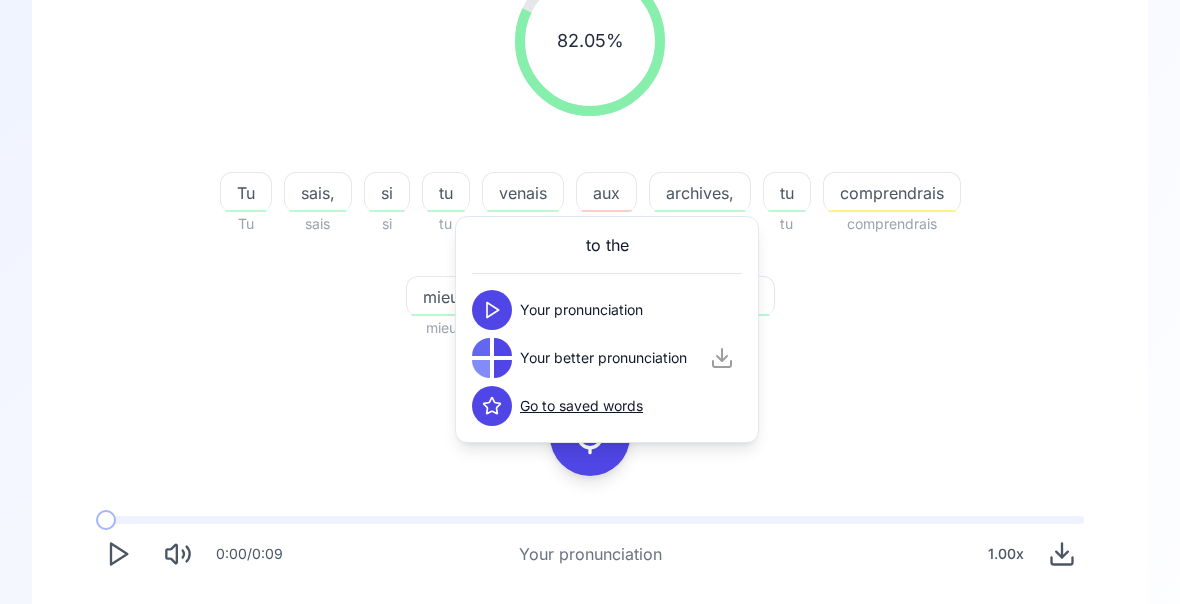 click at bounding box center [492, 358] 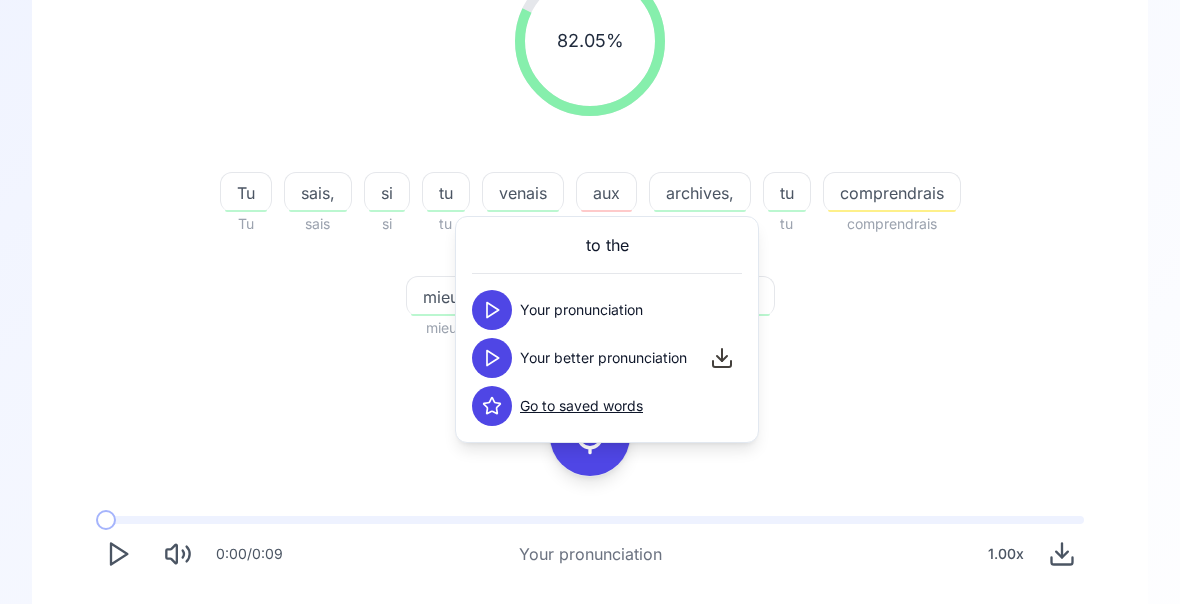 click 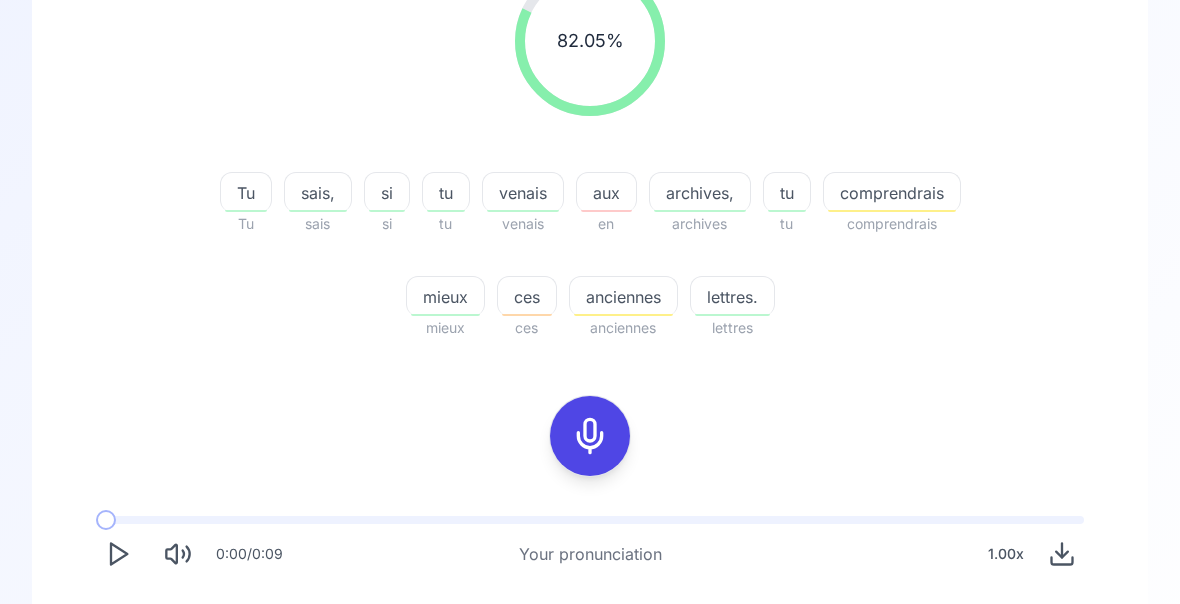 click 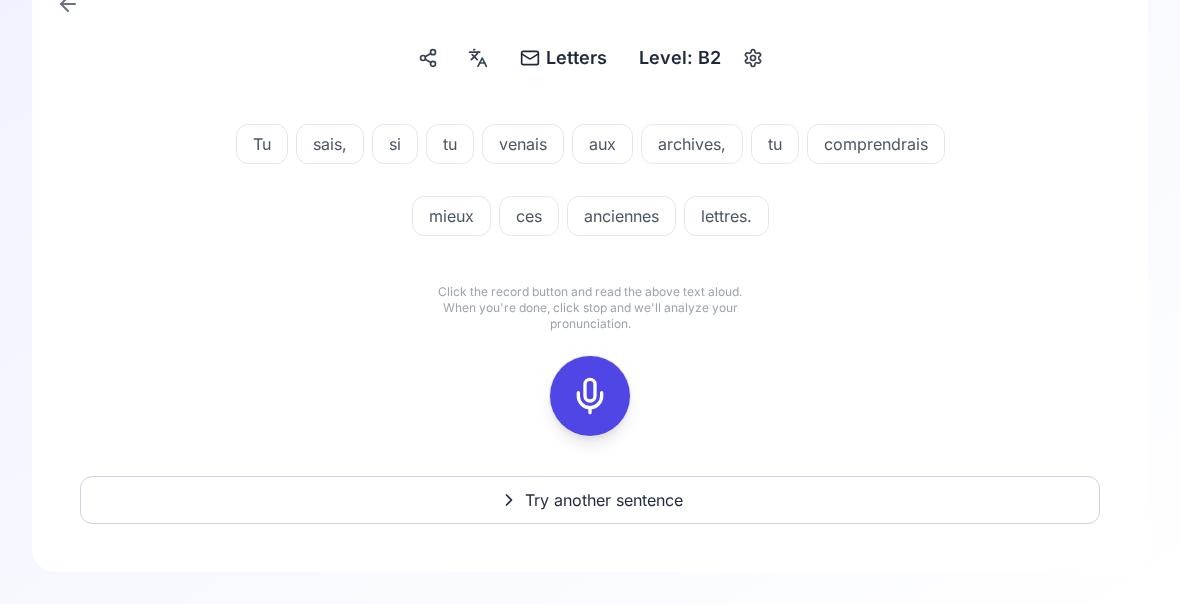 scroll, scrollTop: 0, scrollLeft: 0, axis: both 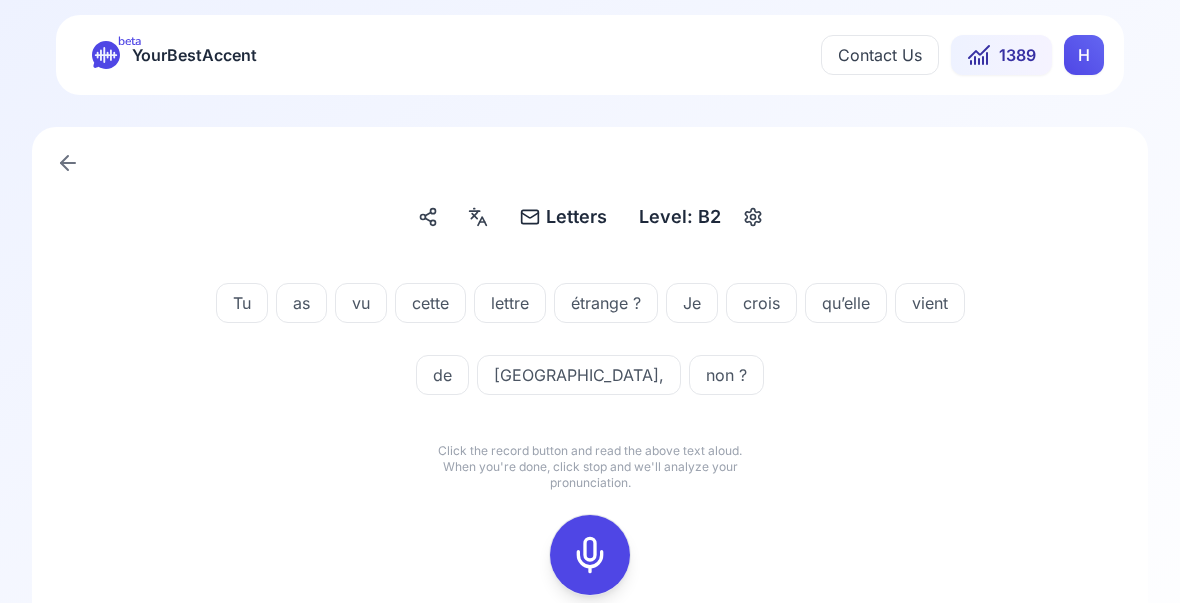 click 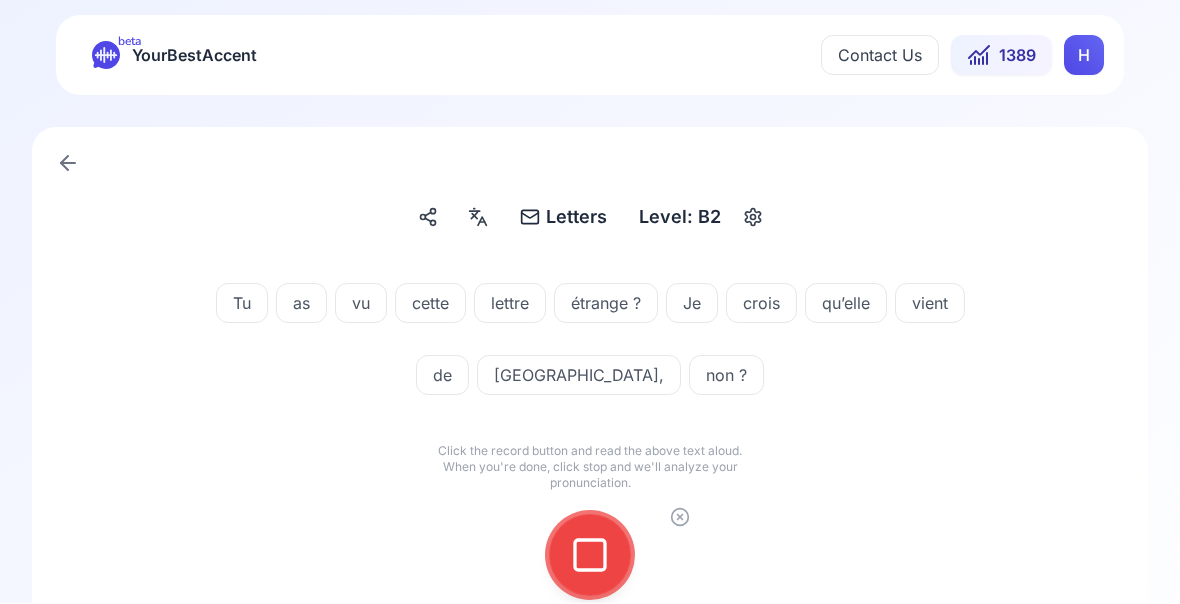 click 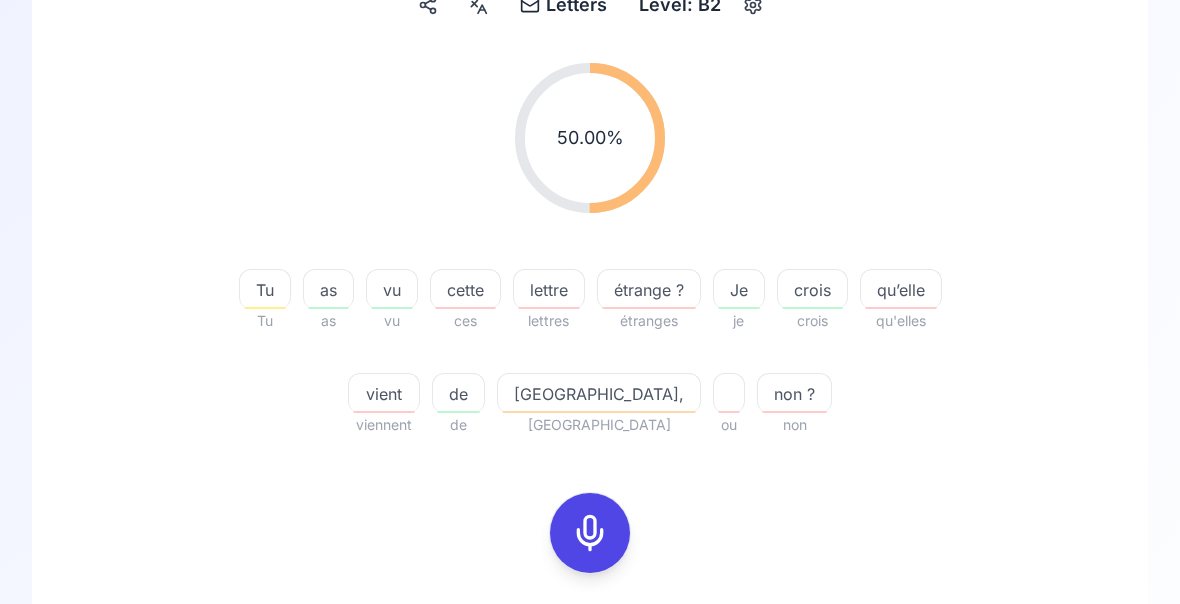 scroll, scrollTop: 213, scrollLeft: 0, axis: vertical 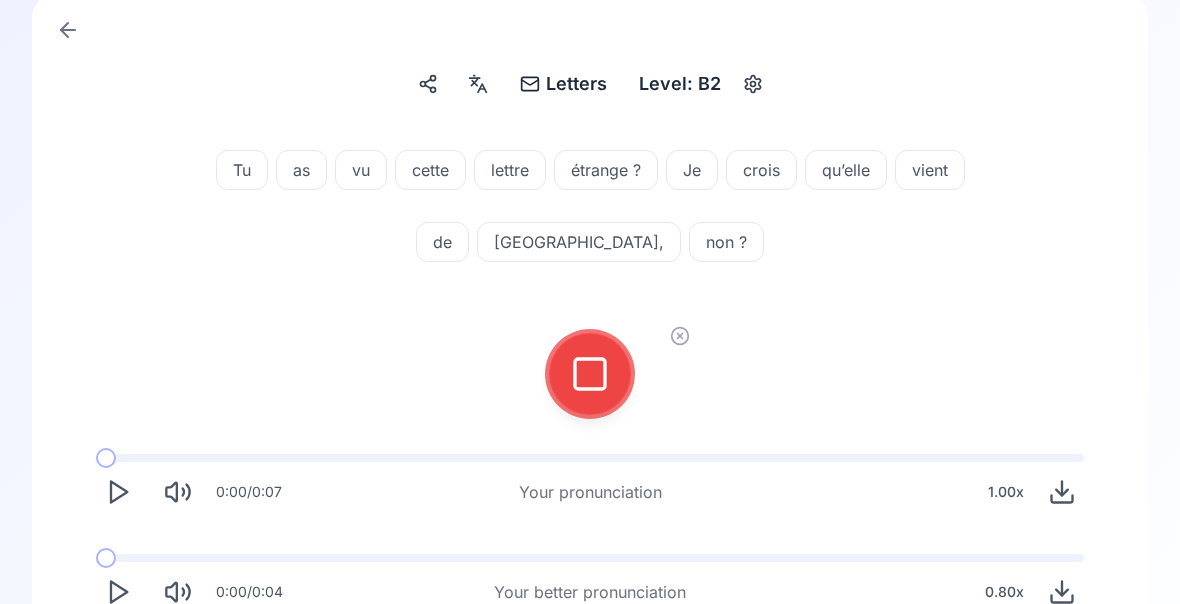click 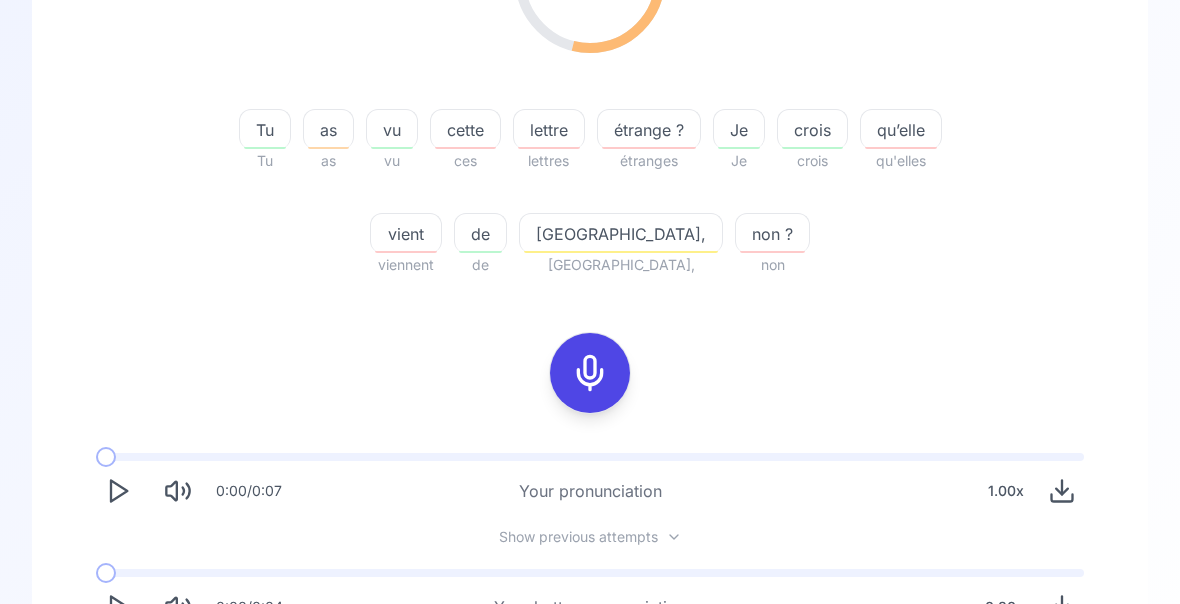 scroll, scrollTop: 388, scrollLeft: 0, axis: vertical 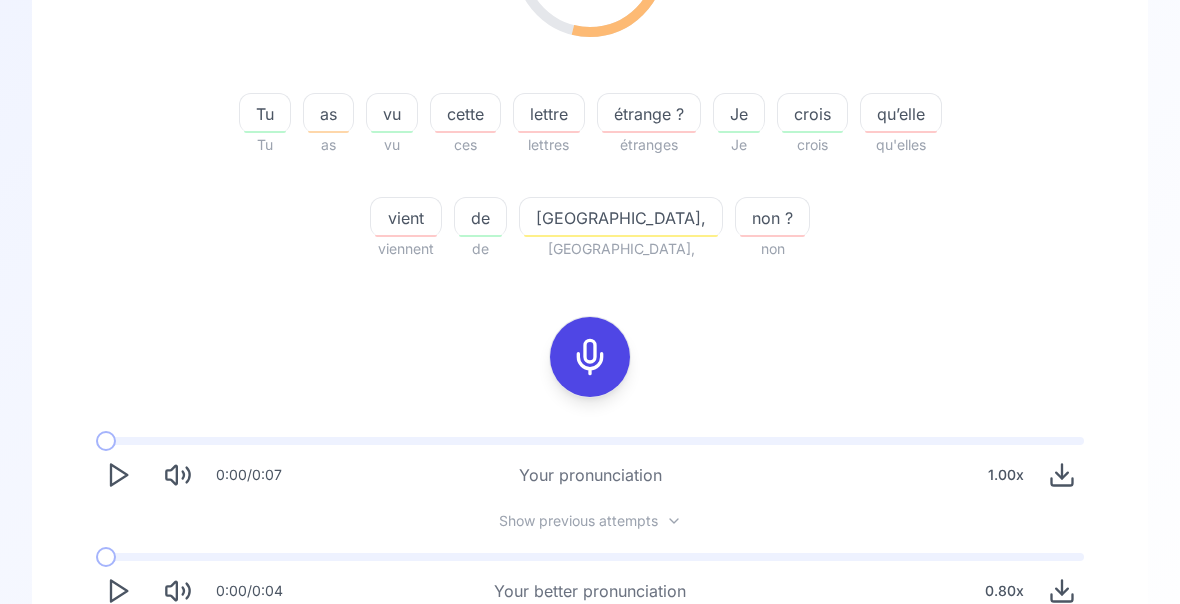 click on "Try another sentence" at bounding box center [590, 670] 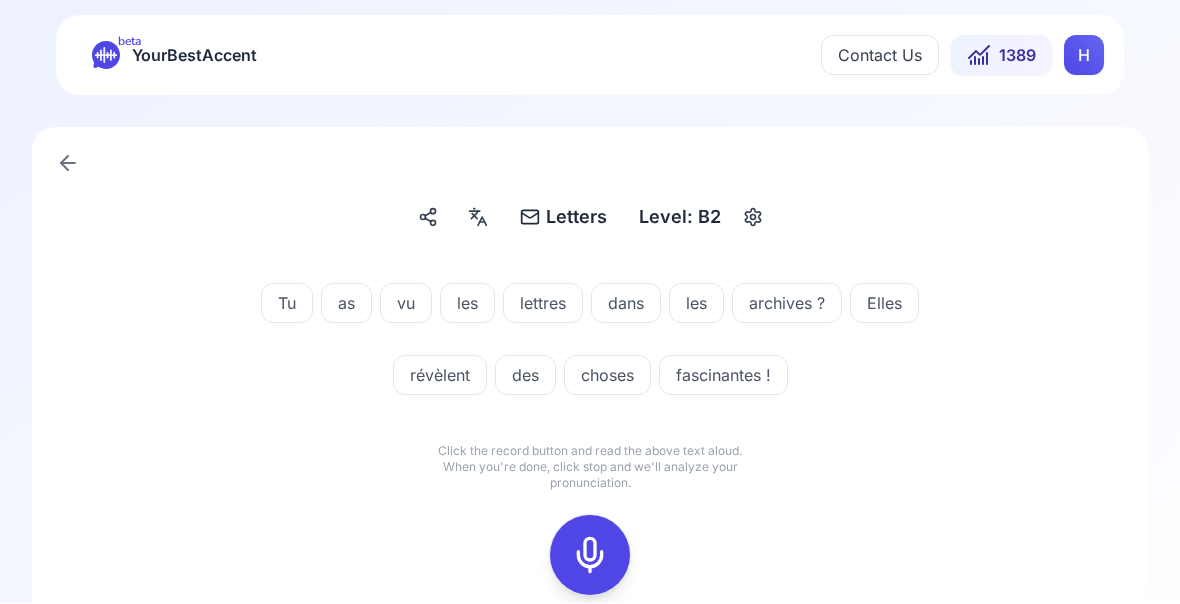 click 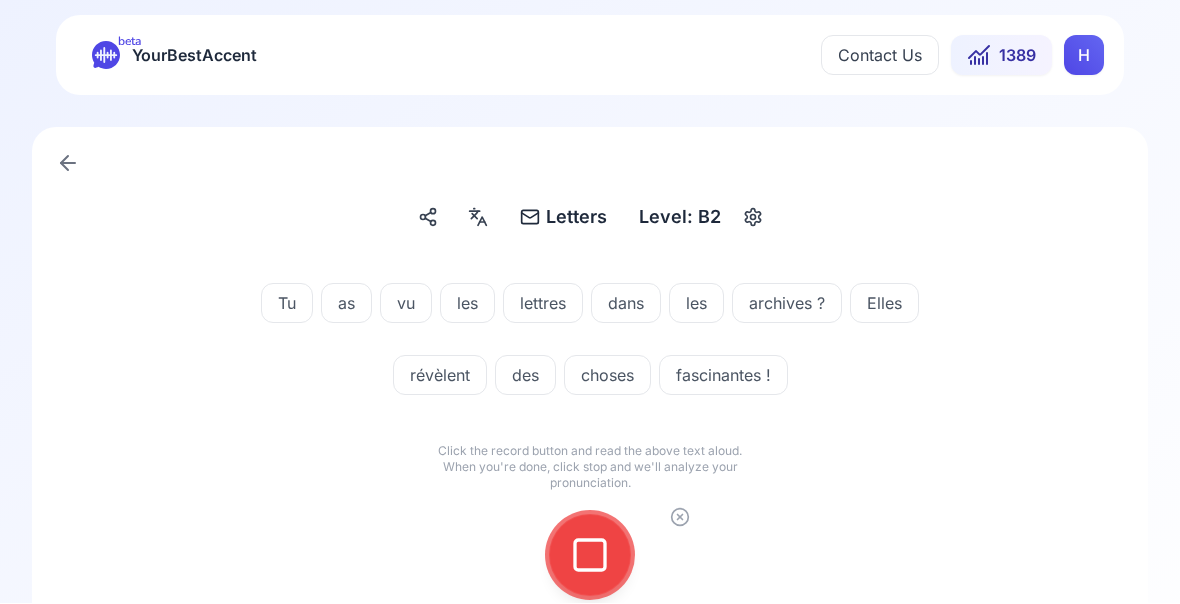 click 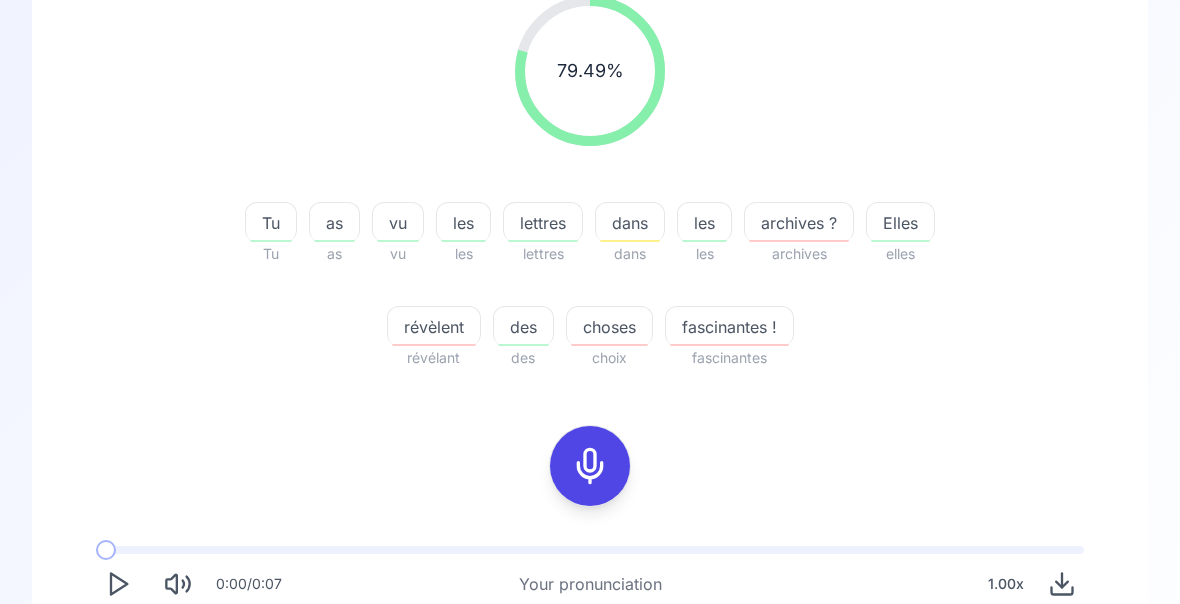 scroll, scrollTop: 286, scrollLeft: 0, axis: vertical 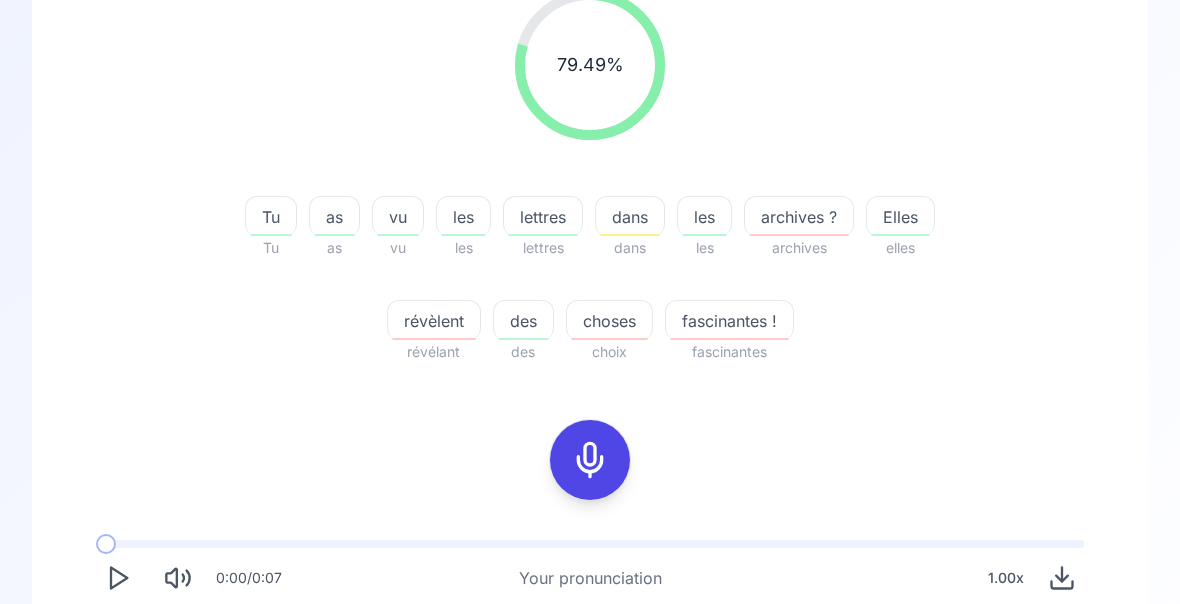 click on "révèlent" at bounding box center [434, 320] 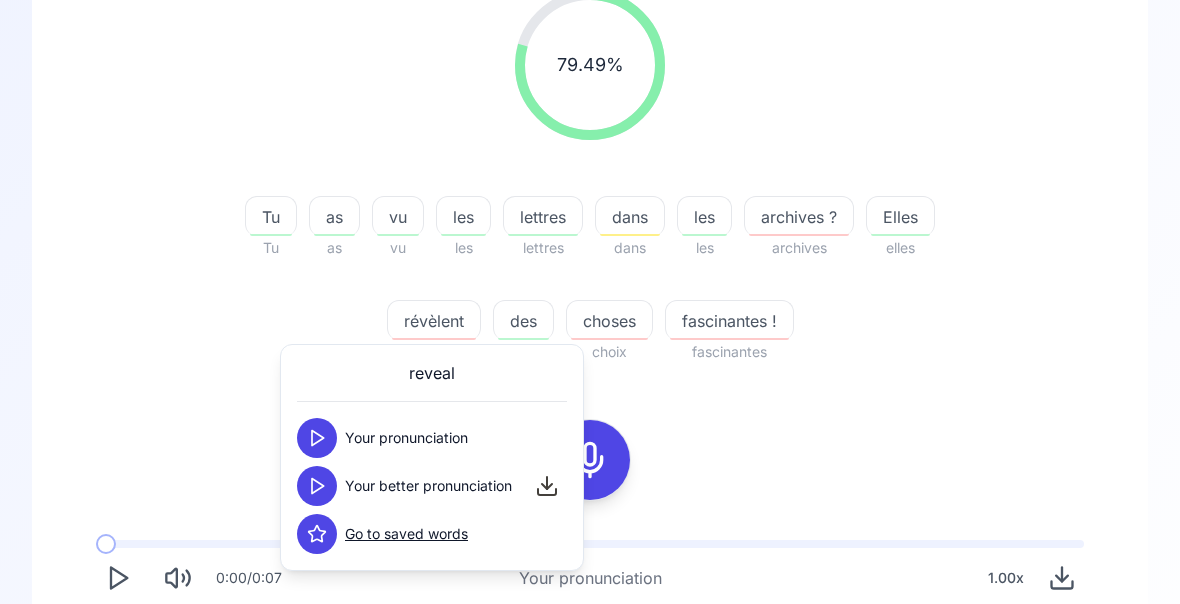 click 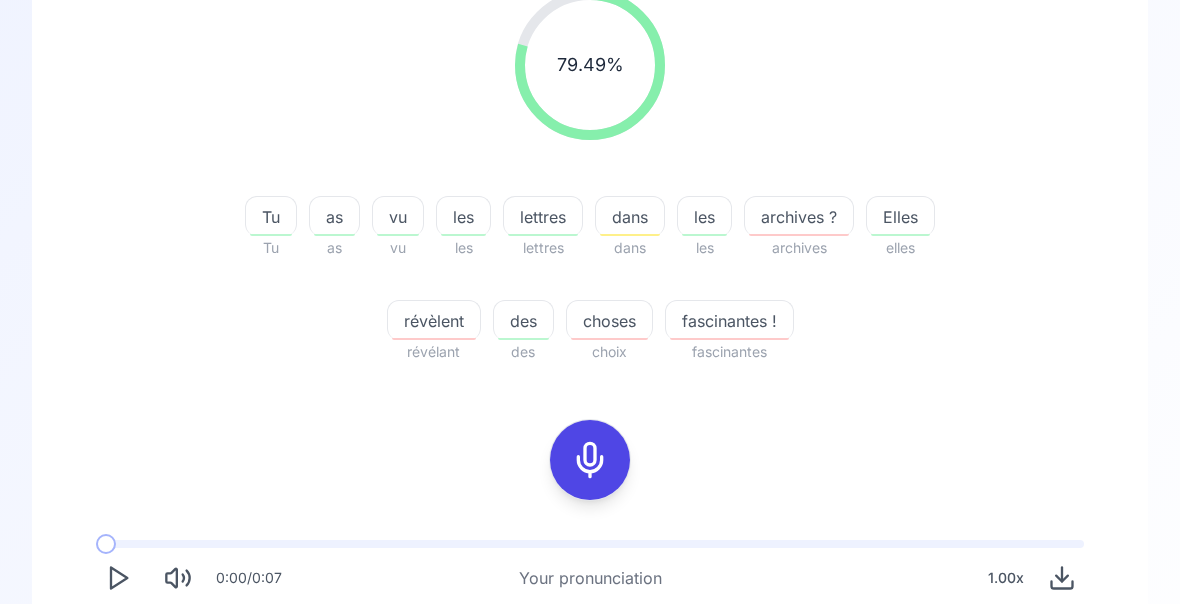 click on "choses" at bounding box center (609, 321) 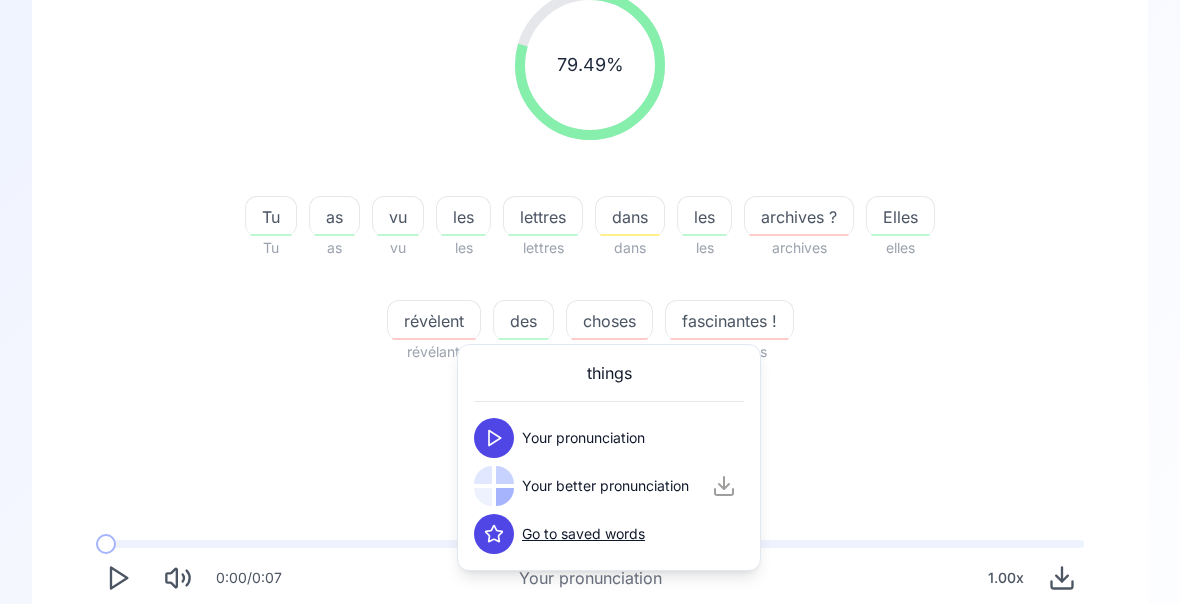 click at bounding box center (505, 475) 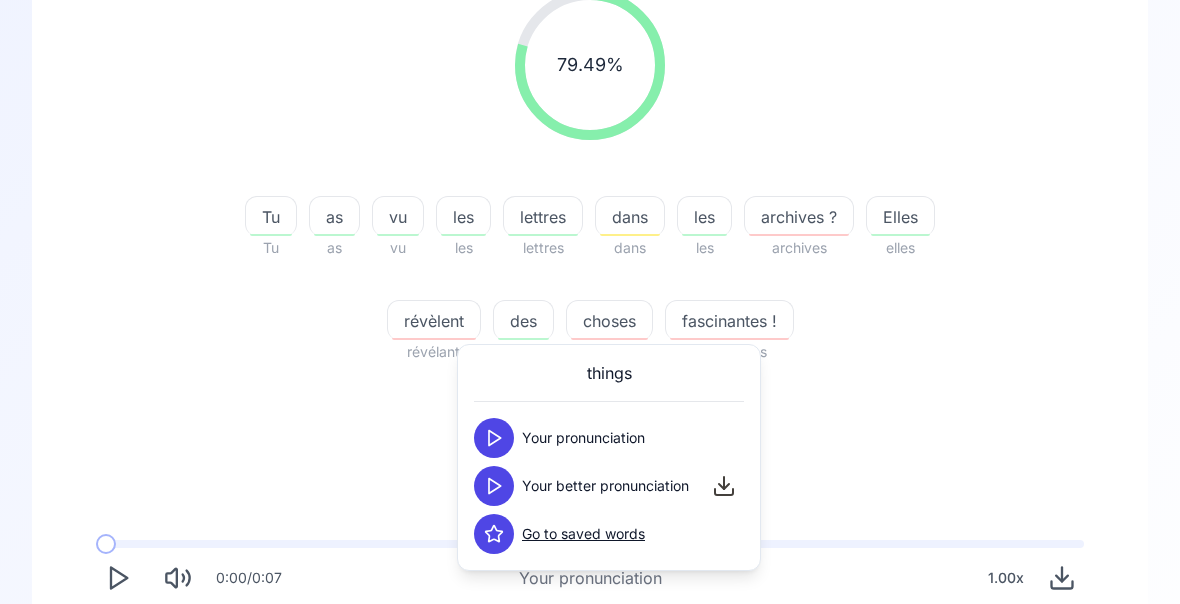click 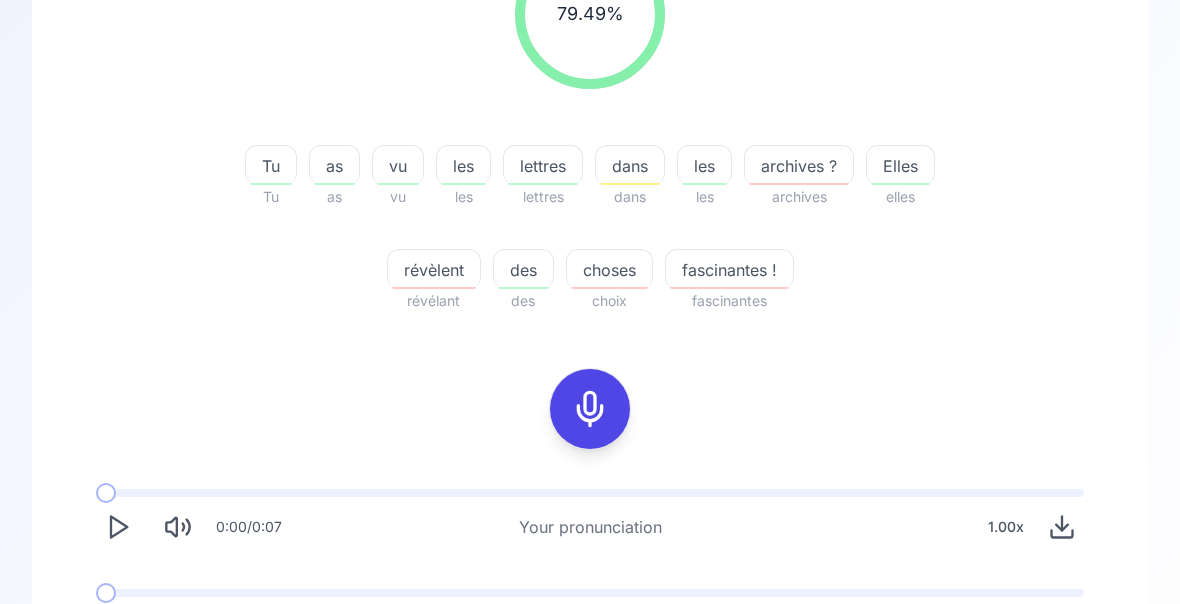 click 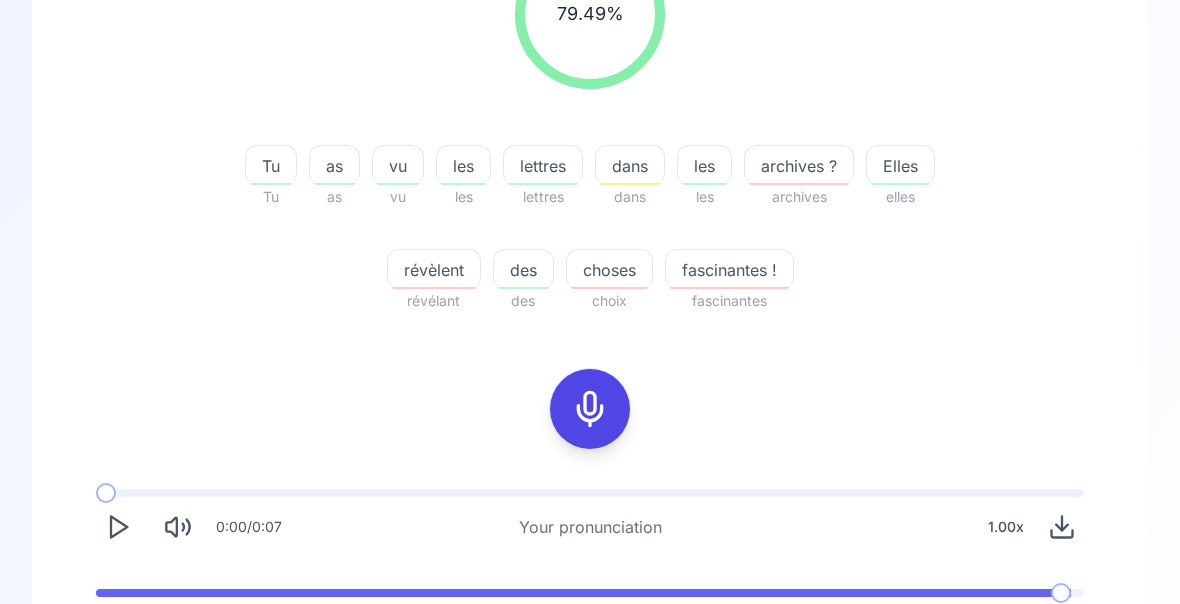 click on "Try another sentence" at bounding box center [590, 705] 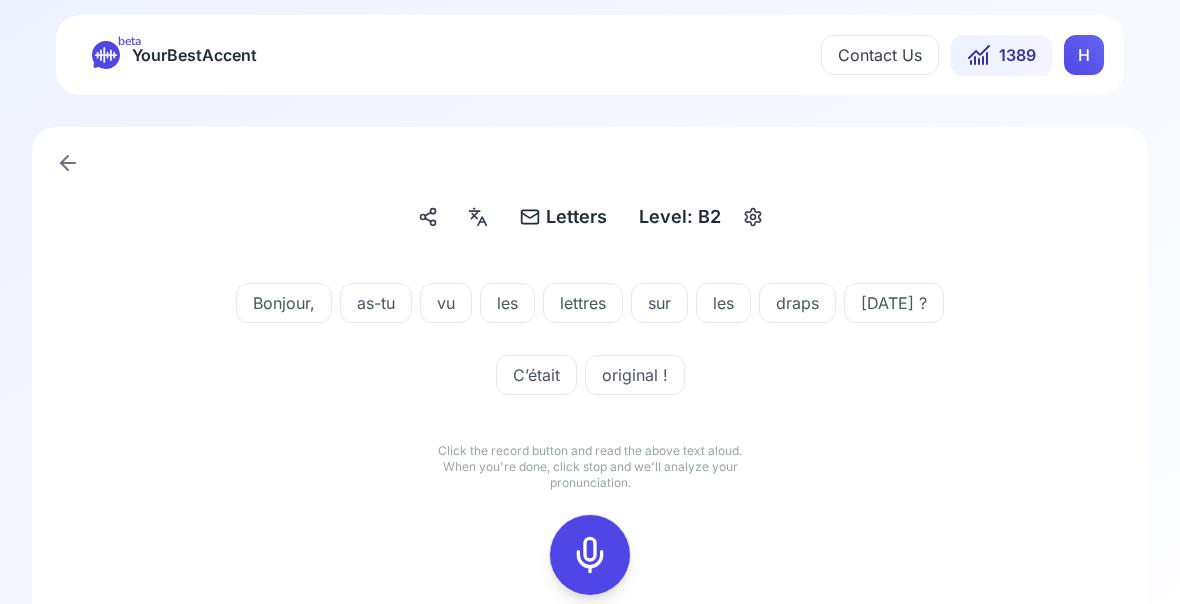 scroll, scrollTop: 0, scrollLeft: 0, axis: both 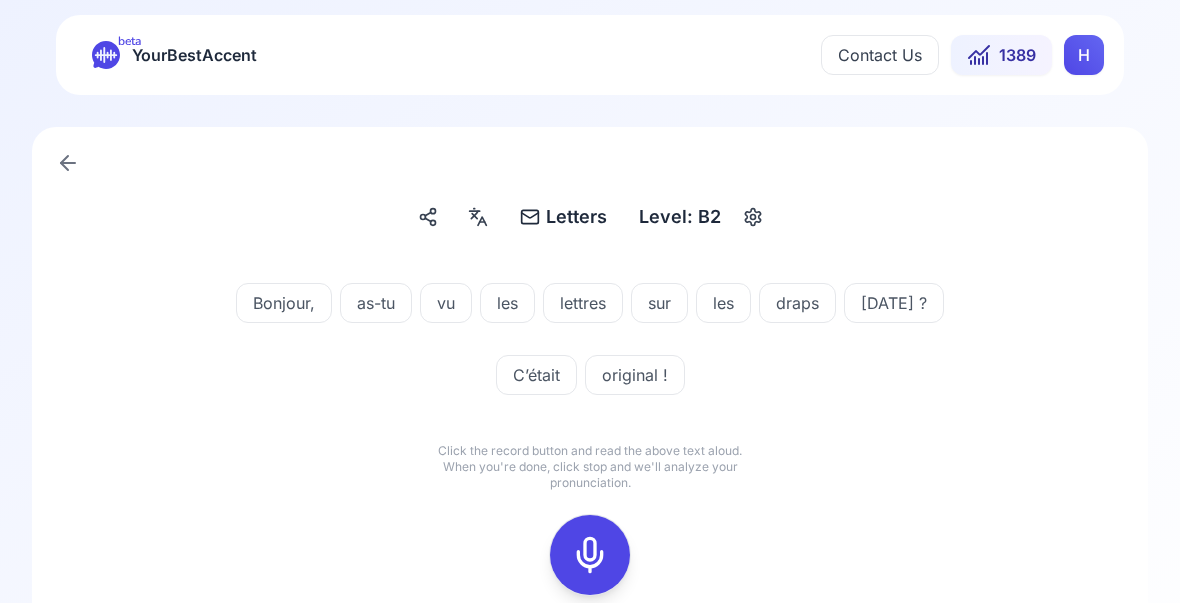 click 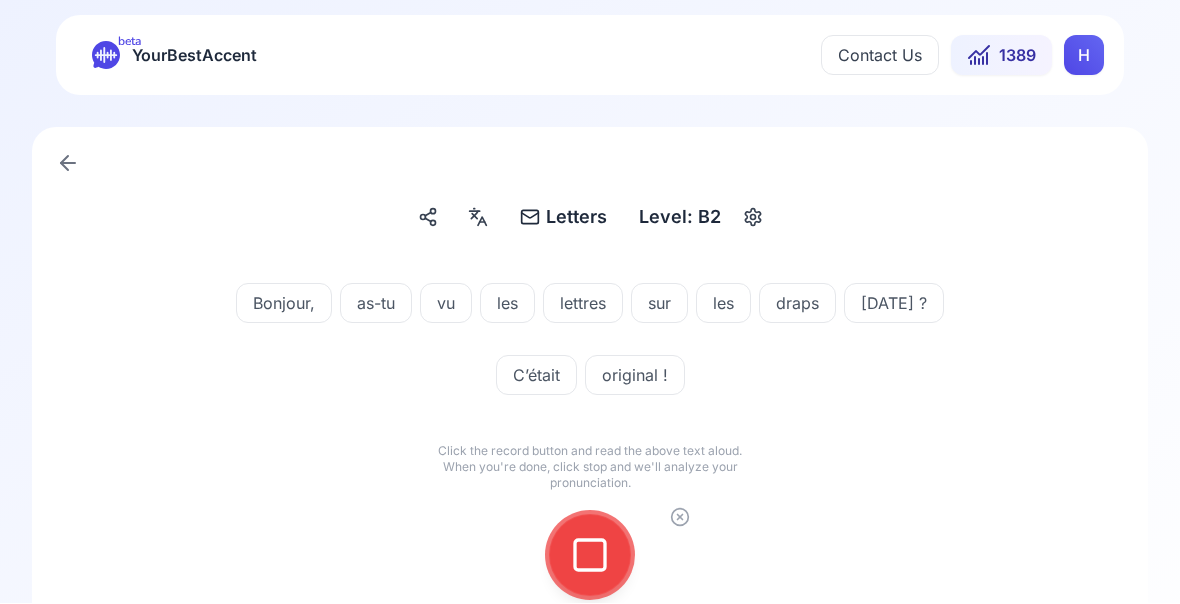 click 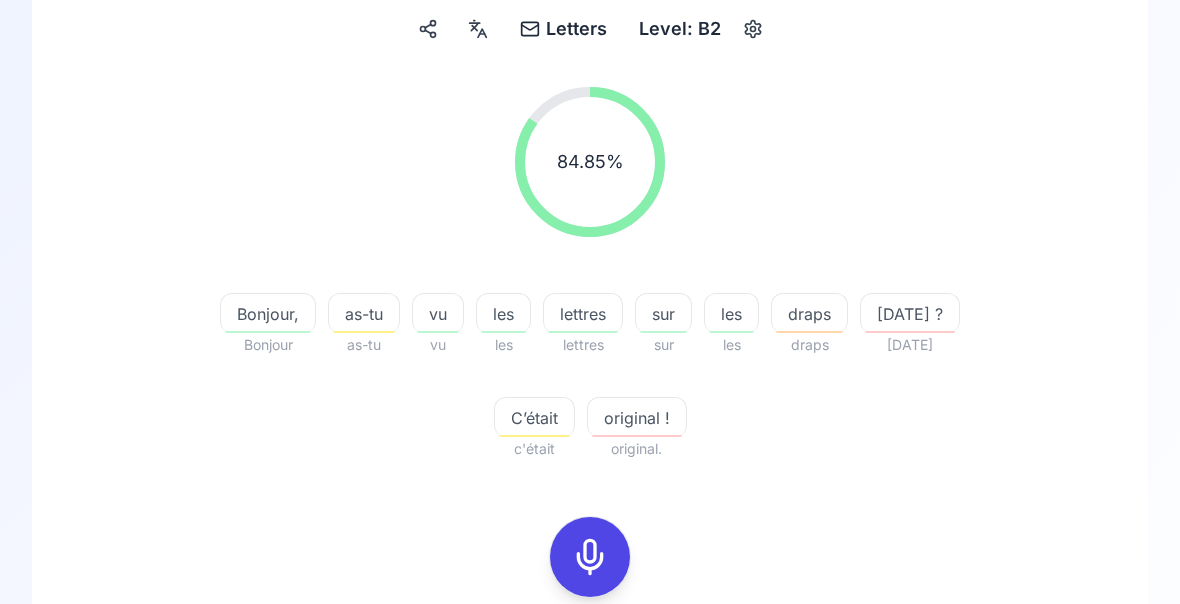 click on "original !" at bounding box center (637, 419) 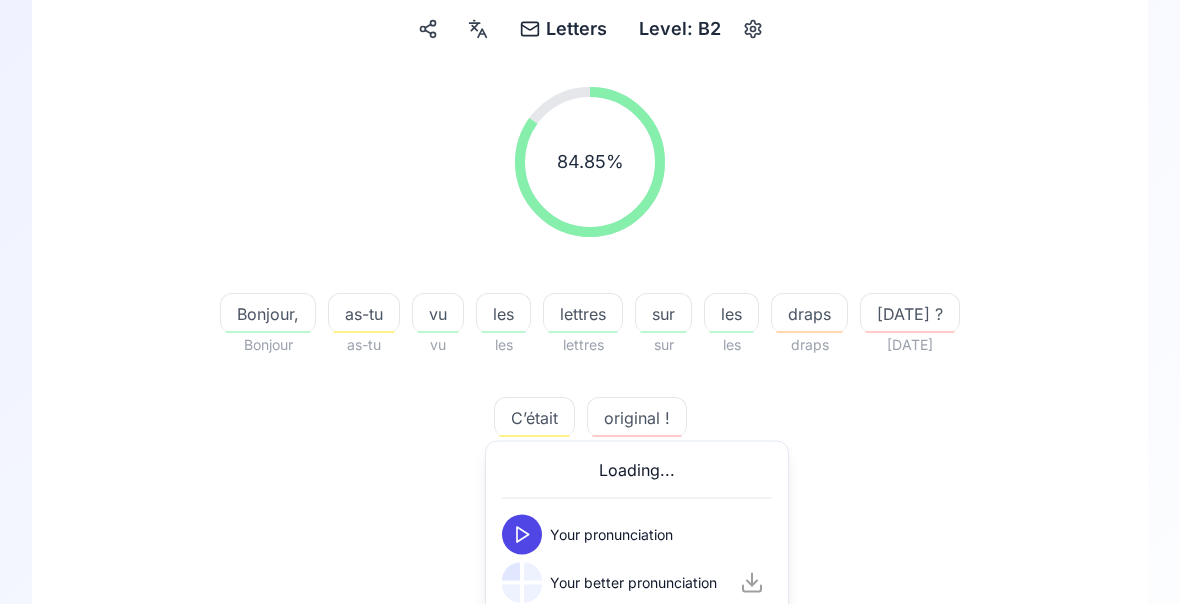 scroll, scrollTop: 189, scrollLeft: 0, axis: vertical 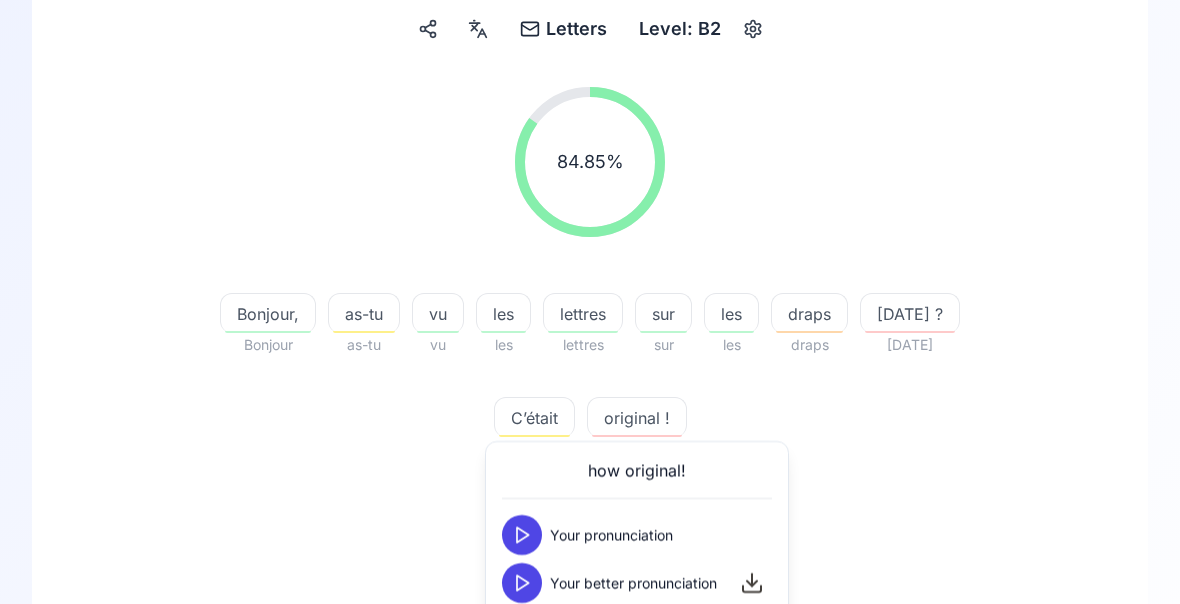 click at bounding box center (522, 583) 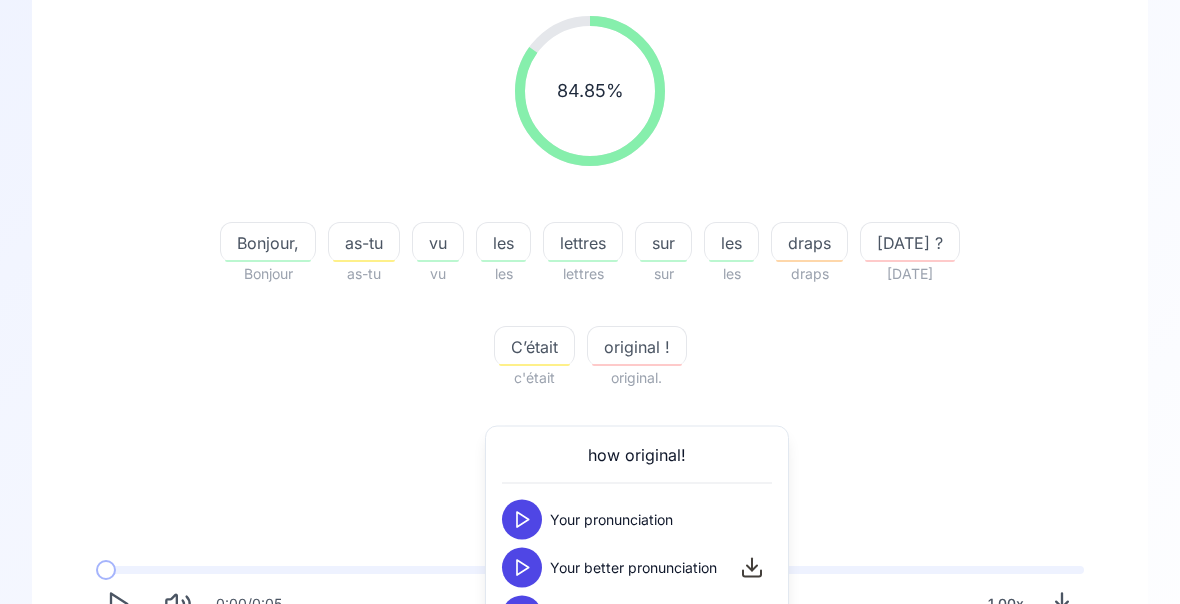 scroll, scrollTop: 264, scrollLeft: 0, axis: vertical 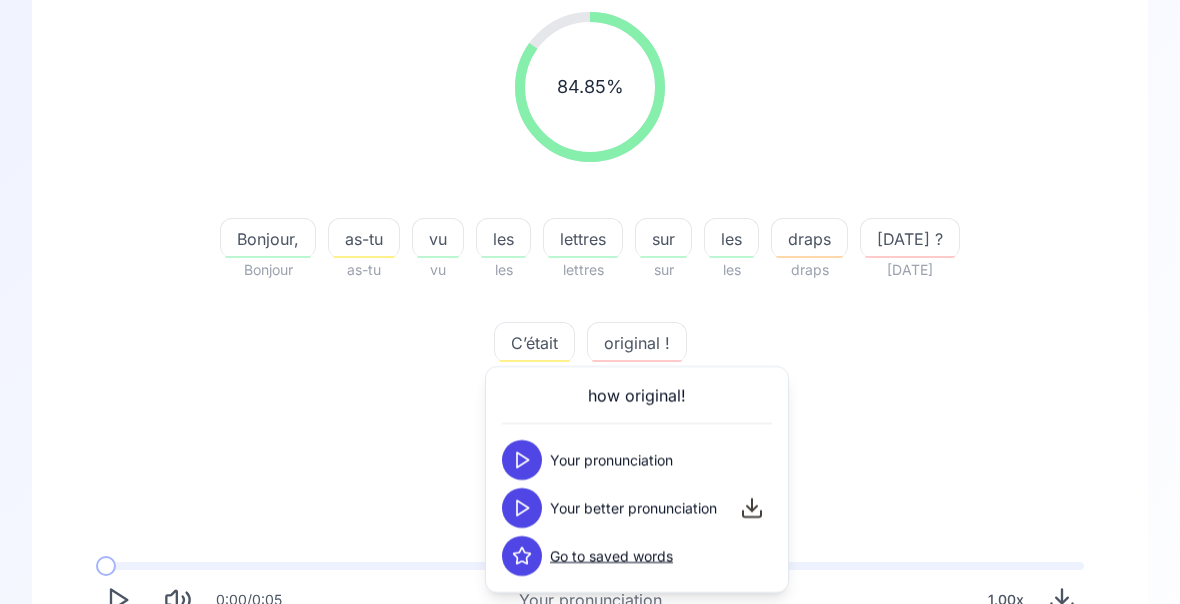 click 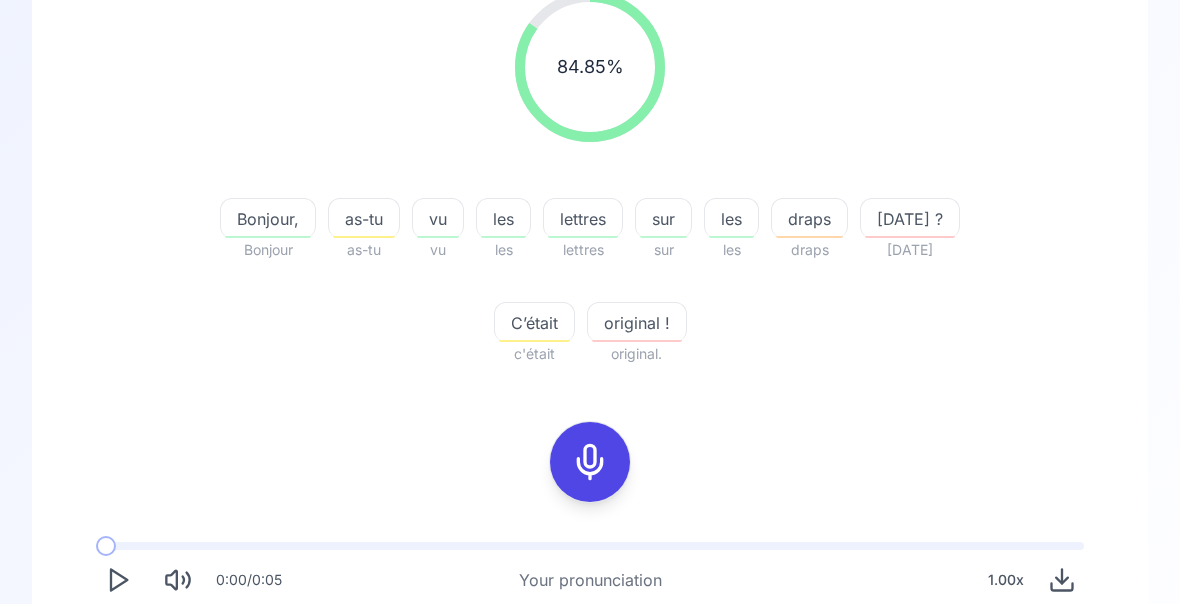 scroll, scrollTop: 372, scrollLeft: 0, axis: vertical 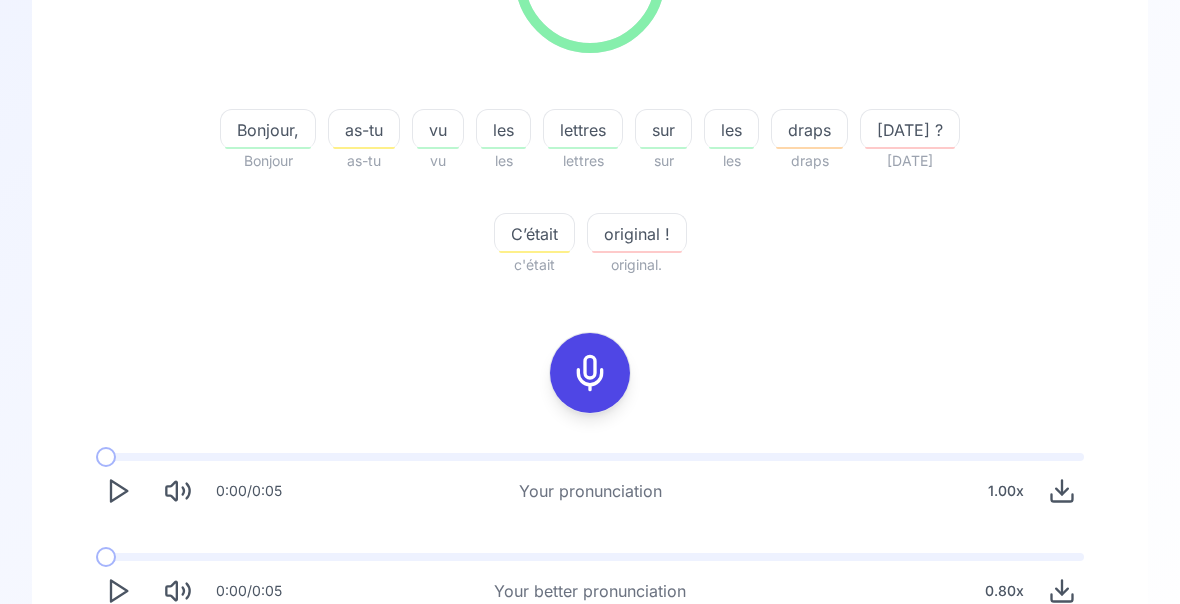 click 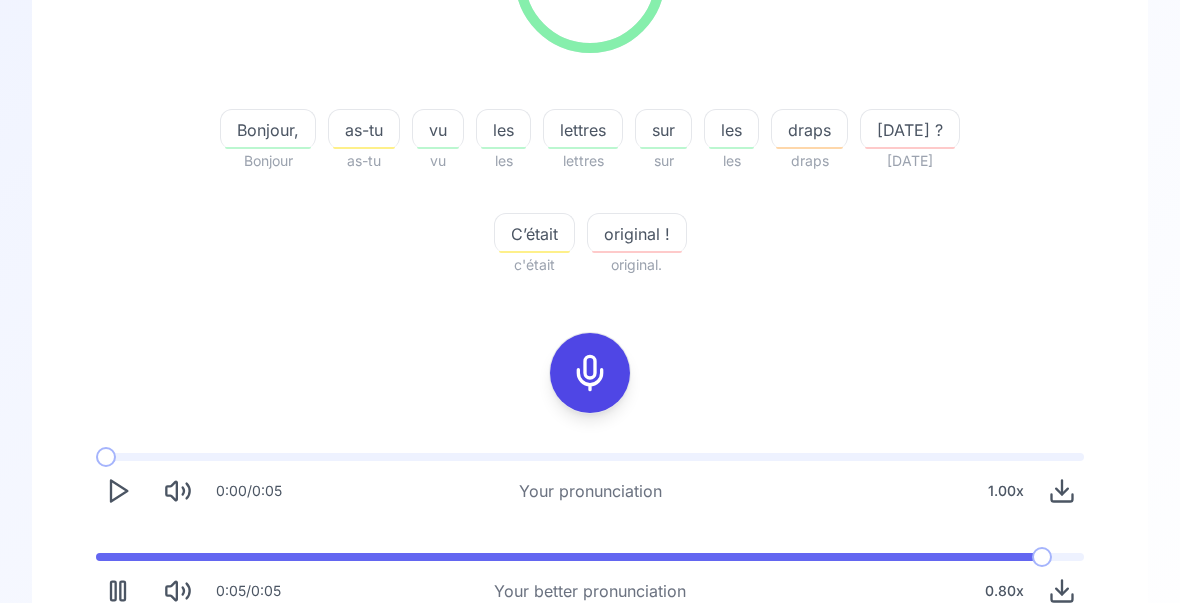 click on "Try another sentence" at bounding box center (604, 670) 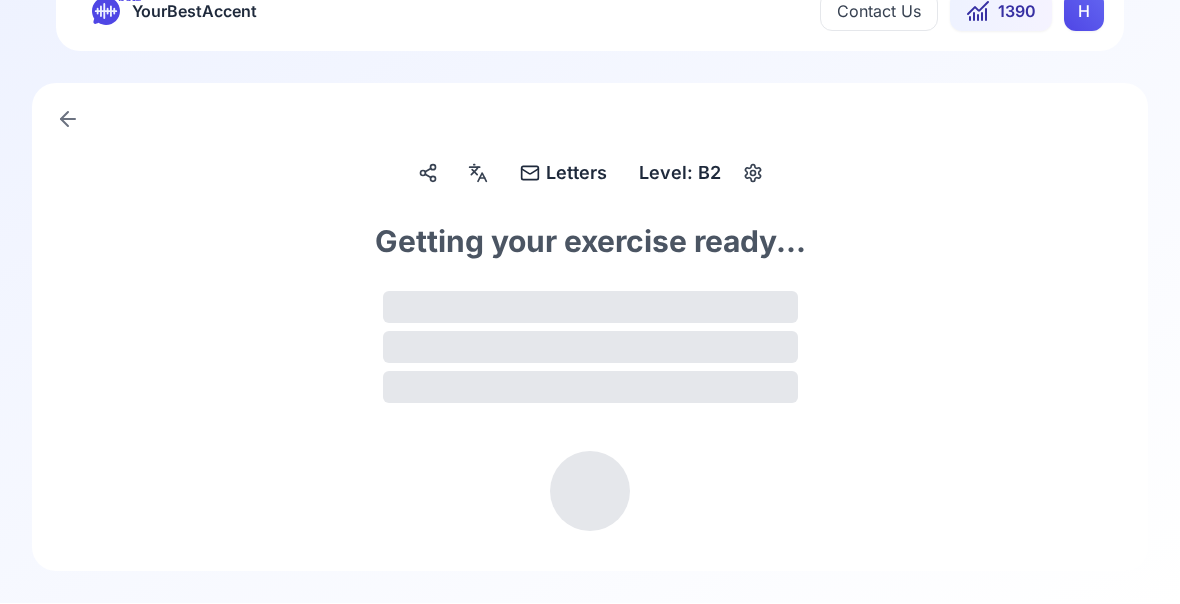 scroll, scrollTop: 0, scrollLeft: 0, axis: both 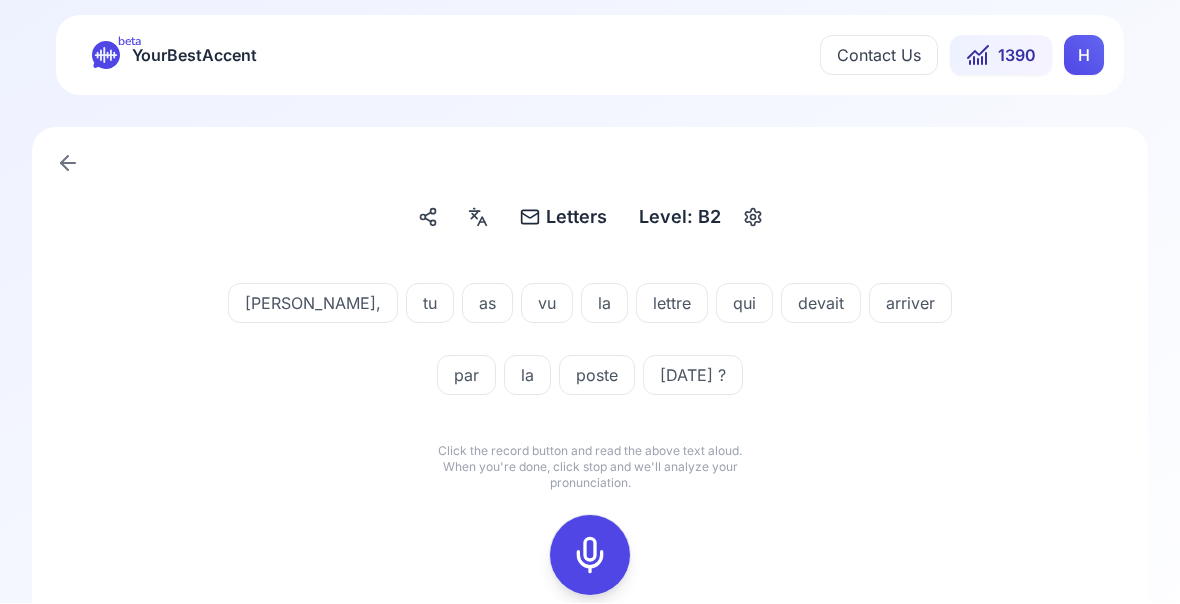 click 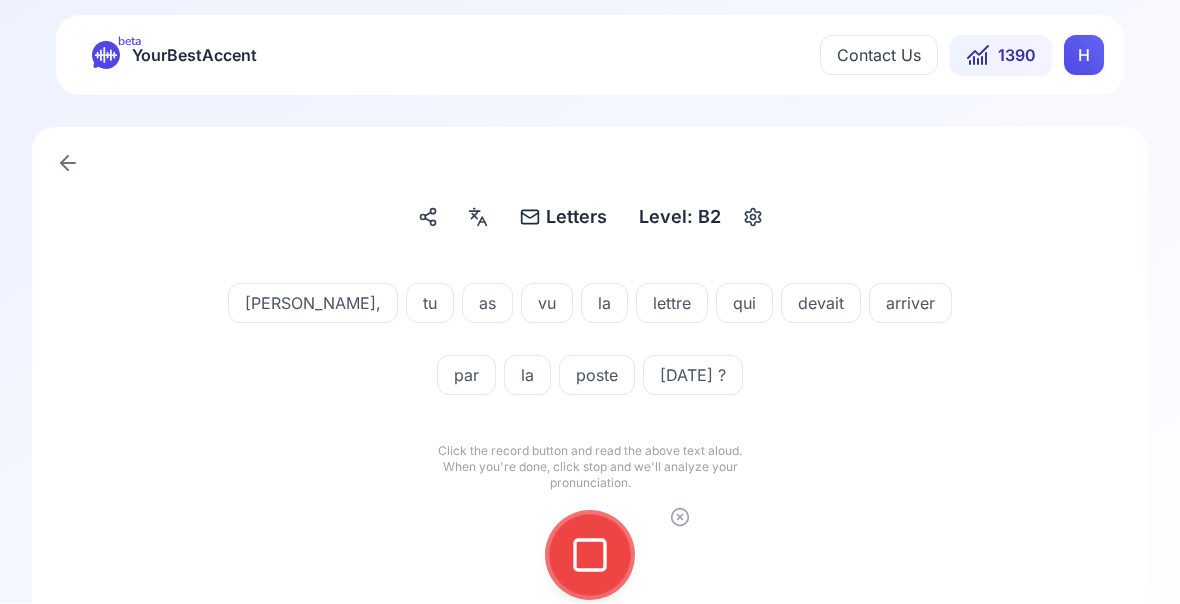 click 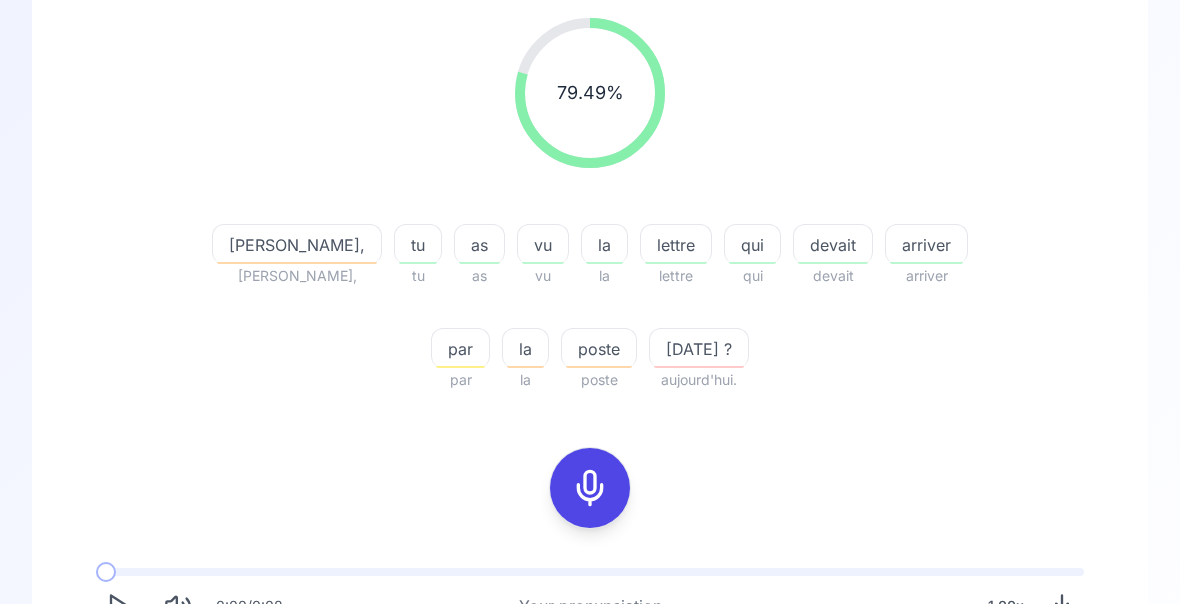 scroll, scrollTop: 258, scrollLeft: 0, axis: vertical 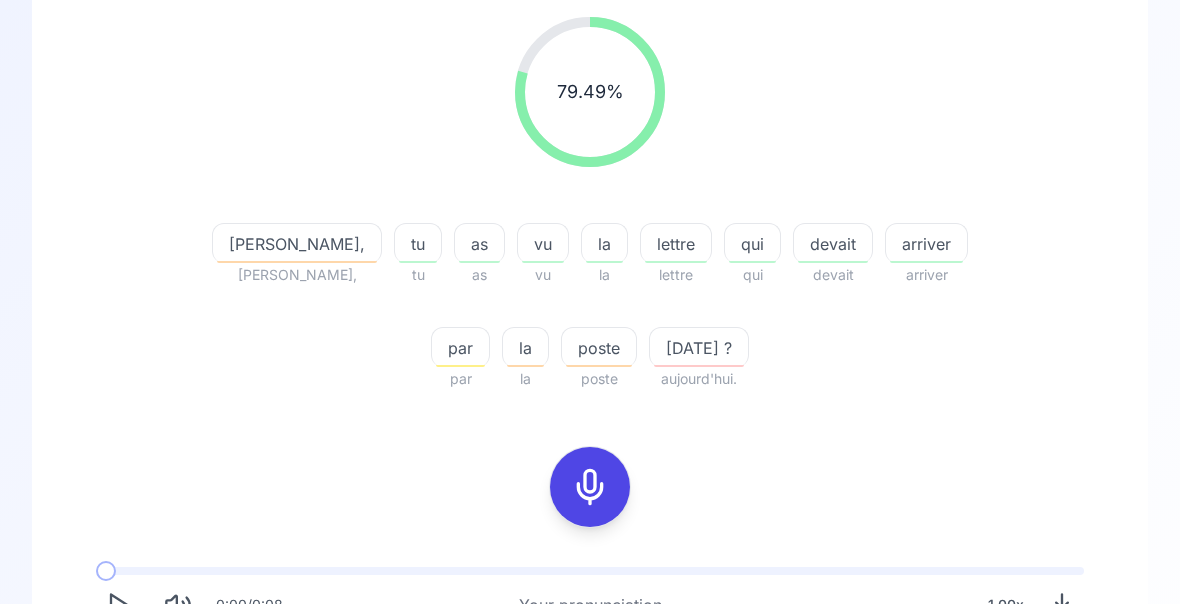 click 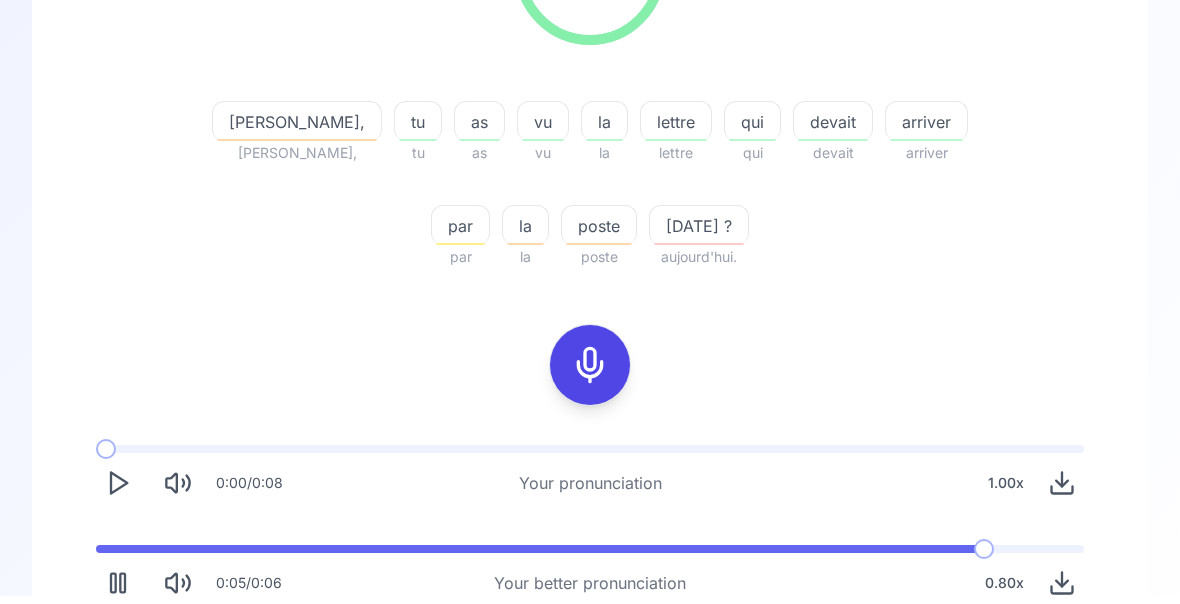 scroll, scrollTop: 372, scrollLeft: 0, axis: vertical 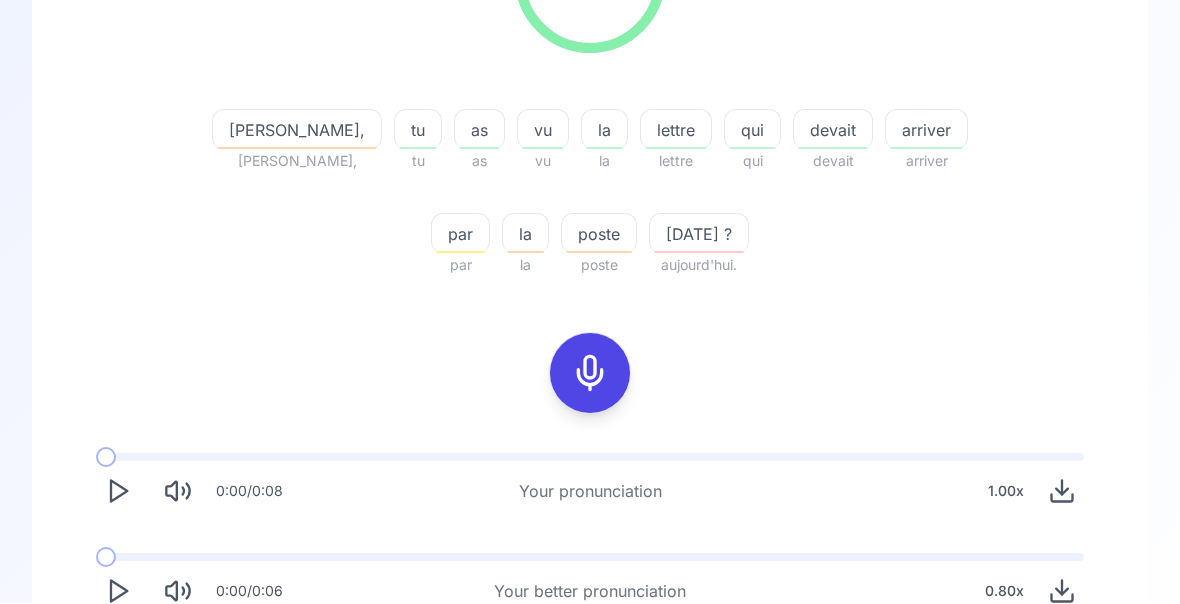 click on "Try another sentence" at bounding box center (604, 670) 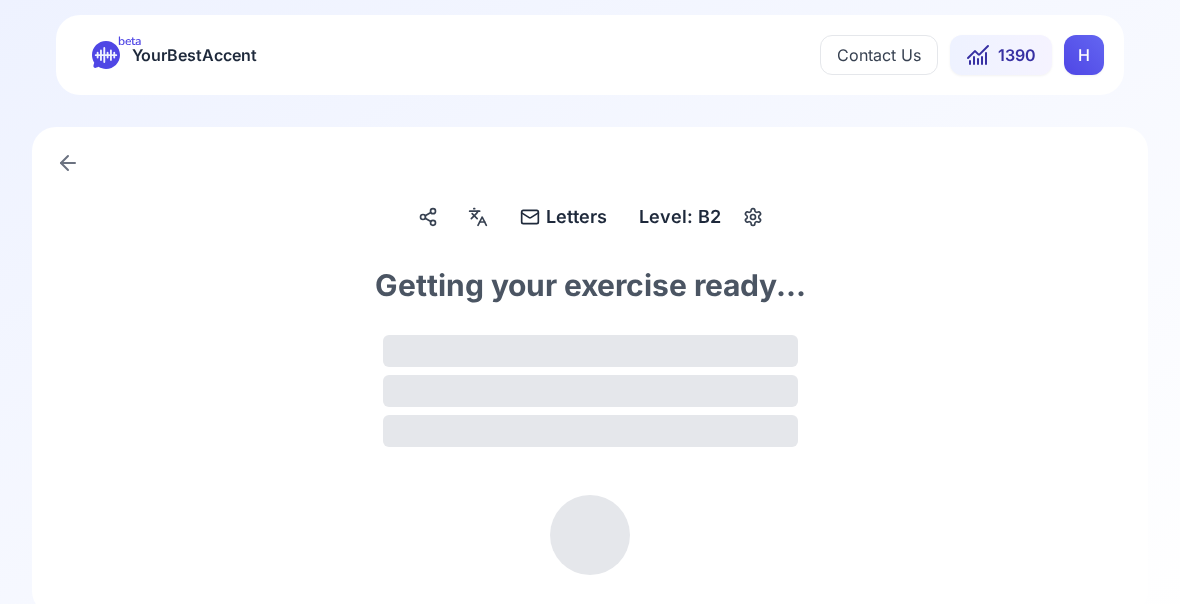 scroll, scrollTop: 0, scrollLeft: 0, axis: both 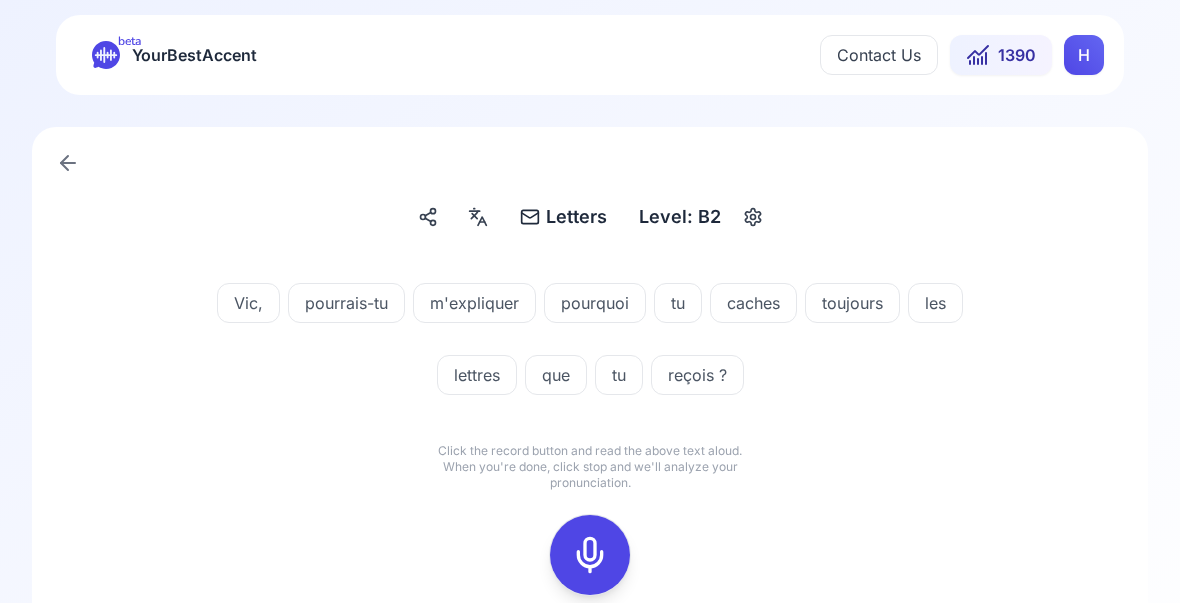click 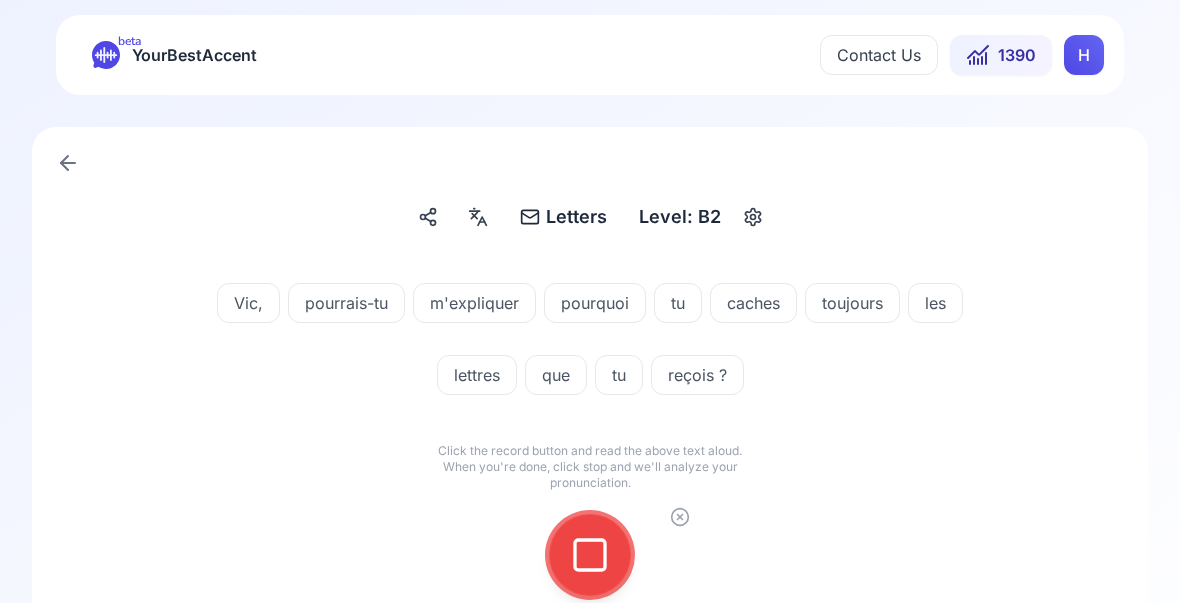 click 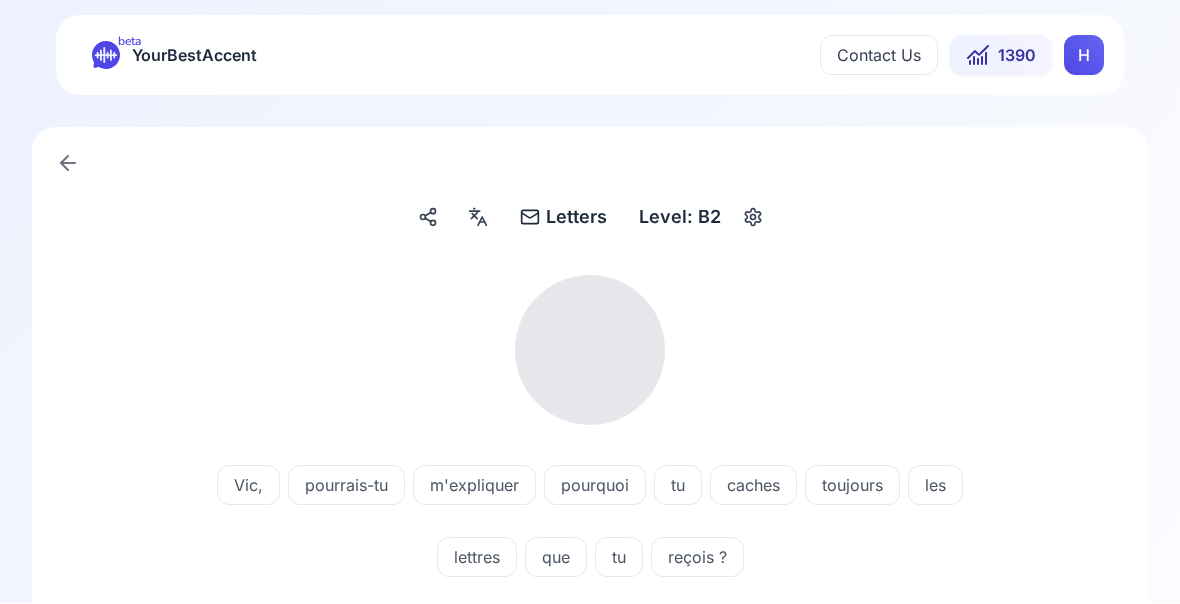 scroll, scrollTop: 1, scrollLeft: 0, axis: vertical 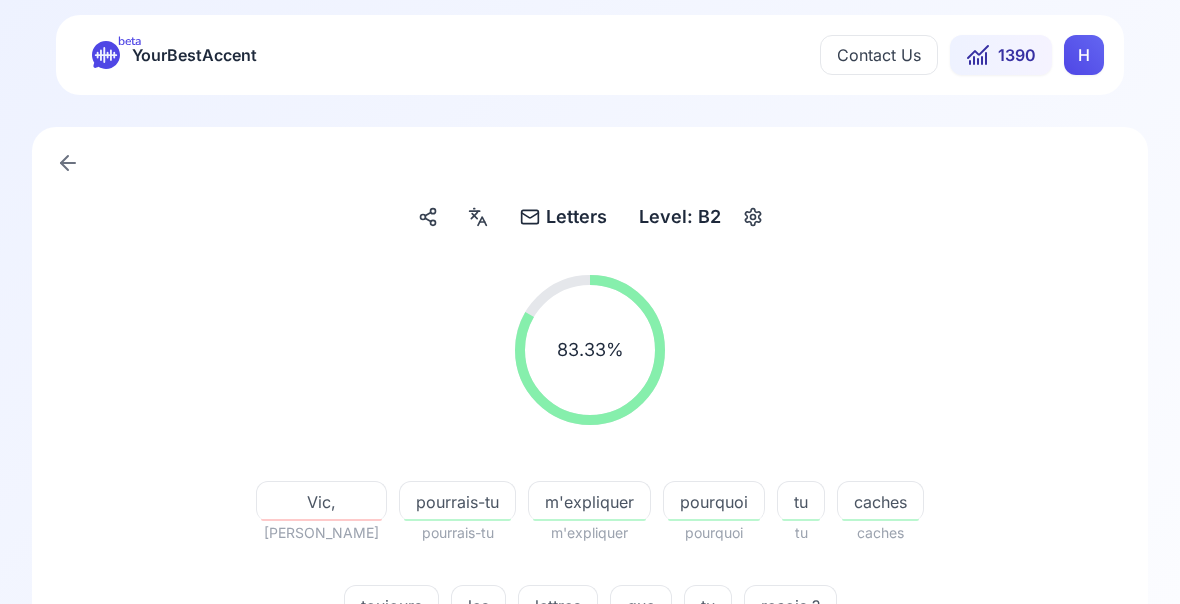 click on "reçois ?" at bounding box center (790, 606) 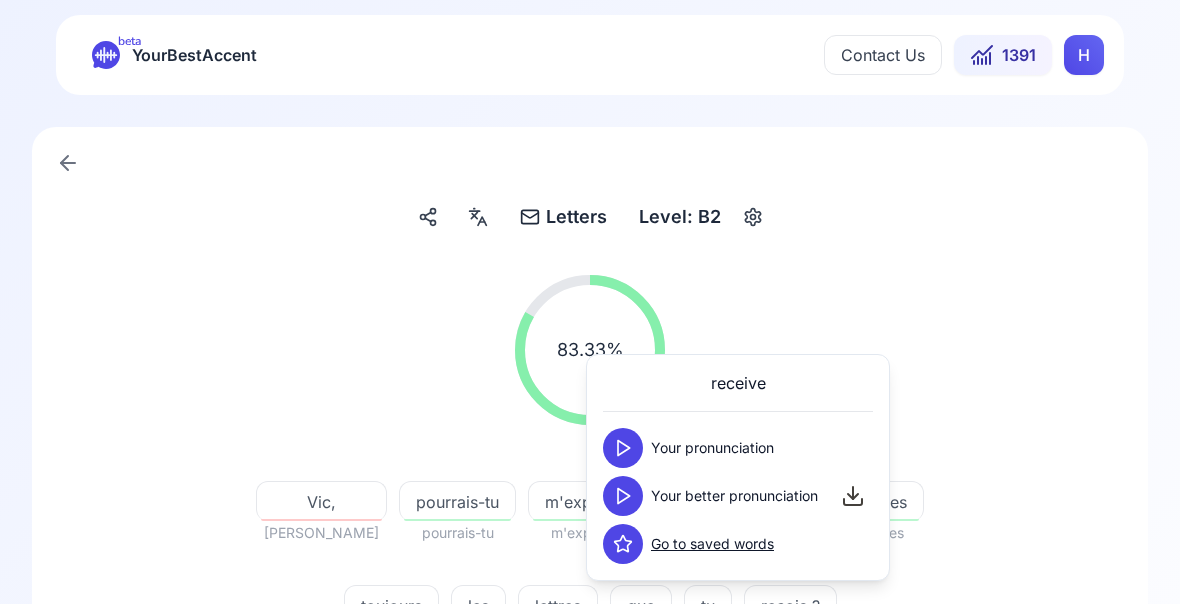 click 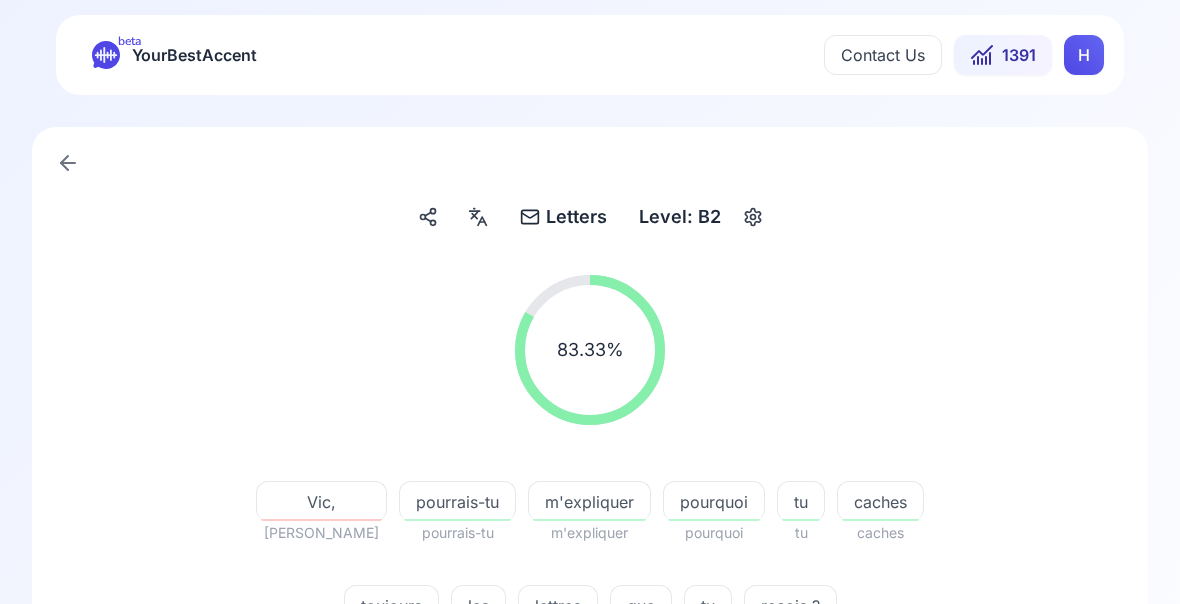 click on "caches" at bounding box center (880, 501) 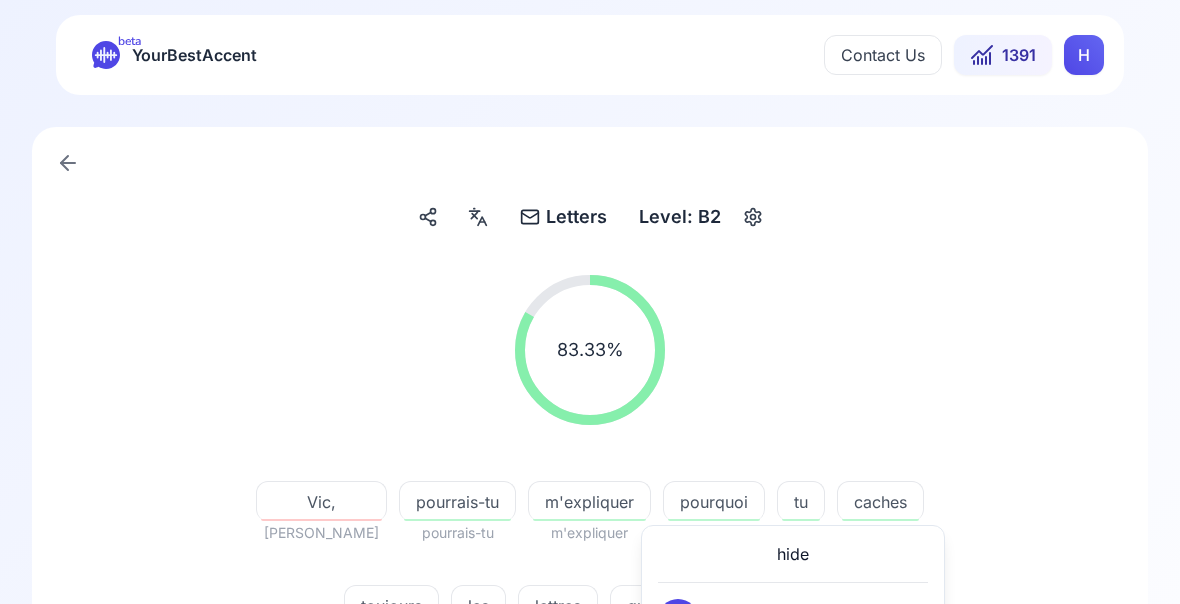 click on "83.33 % 83.33 % [PERSON_NAME], [PERSON_NAME] pourrais-tu pourrais-tu m'expliquer m'expliquer pourquoi pourquoi tu tu caches caches toujours toujours les les lettres lettres que que tu tu reçois ? reçois." at bounding box center [590, 462] 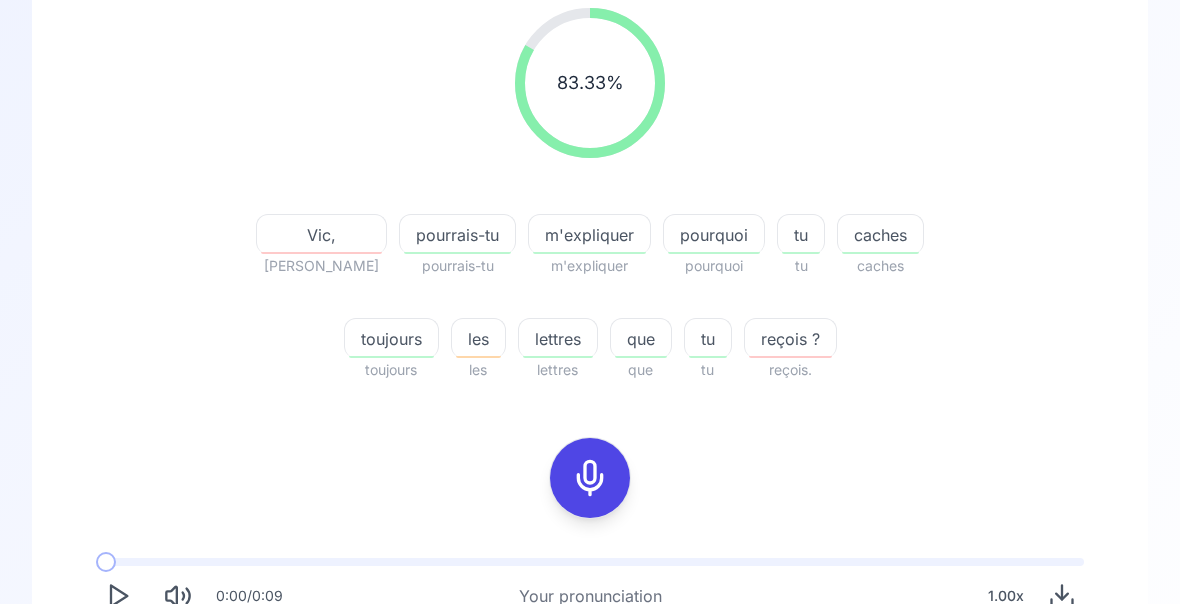 scroll, scrollTop: 268, scrollLeft: 0, axis: vertical 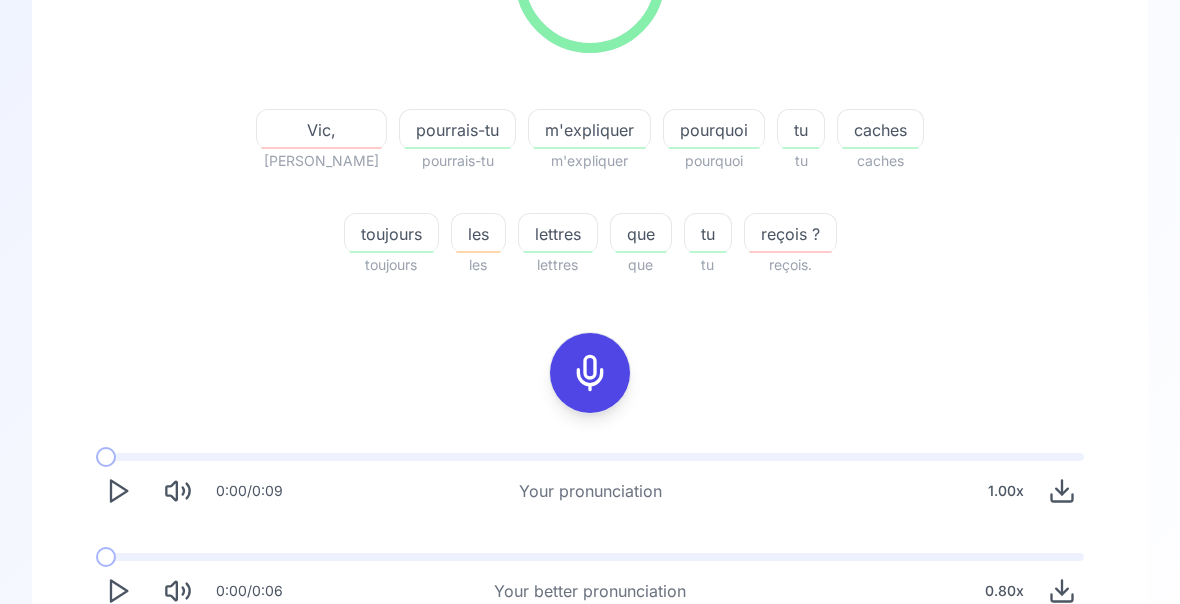 click on "Try another sentence" at bounding box center [590, 670] 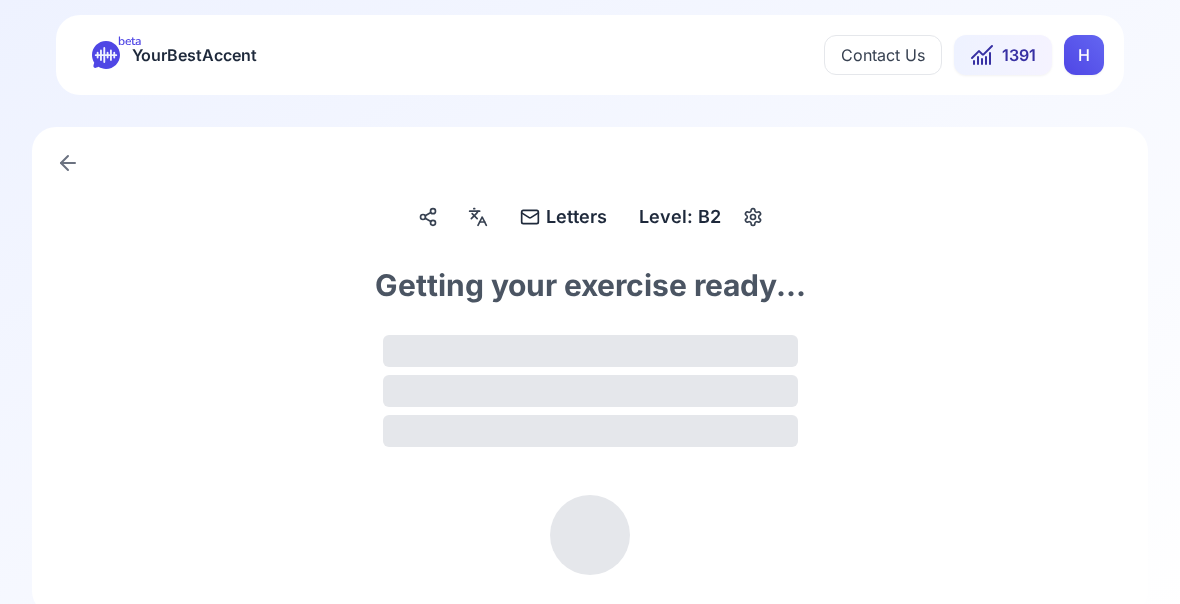 scroll, scrollTop: 0, scrollLeft: 0, axis: both 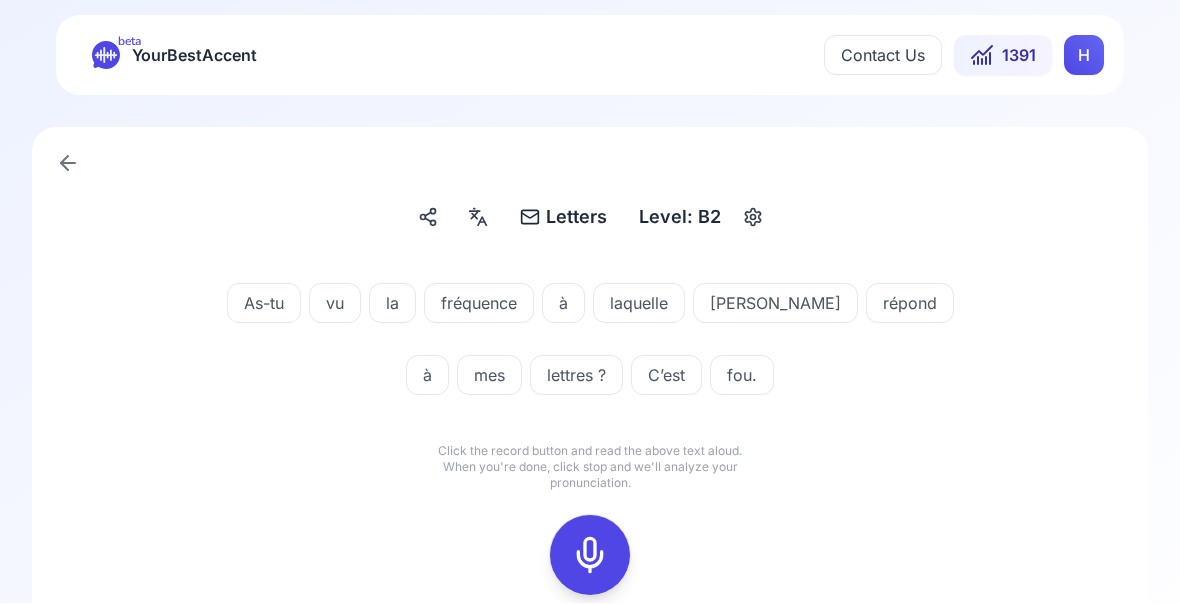 click 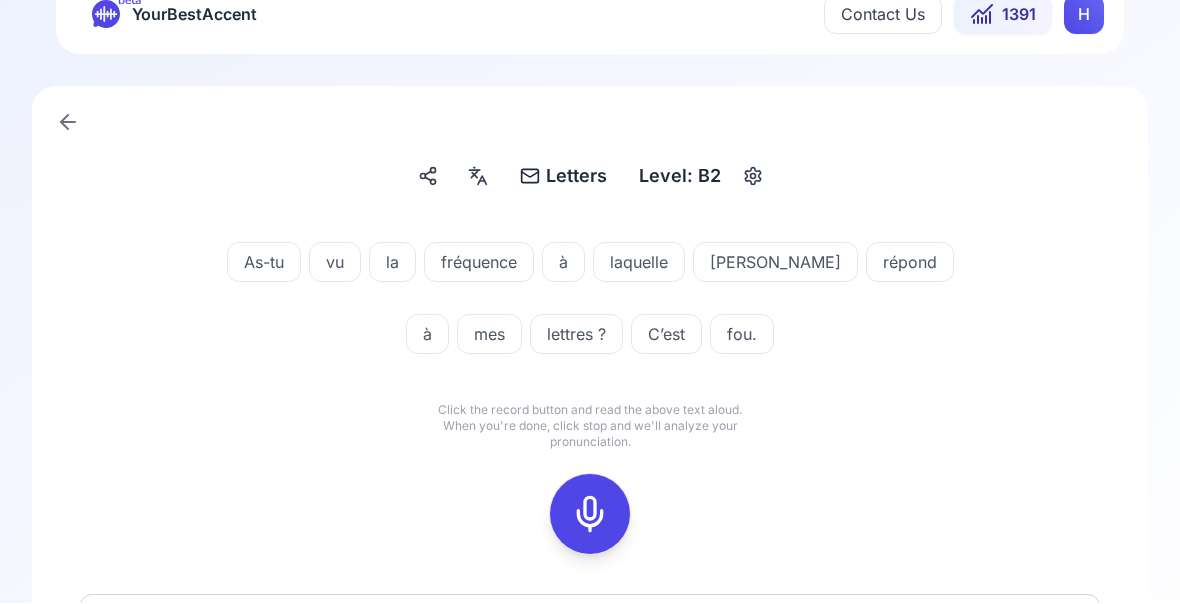 scroll, scrollTop: 57, scrollLeft: 0, axis: vertical 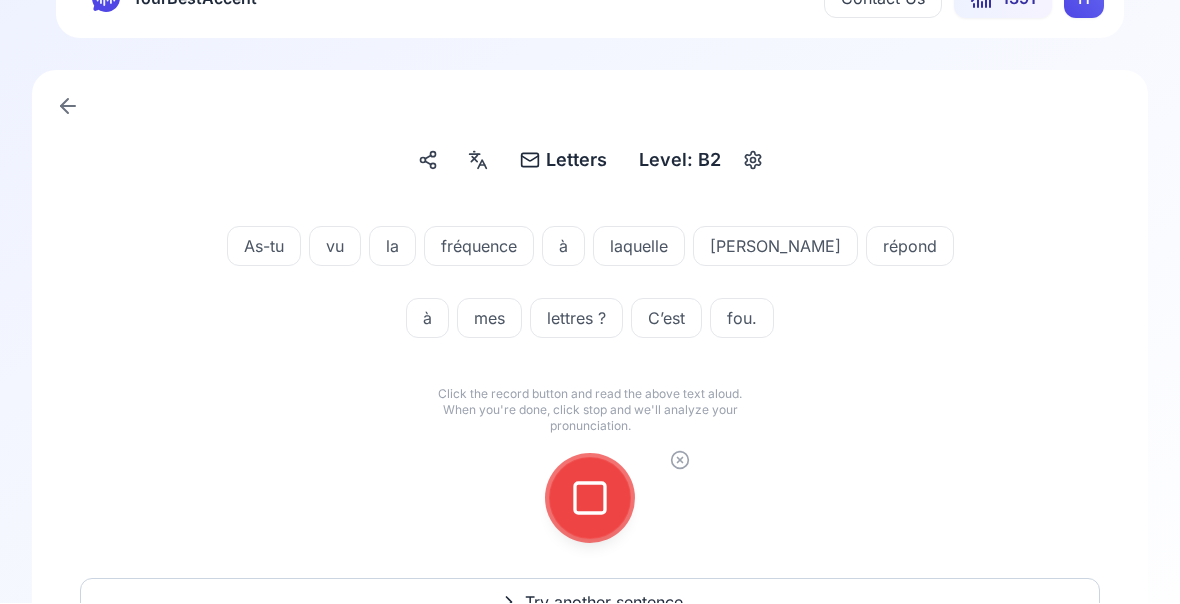 click 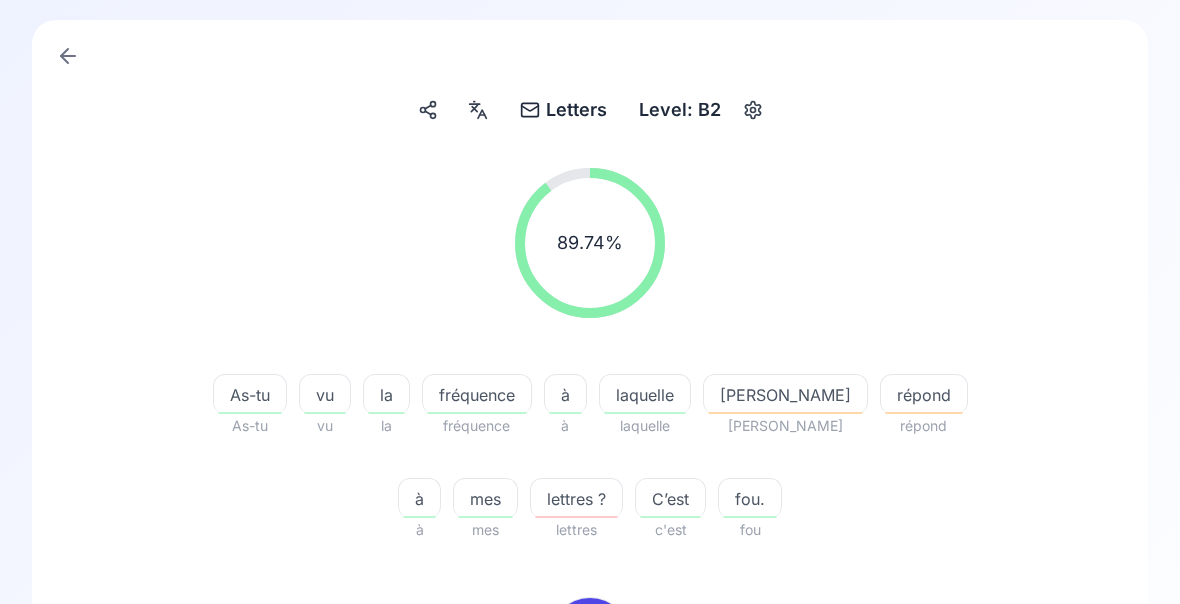 scroll, scrollTop: 108, scrollLeft: 0, axis: vertical 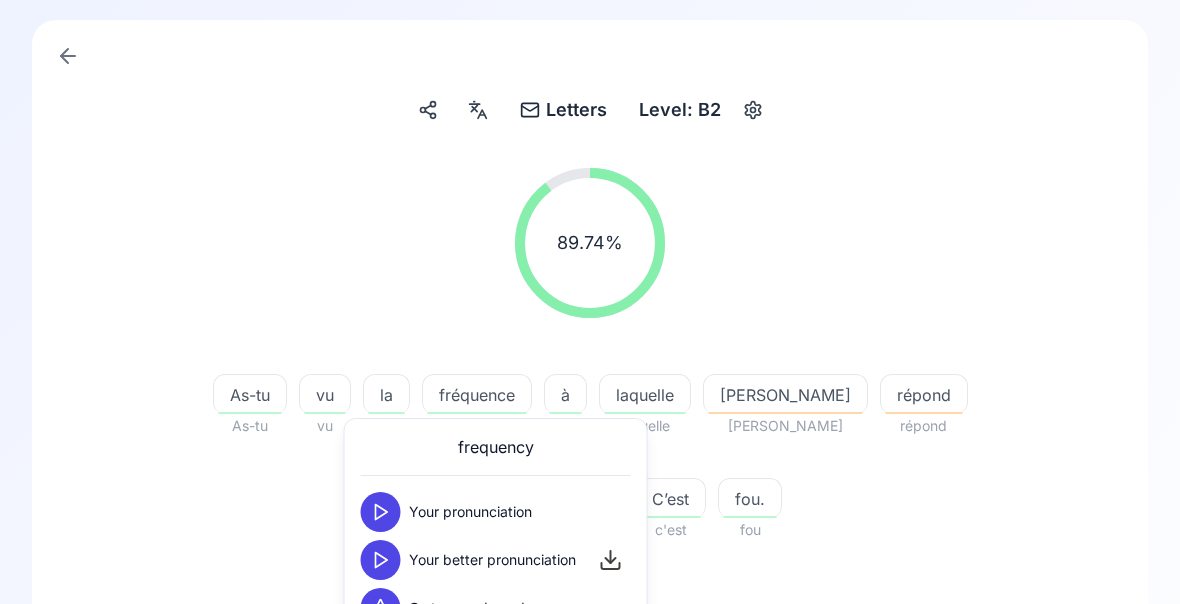click 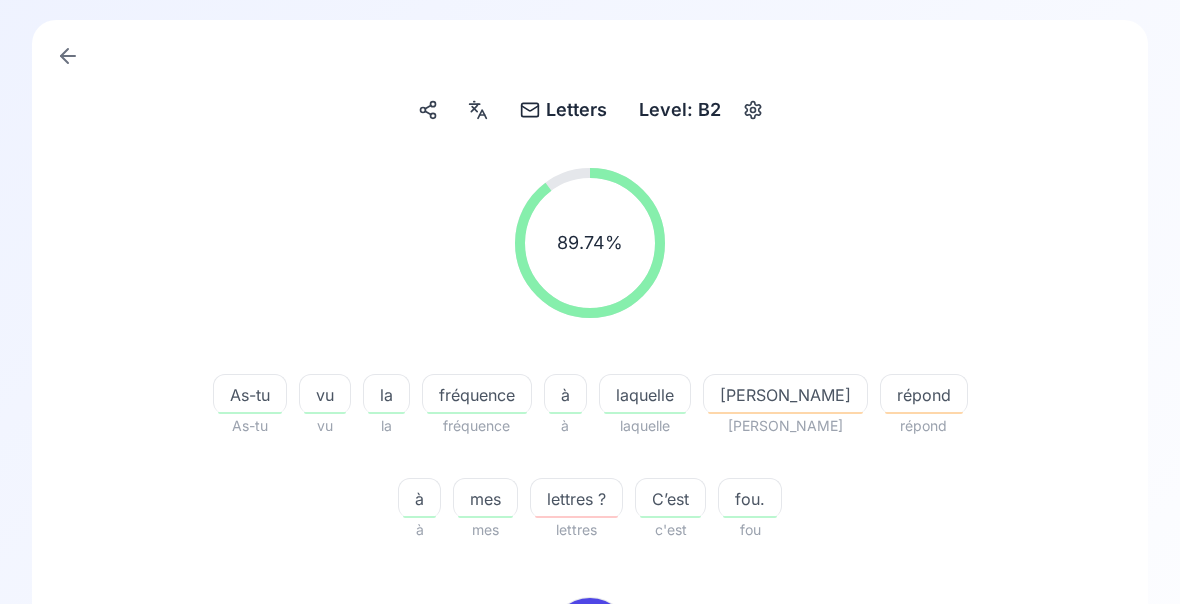 click at bounding box center (924, 413) 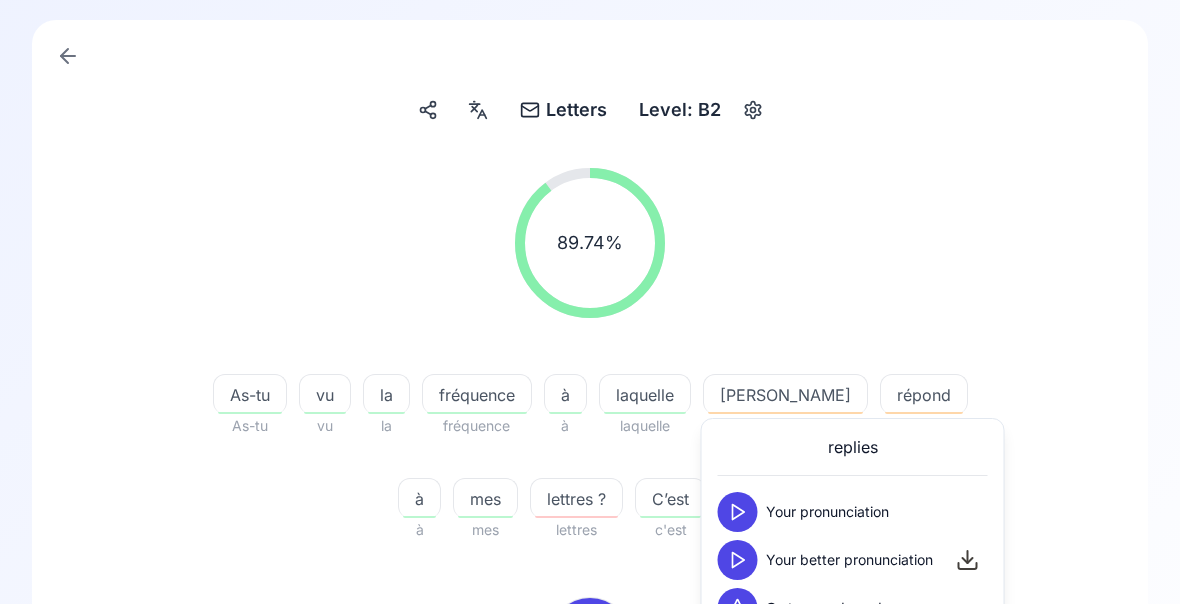 click 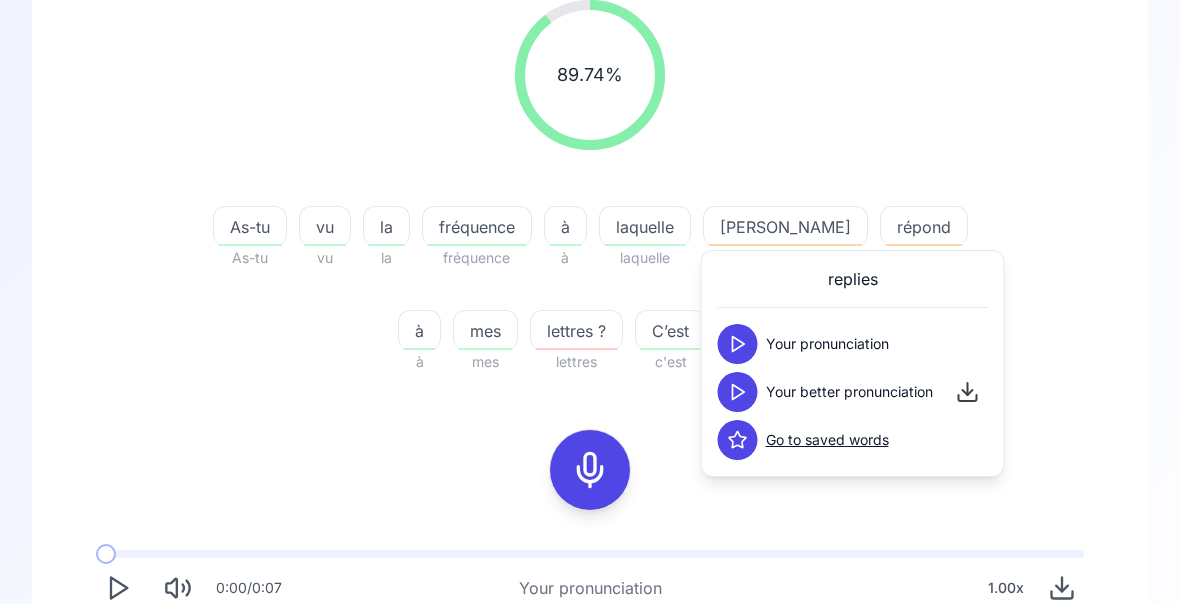 click on "89.74 % 89.74 % As-tu As-tu vu vu la la fréquence fréquence à à laquelle laquelle [PERSON_NAME] répond répond à à mes mes lettres ? lettres C’est c'est fou. fou 0:00  /  0:07 Your pronunciation 1.00 x 0:00  /  0:05 Your better pronunciation 0.80 x" at bounding box center [590, 356] 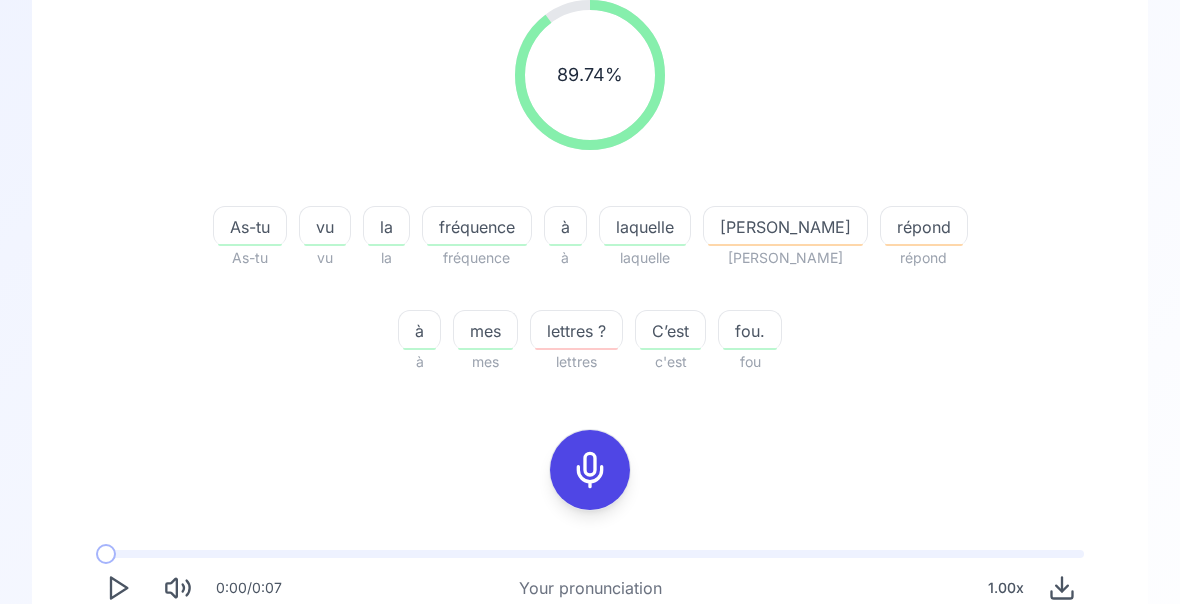 click on "fou." at bounding box center (750, 331) 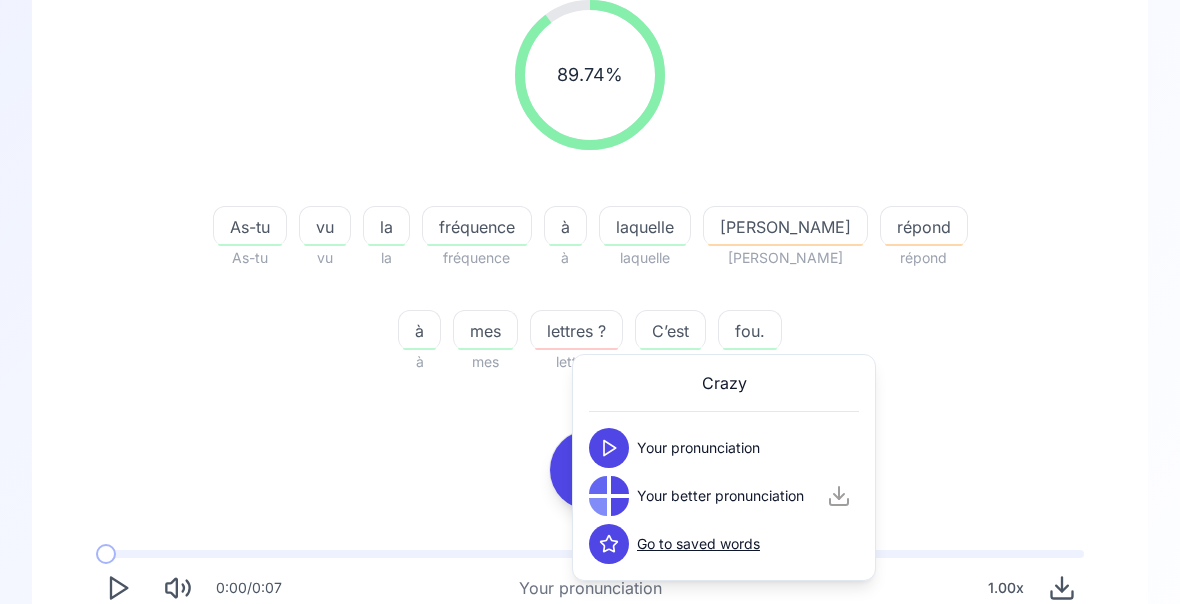click at bounding box center [609, 496] 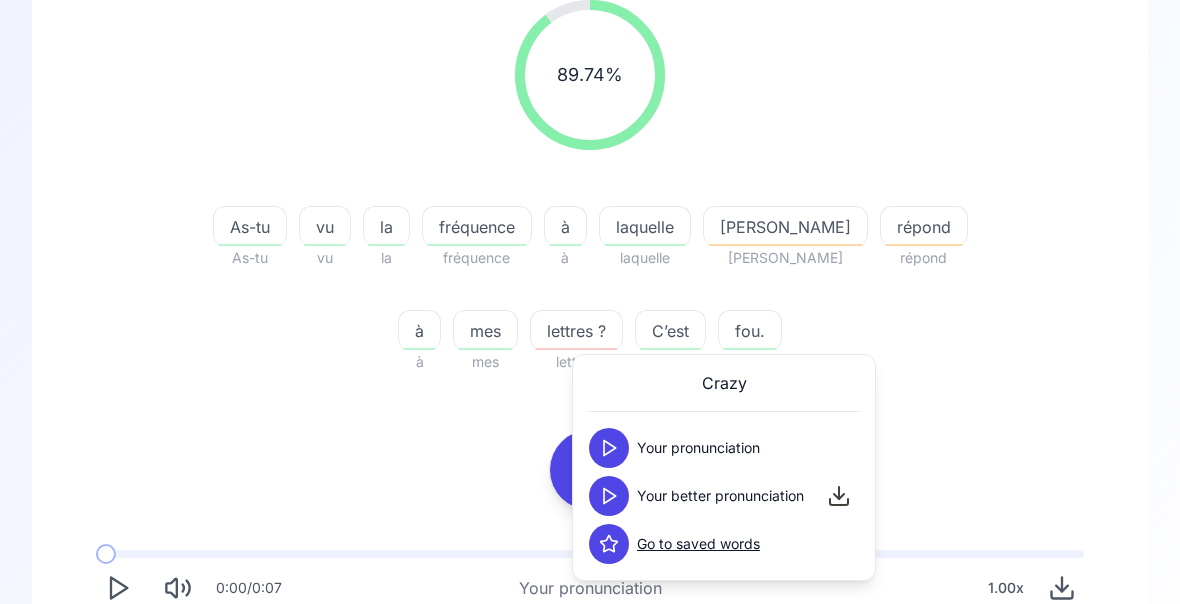 click 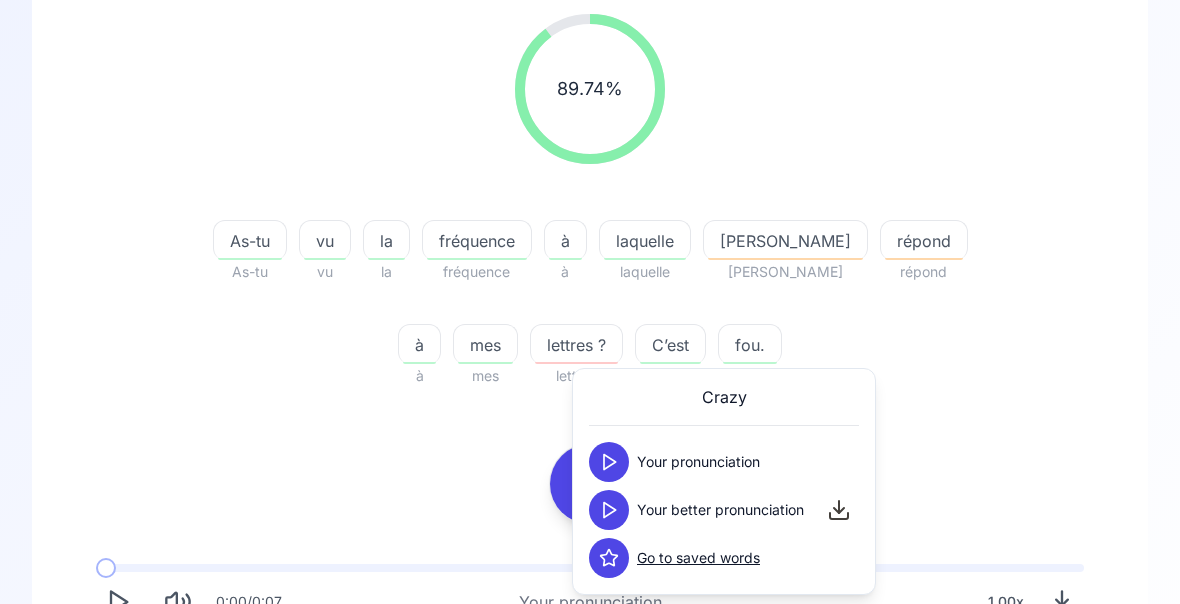 click 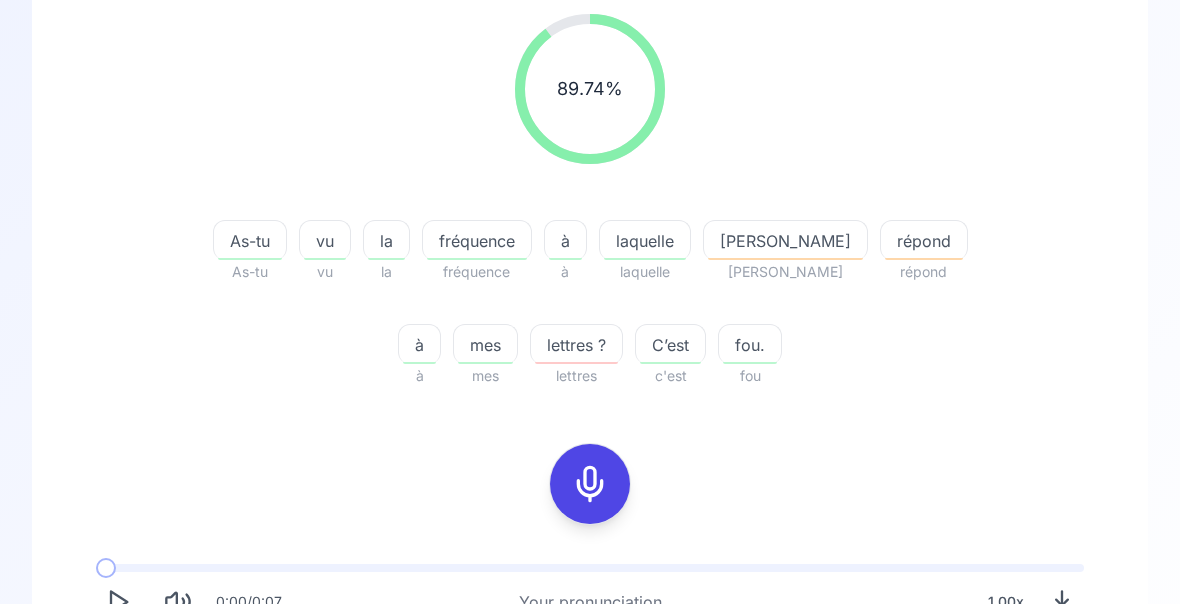 click 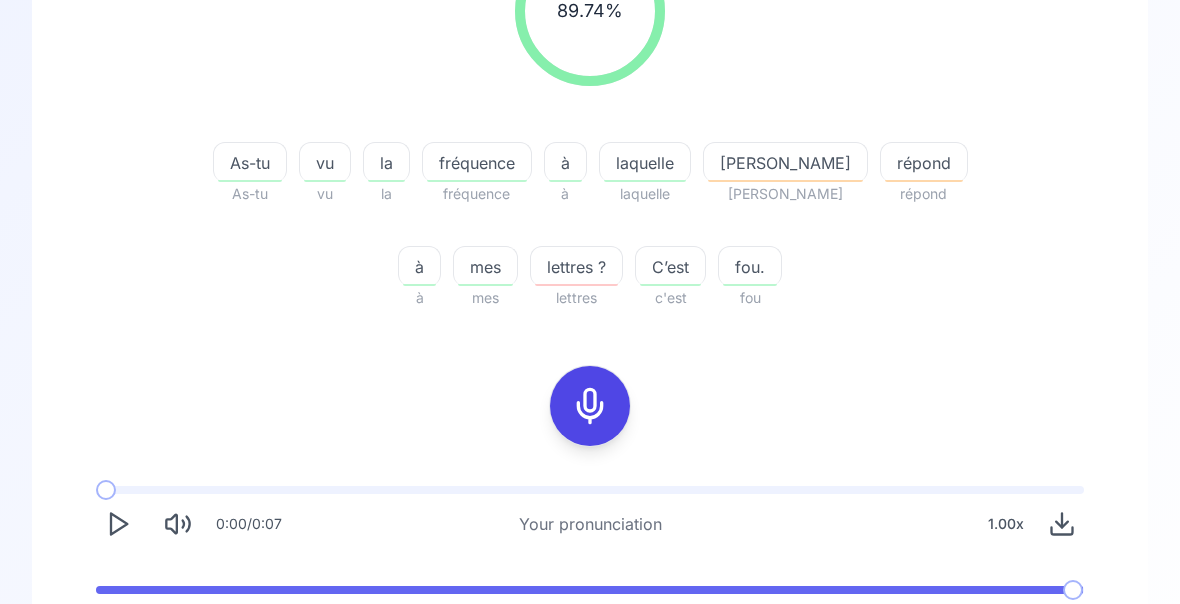 scroll, scrollTop: 372, scrollLeft: 0, axis: vertical 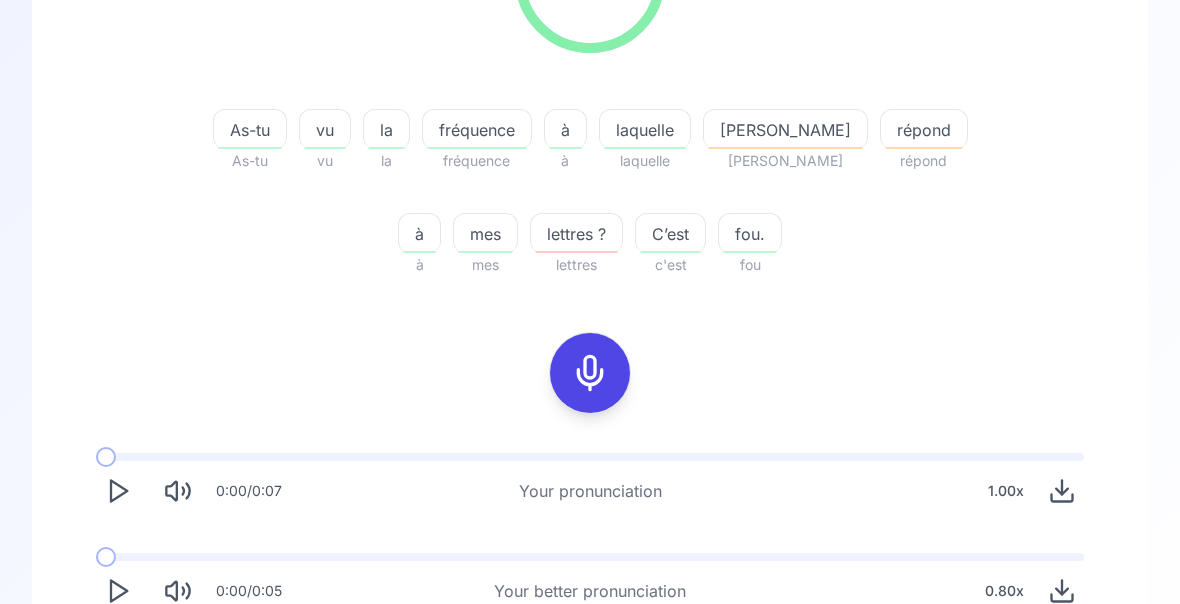 click on "Try another sentence" at bounding box center [604, 670] 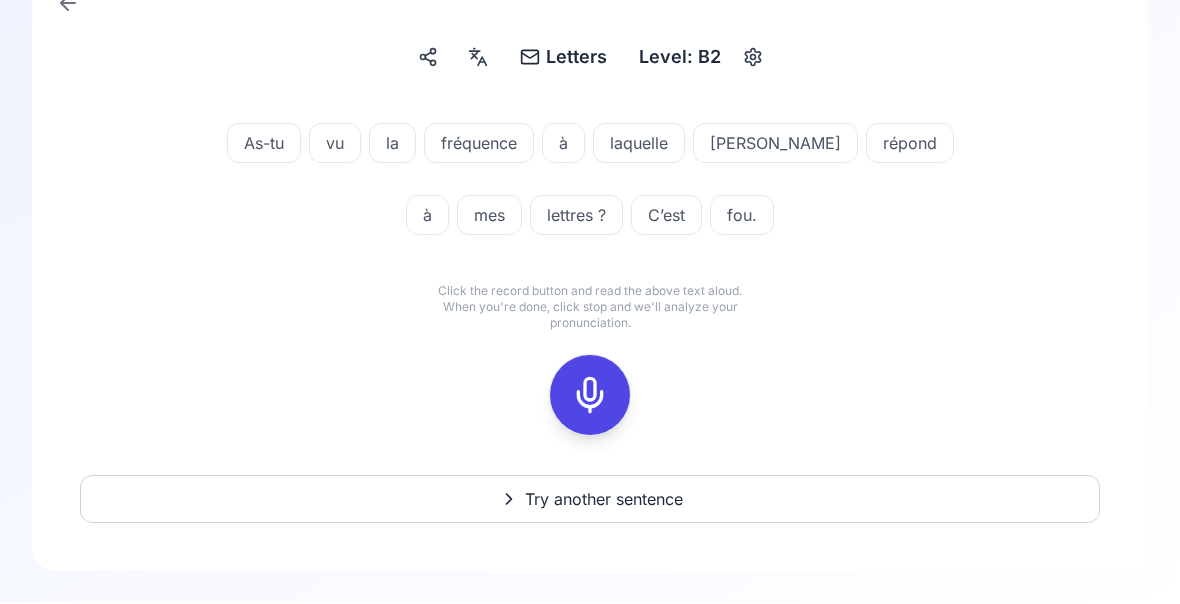scroll, scrollTop: 0, scrollLeft: 0, axis: both 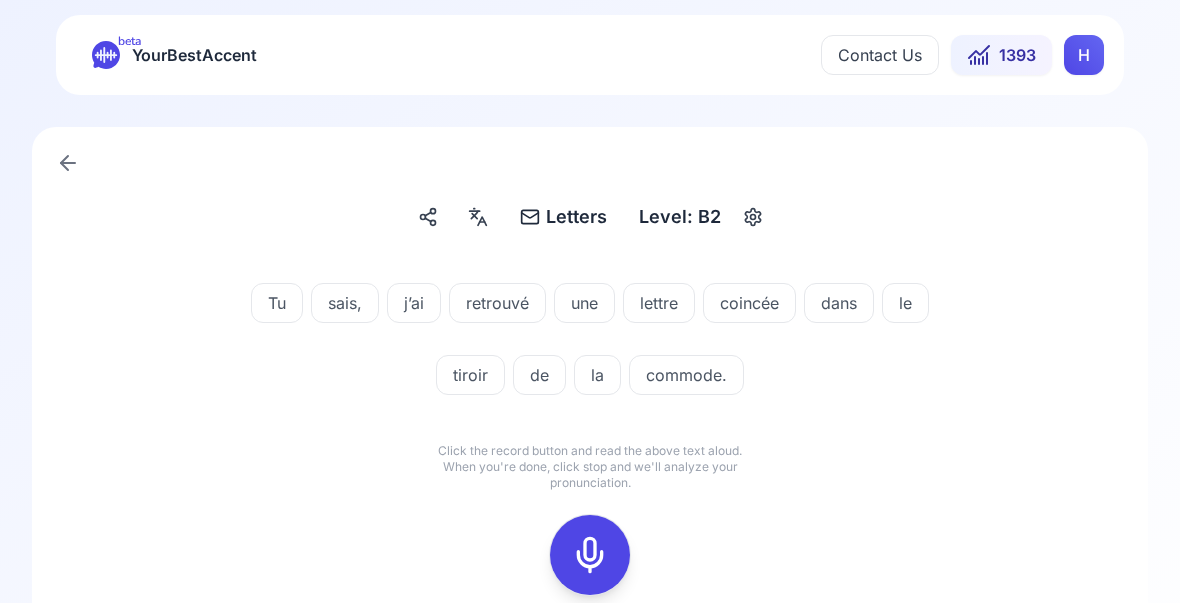 click 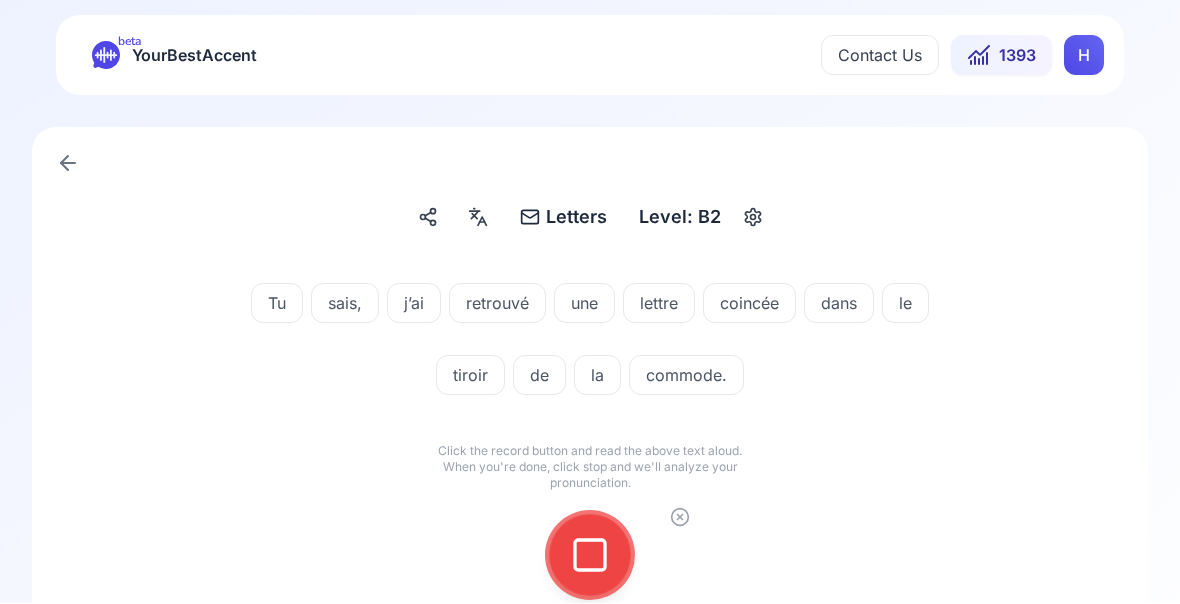 click 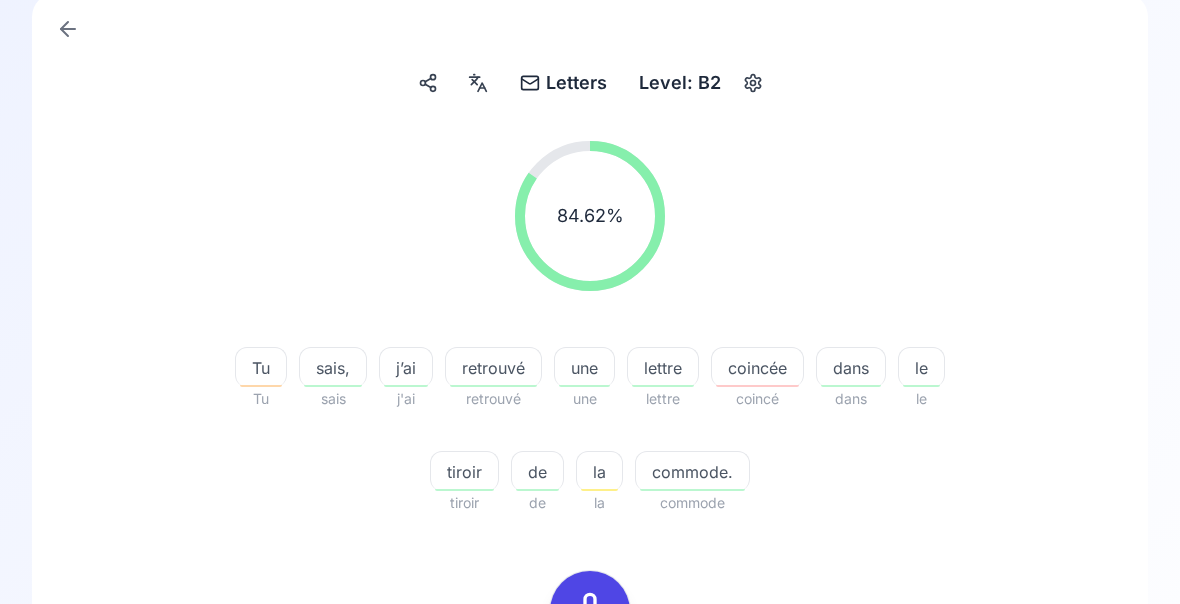scroll, scrollTop: 136, scrollLeft: 0, axis: vertical 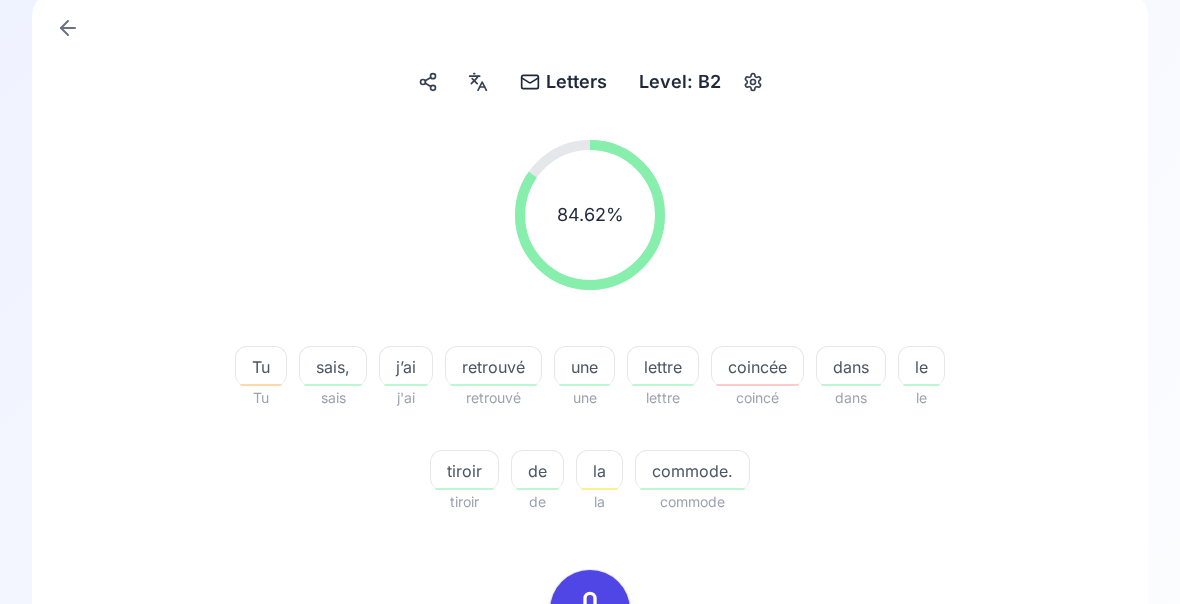 click on "coincée" at bounding box center (757, 367) 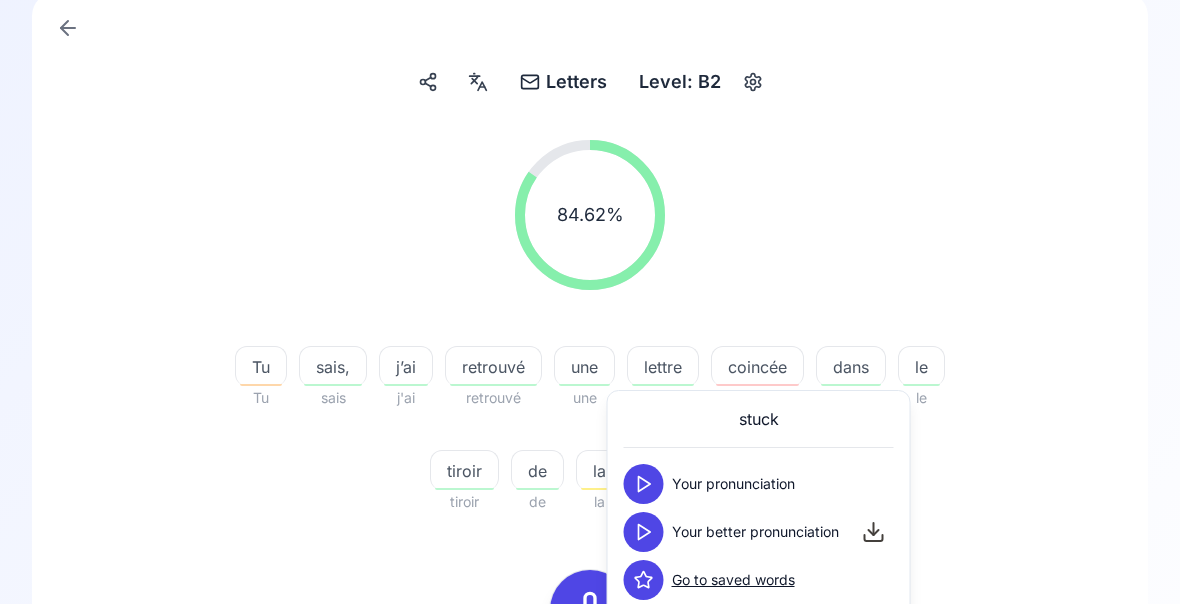 click at bounding box center (644, 532) 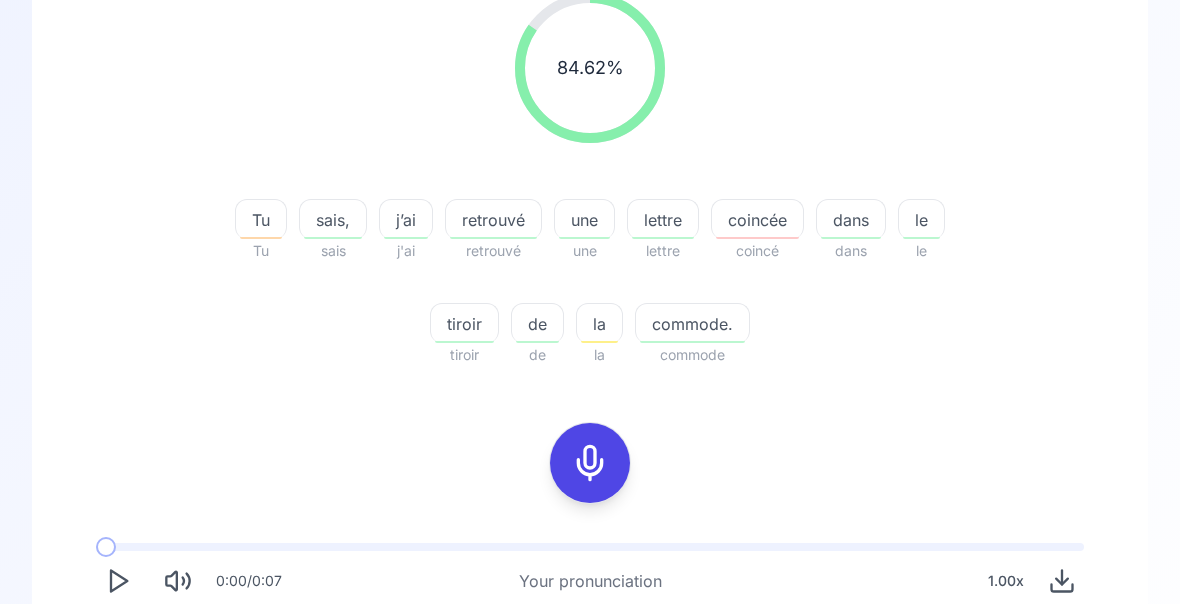 scroll, scrollTop: 284, scrollLeft: 0, axis: vertical 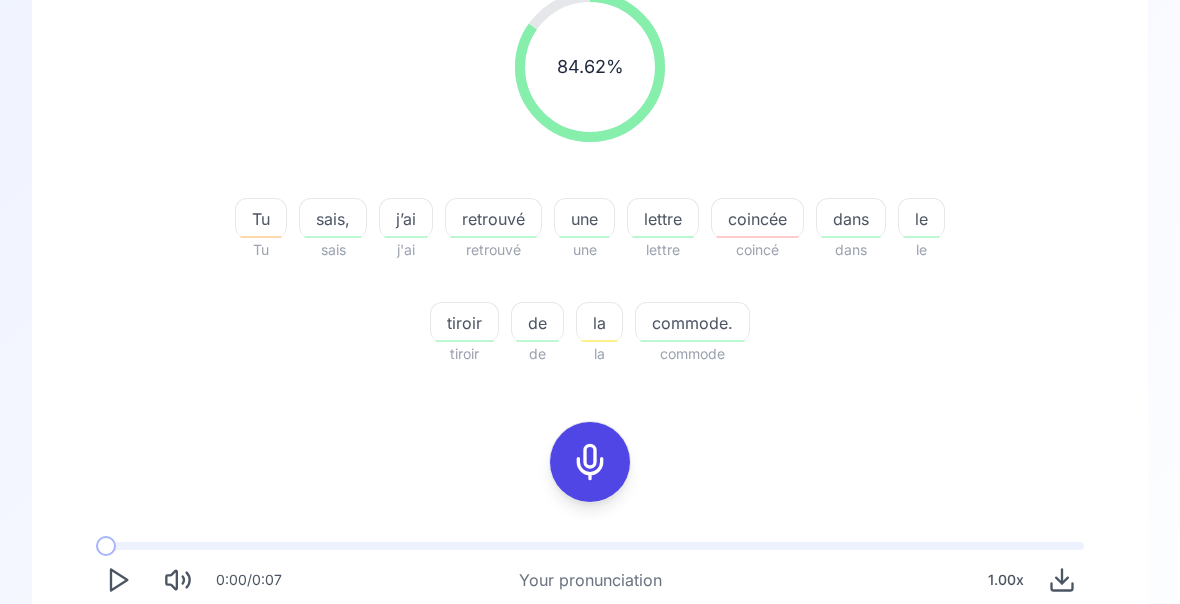 click 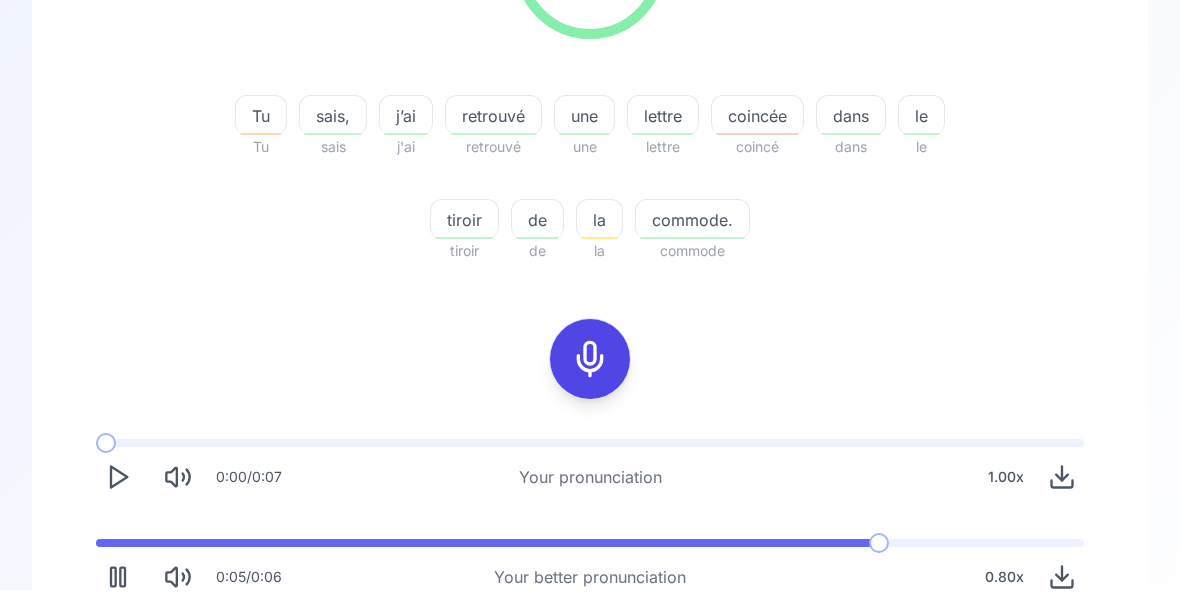 scroll, scrollTop: 372, scrollLeft: 0, axis: vertical 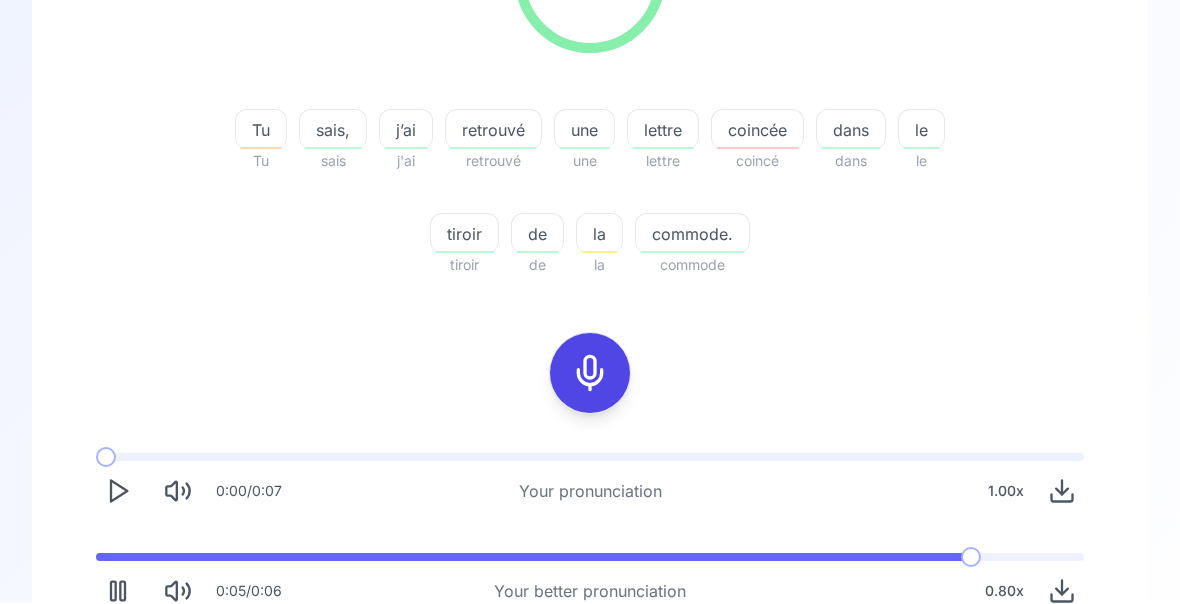 click on "Try another sentence" at bounding box center [590, 670] 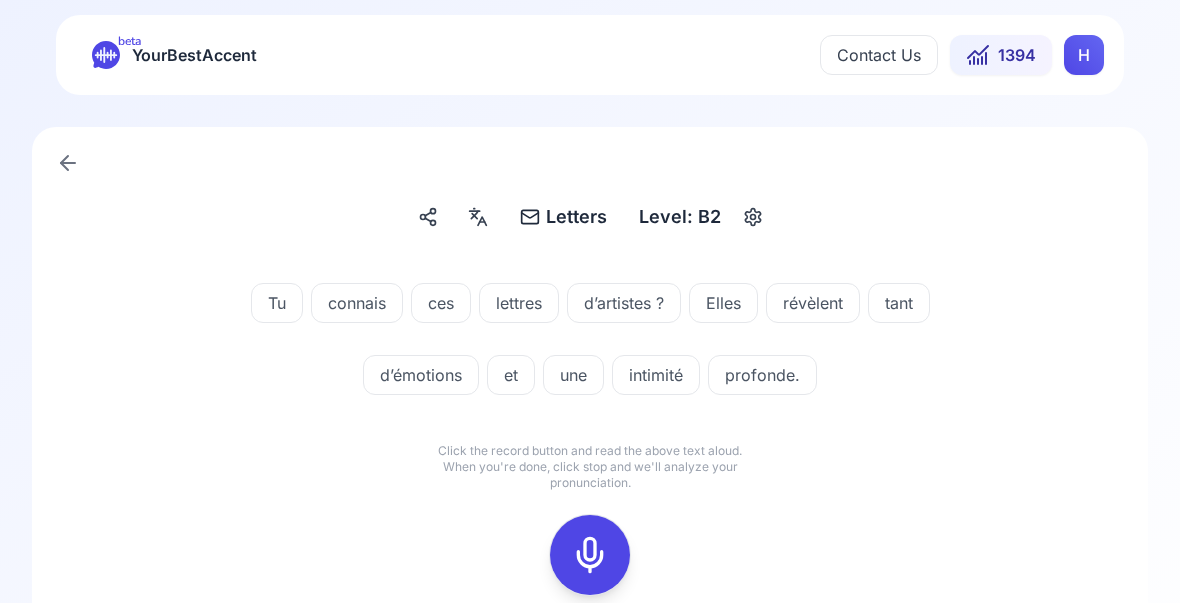 click 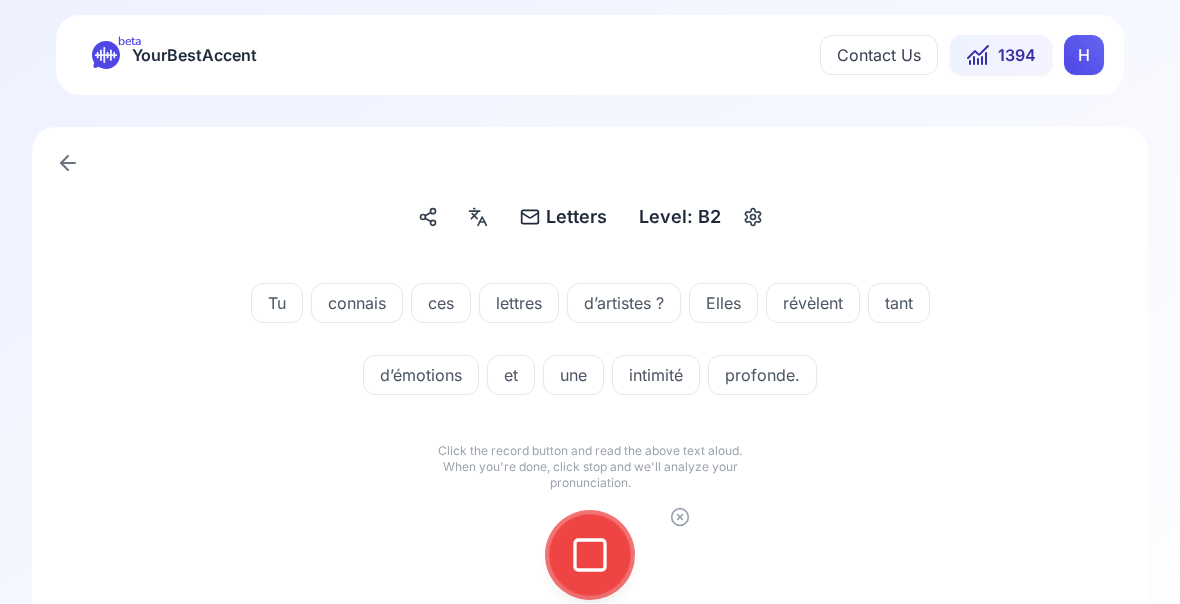 click 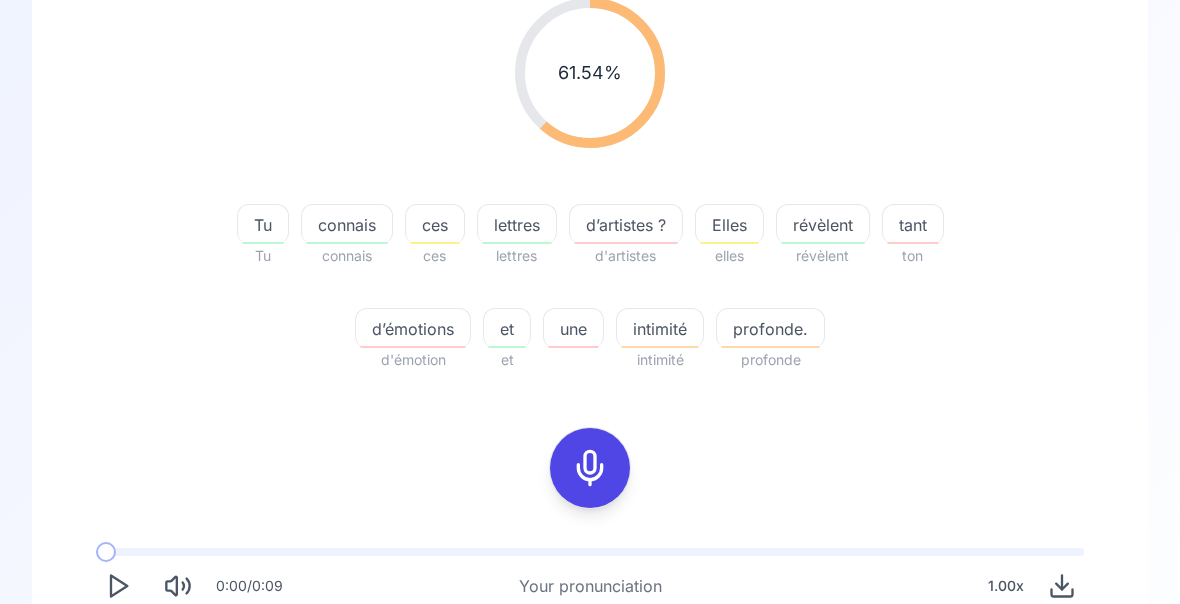 scroll, scrollTop: 292, scrollLeft: 0, axis: vertical 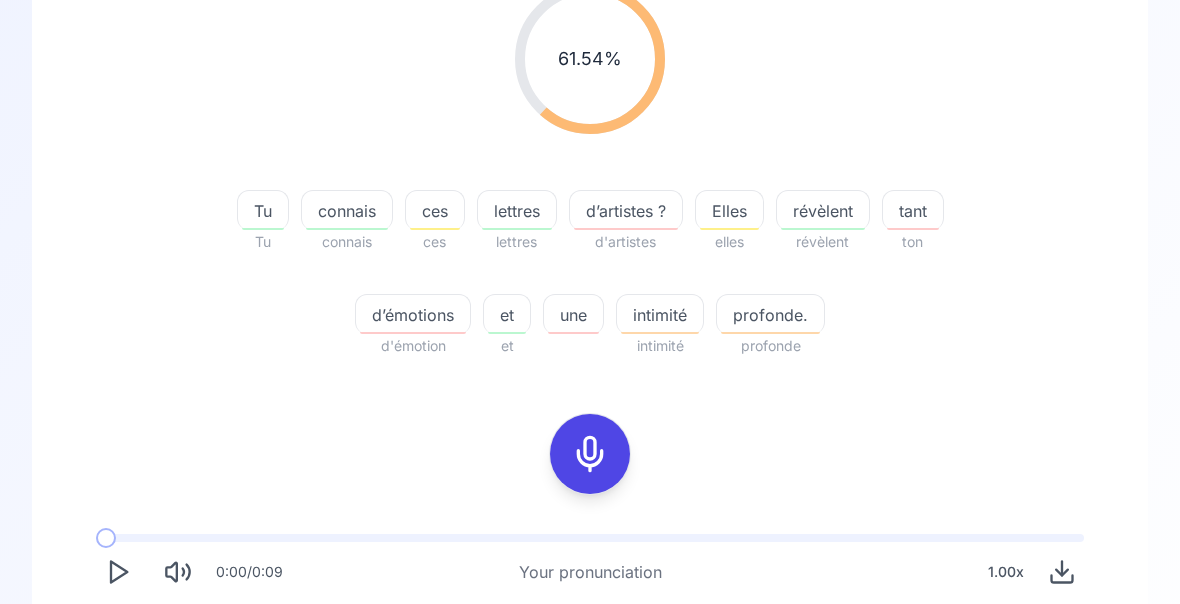 click 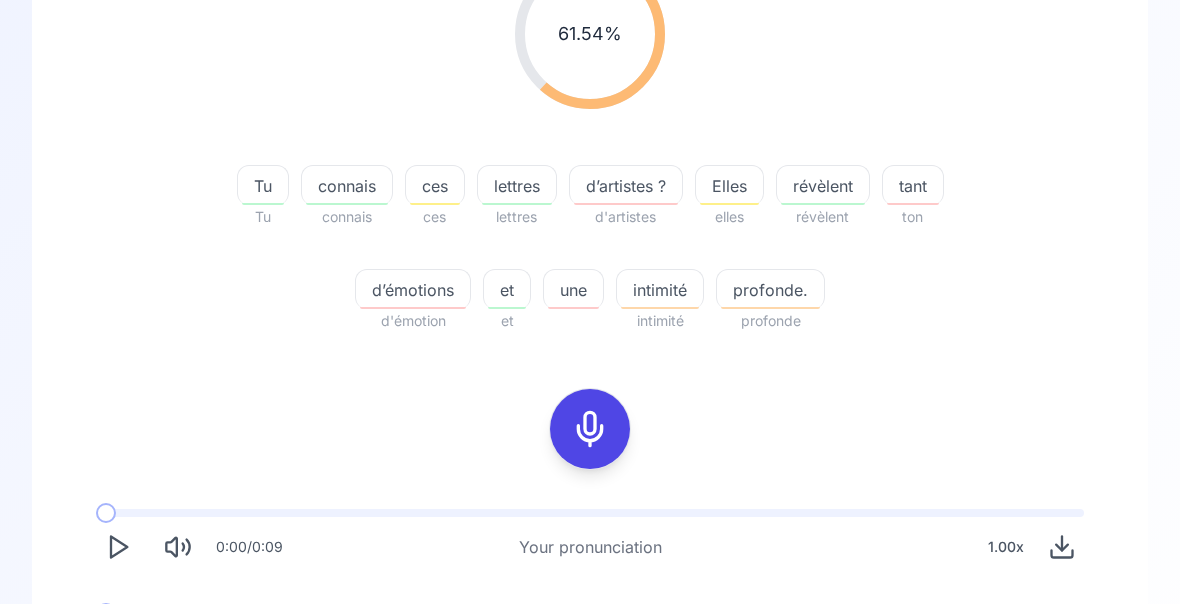 scroll, scrollTop: 372, scrollLeft: 0, axis: vertical 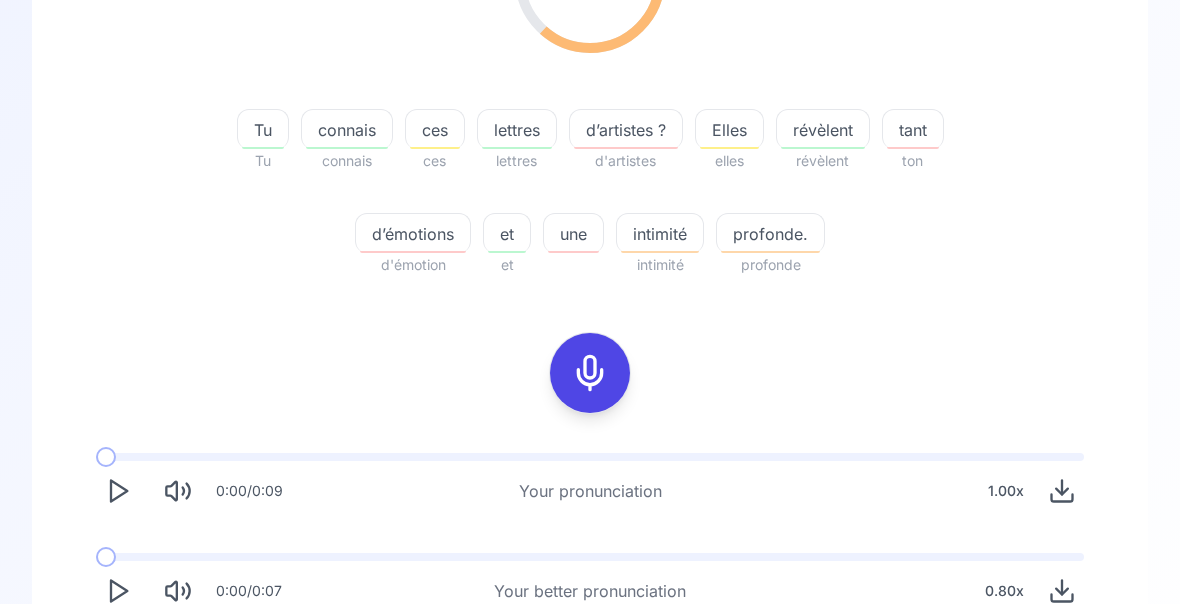 click on "Try another sentence" at bounding box center (590, 670) 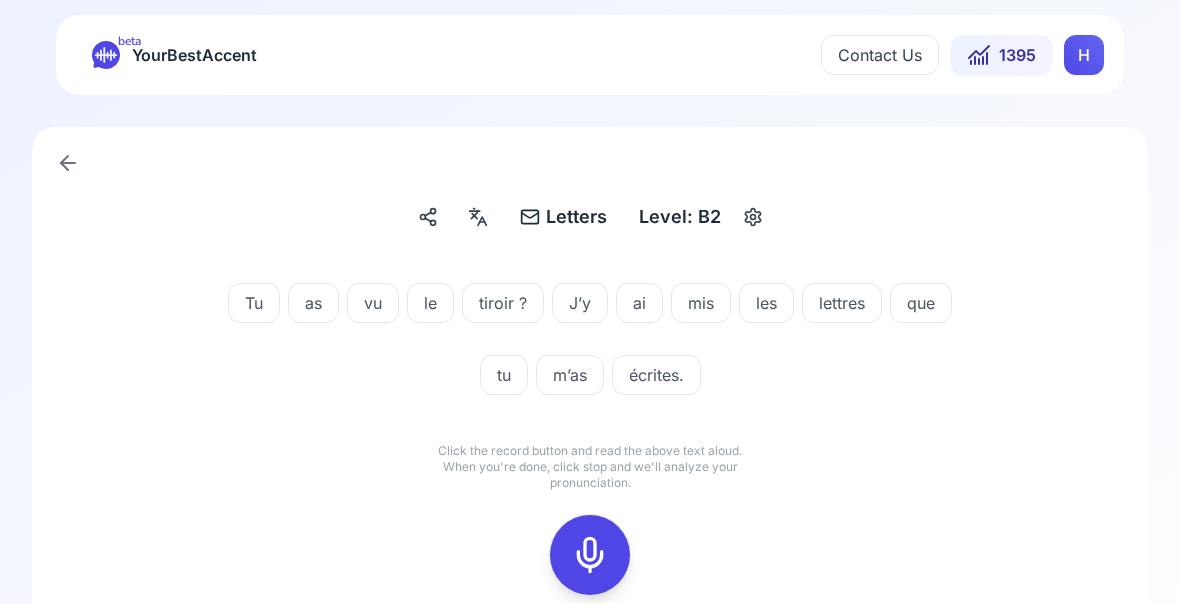 click 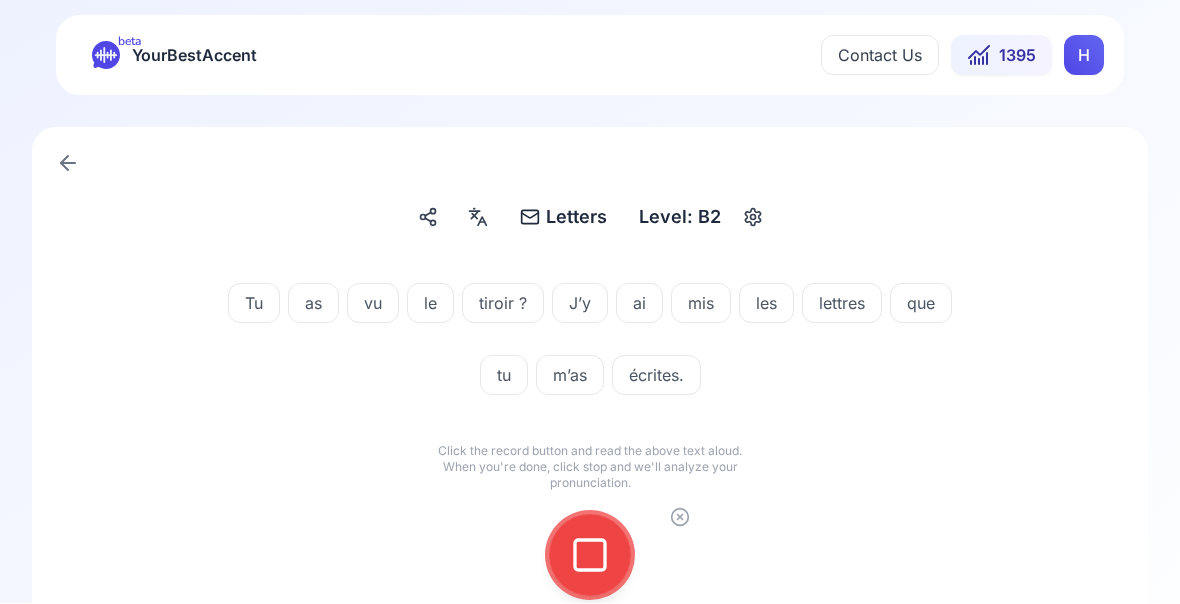 click 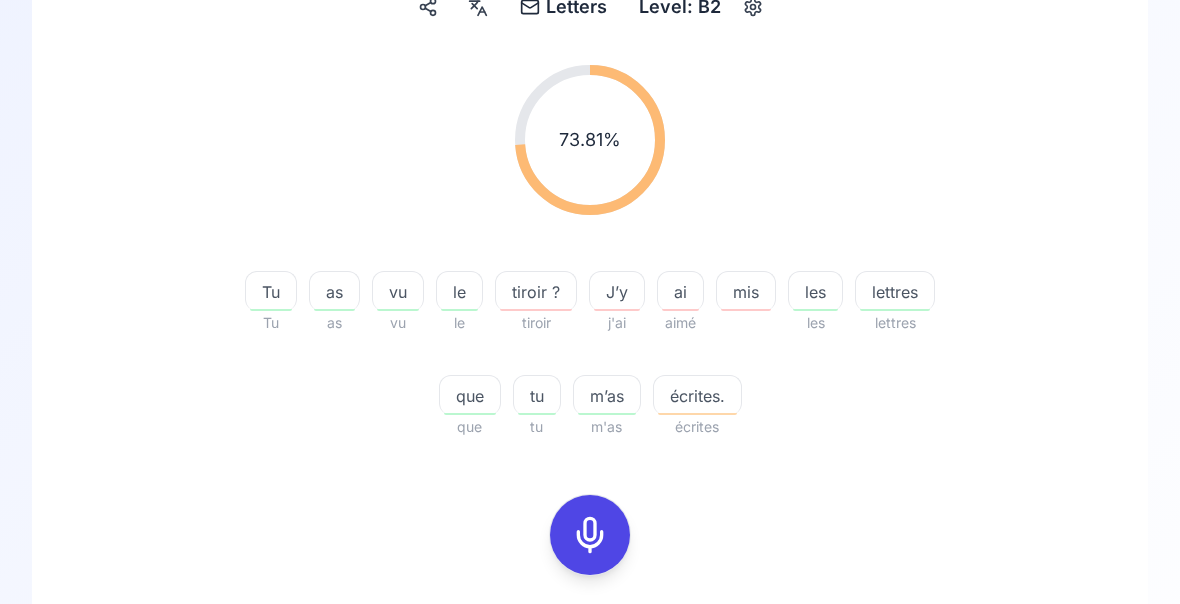 scroll, scrollTop: 217, scrollLeft: 0, axis: vertical 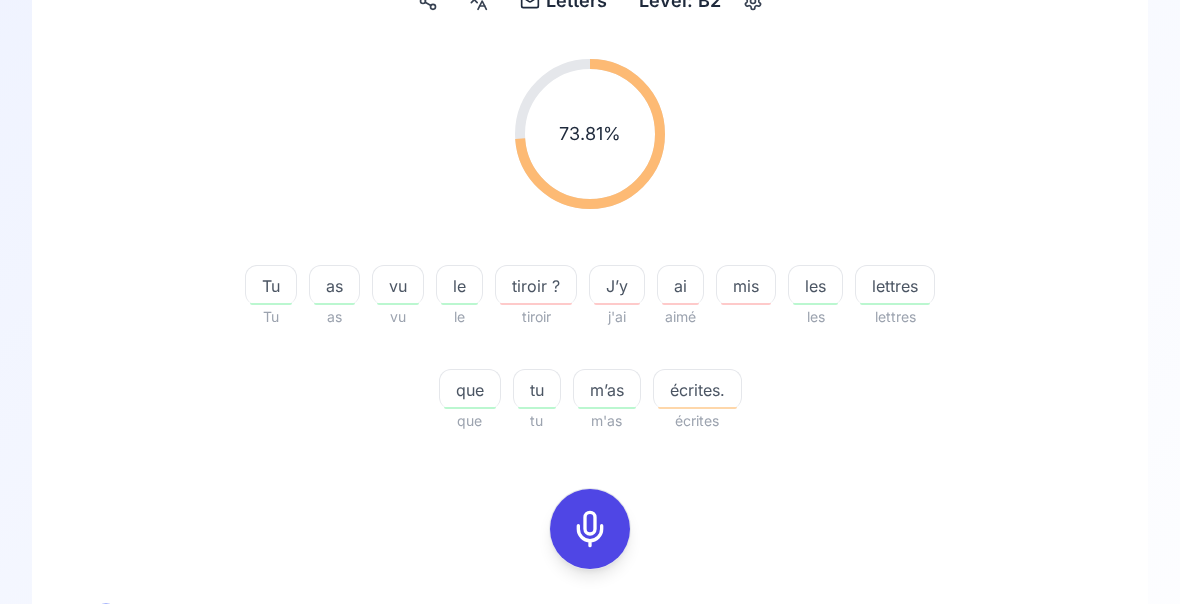 click 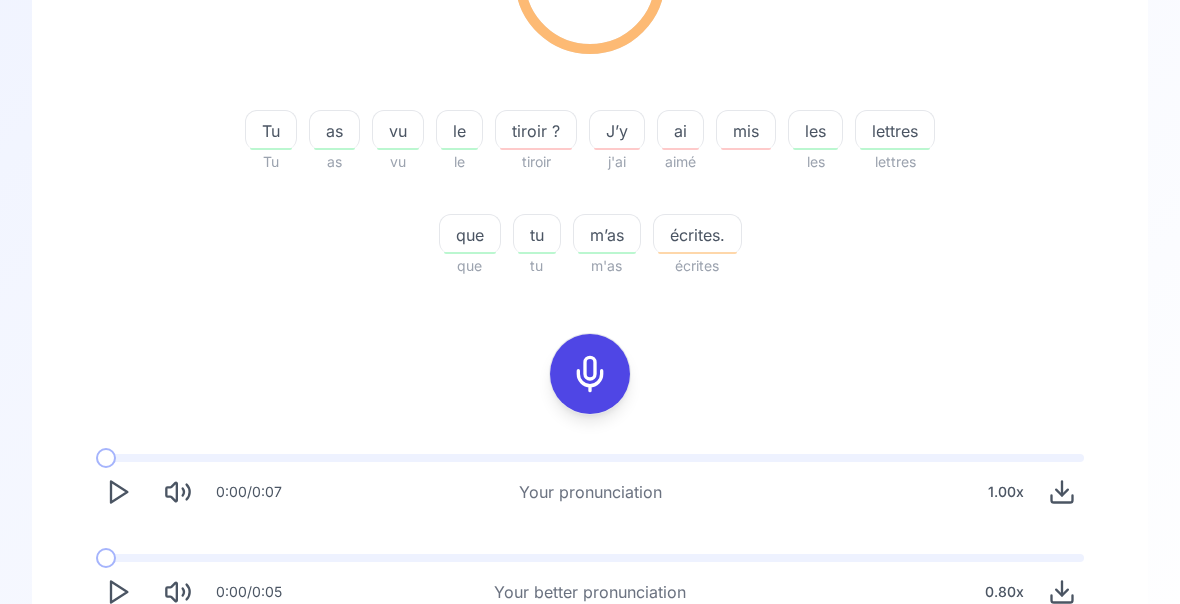 scroll, scrollTop: 372, scrollLeft: 0, axis: vertical 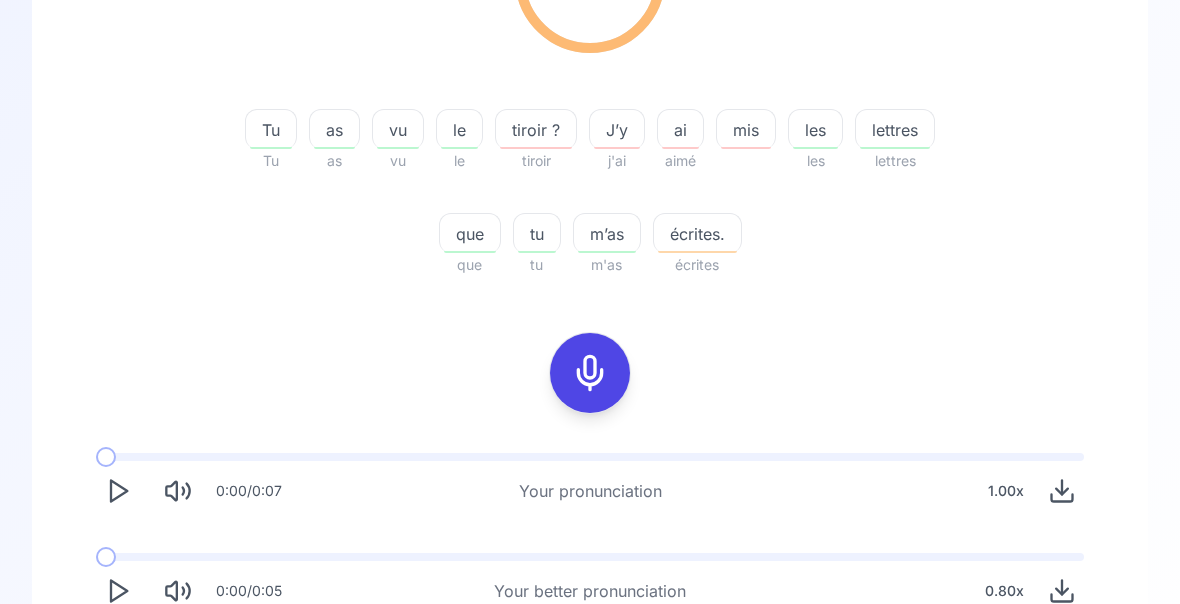 click on "Try another sentence" at bounding box center [590, 670] 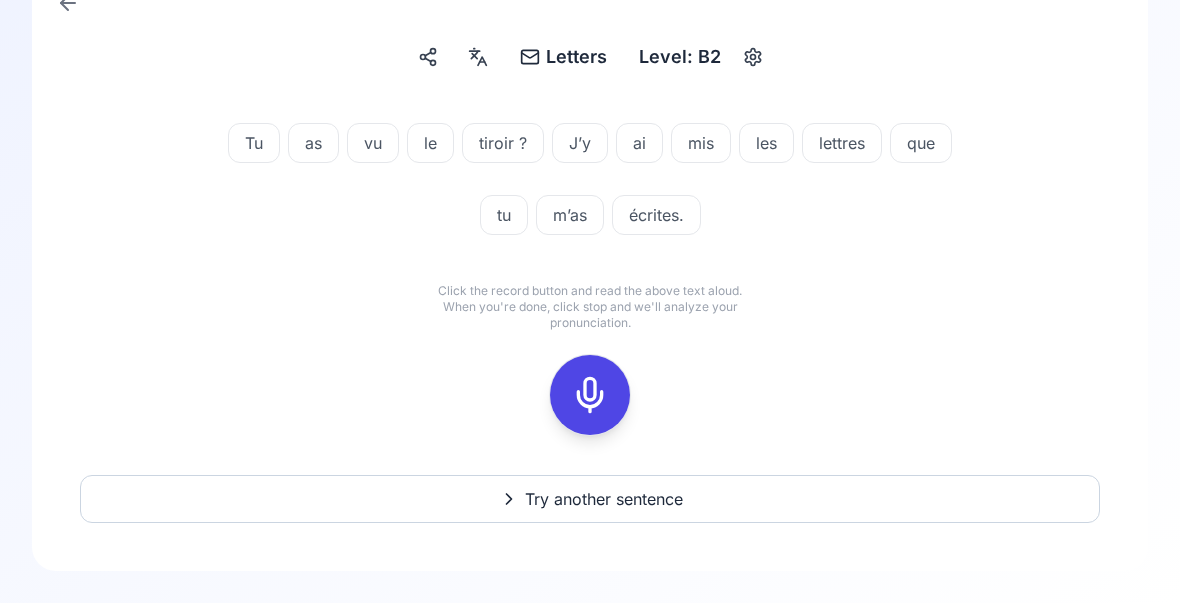 scroll, scrollTop: 0, scrollLeft: 0, axis: both 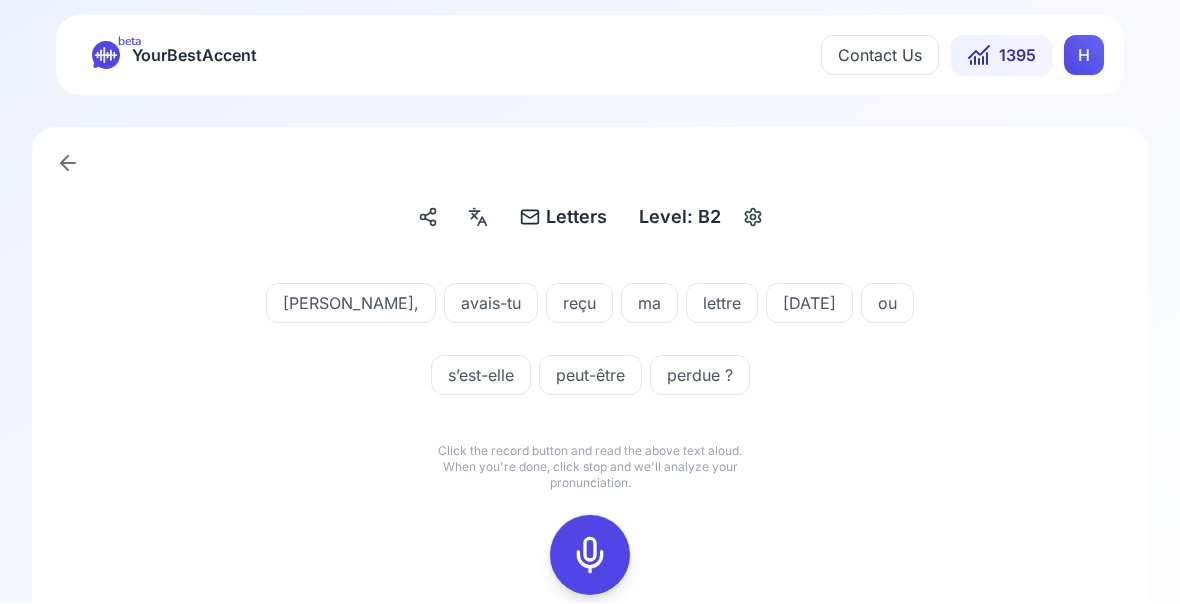 click 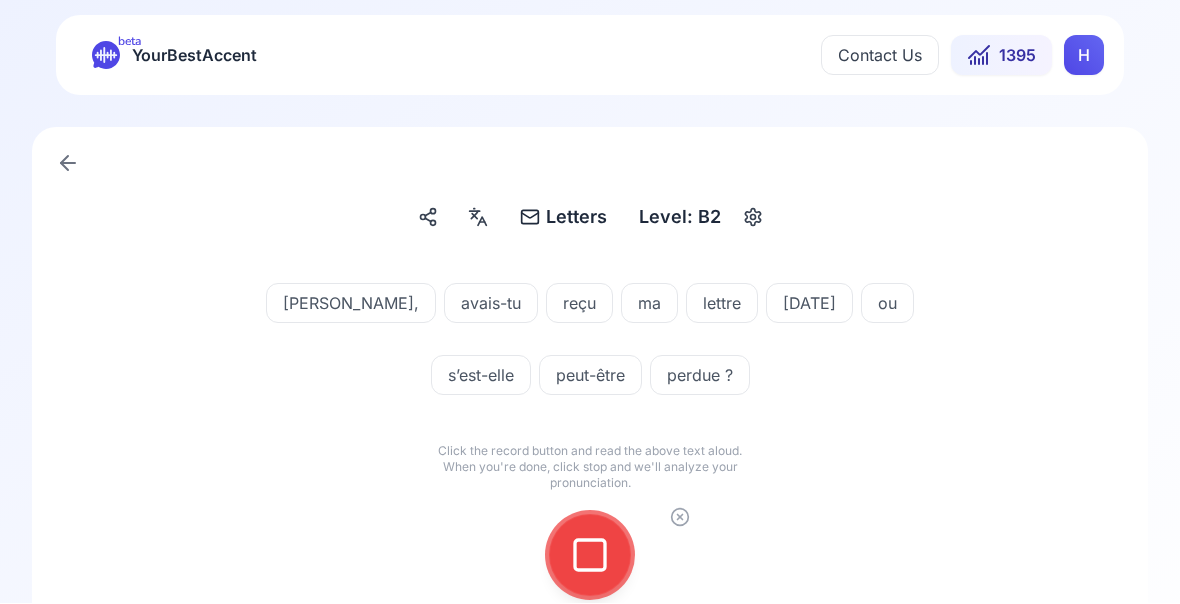 click 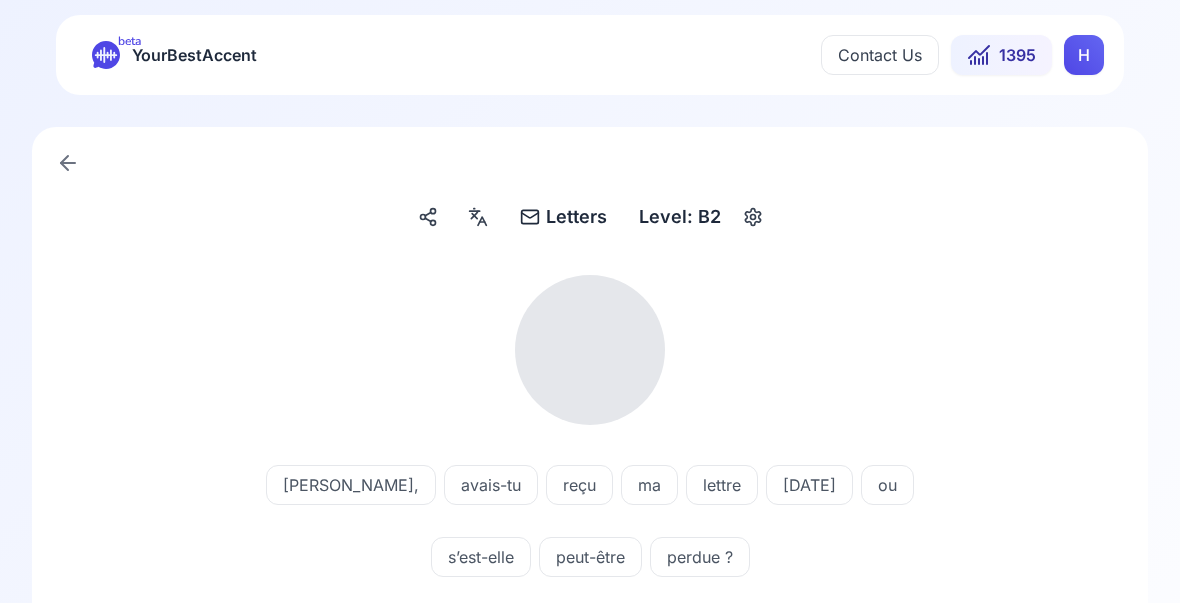 scroll, scrollTop: 1, scrollLeft: 0, axis: vertical 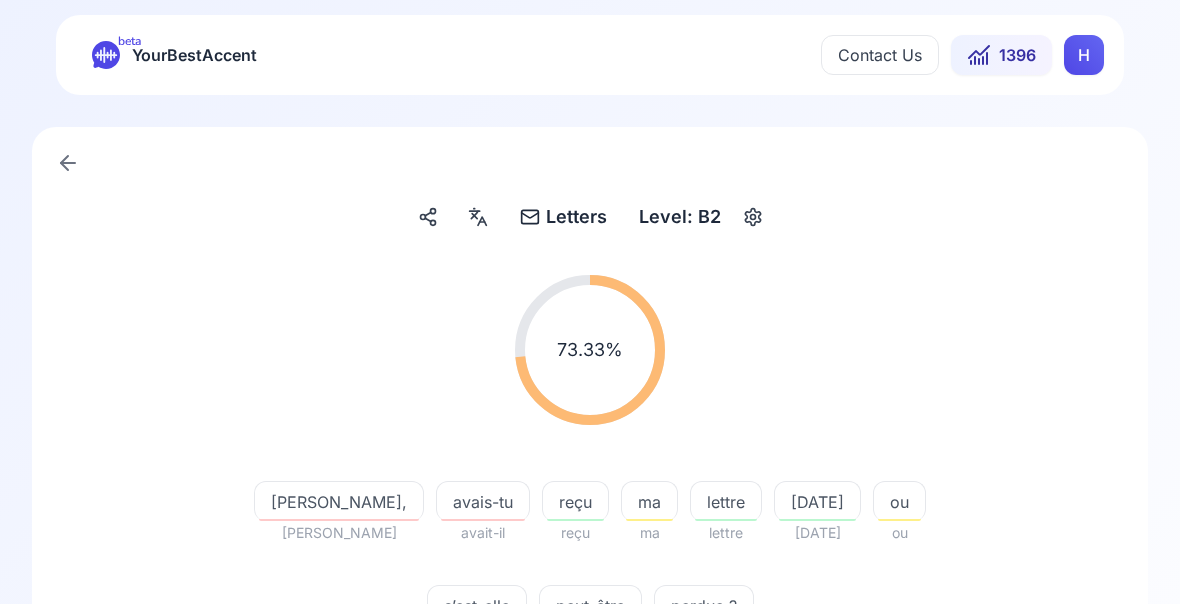 click on "s’est-elle" at bounding box center (477, 605) 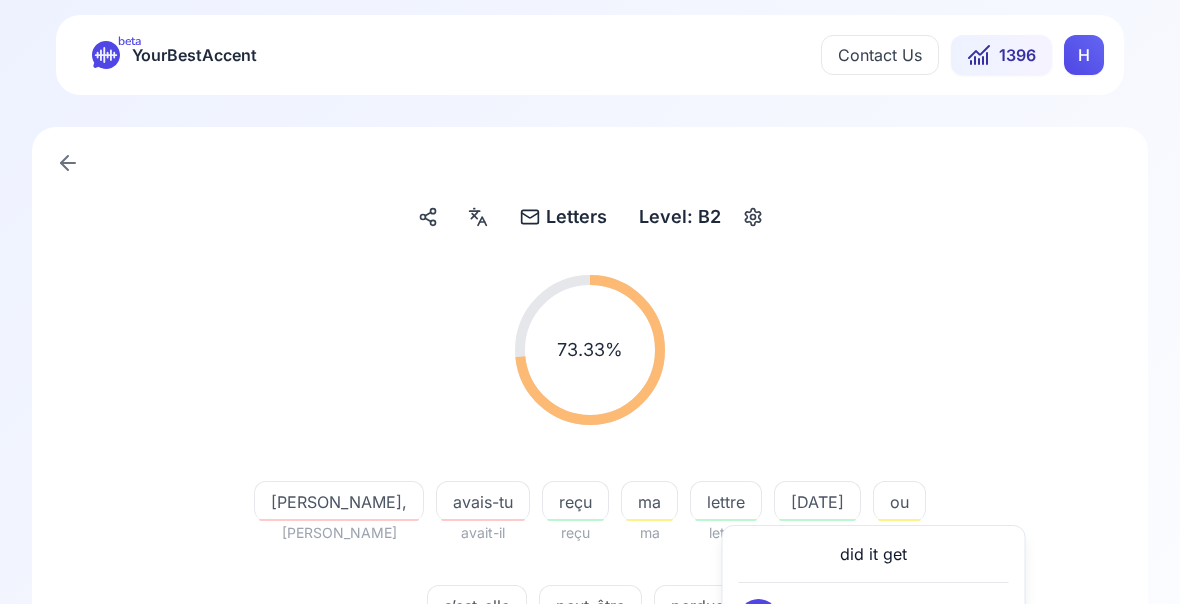 click on "73.33 % 73.33 %" at bounding box center [590, 350] 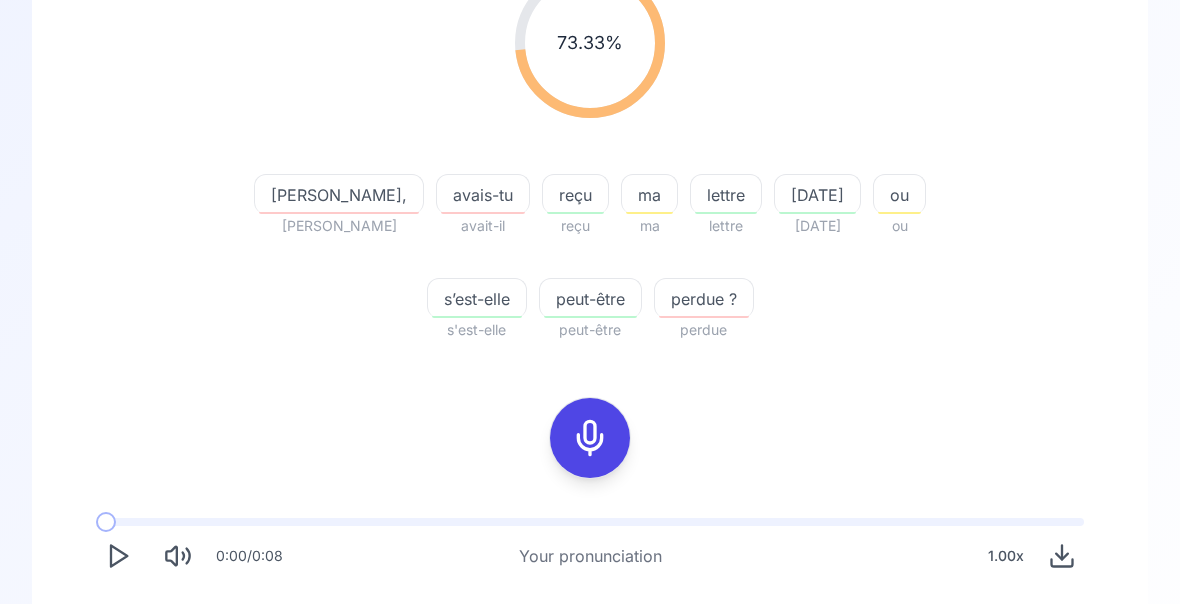 click 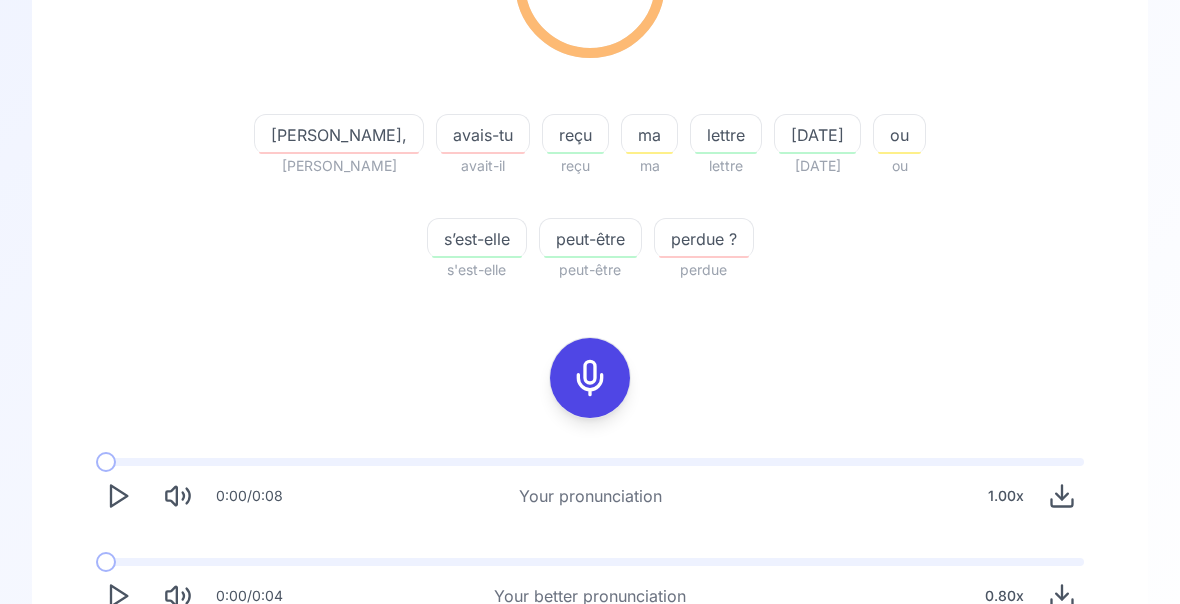 scroll, scrollTop: 372, scrollLeft: 0, axis: vertical 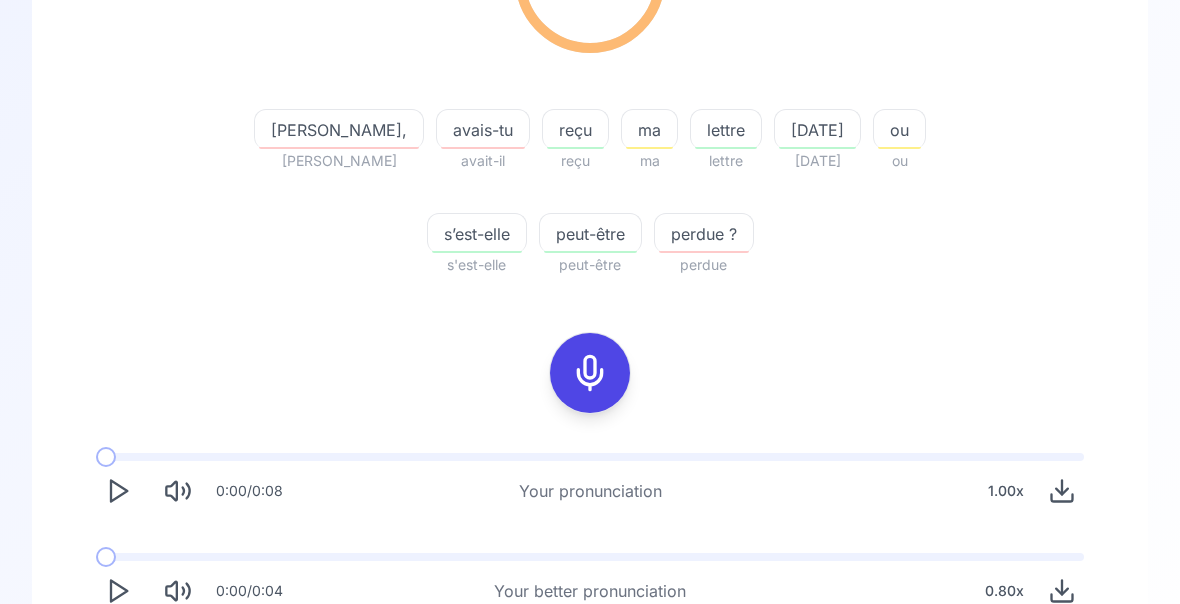 click on "Try another sentence" at bounding box center (590, 670) 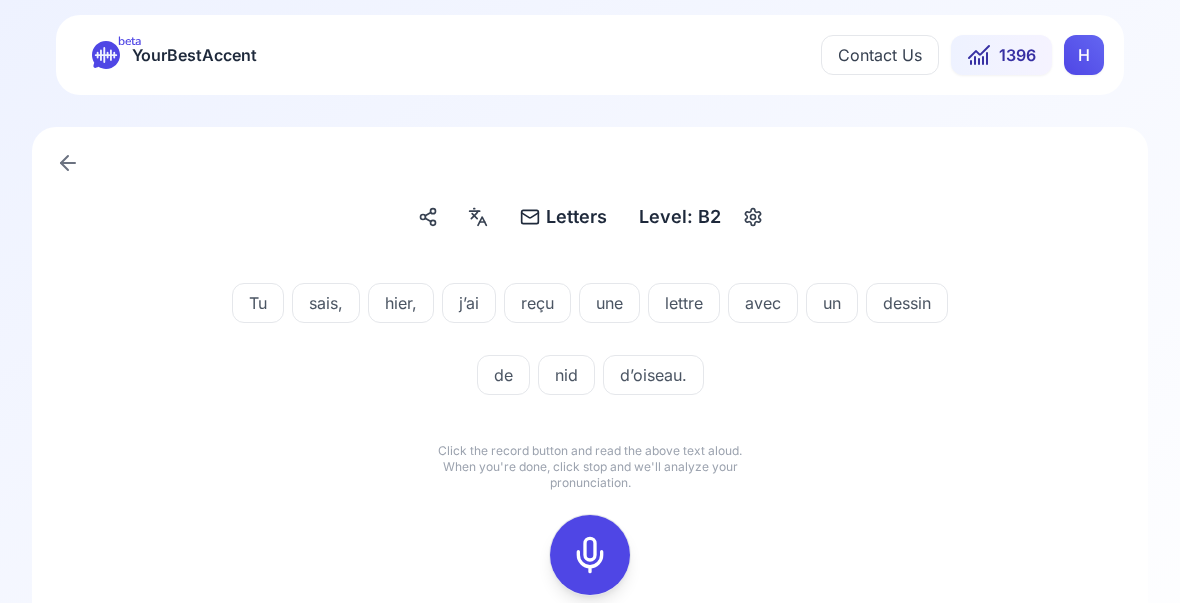 click 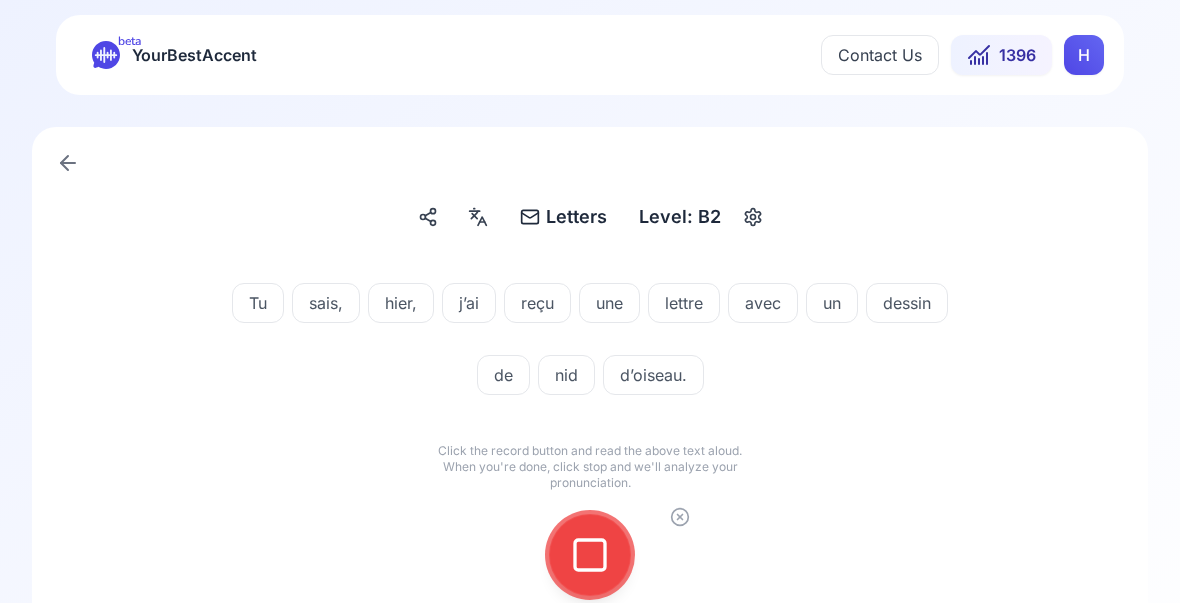 click 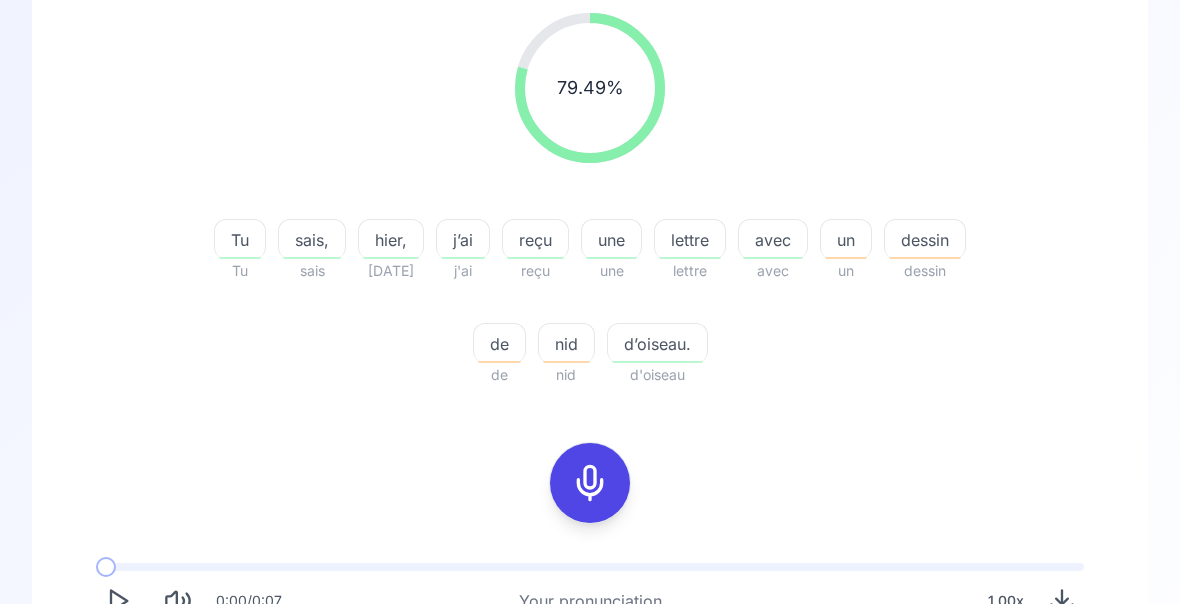 scroll, scrollTop: 268, scrollLeft: 0, axis: vertical 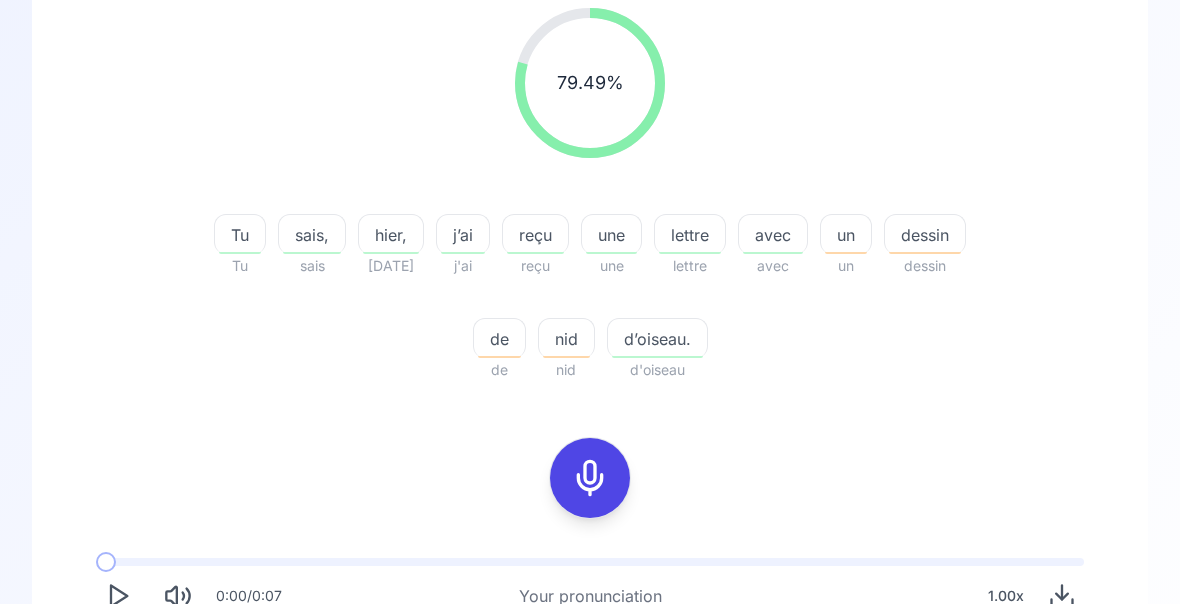 click 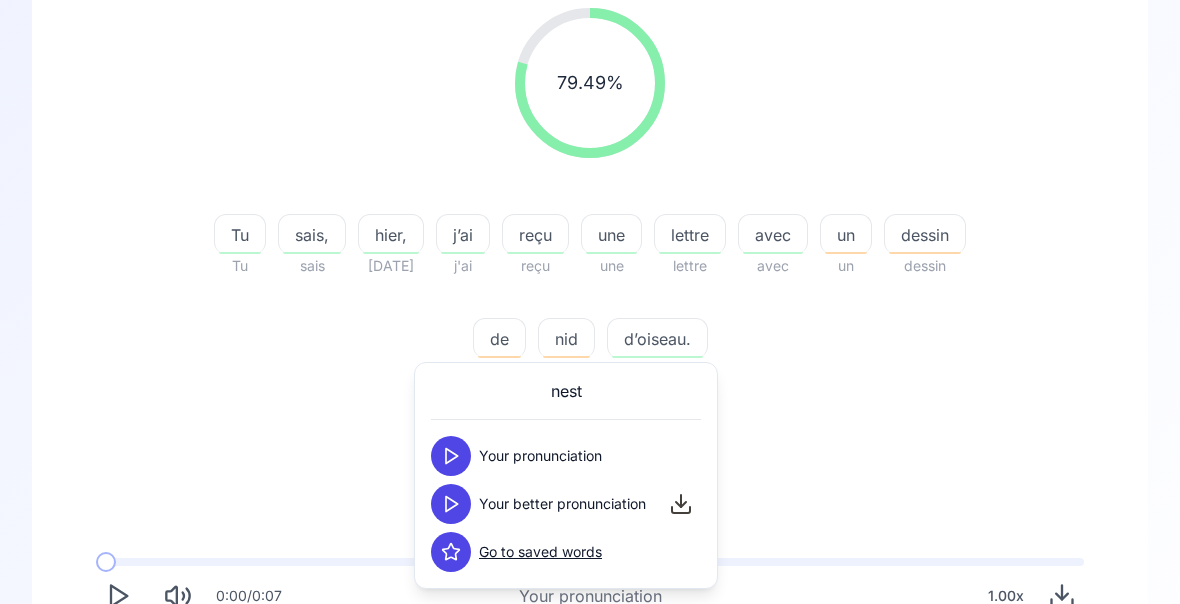 click at bounding box center [451, 504] 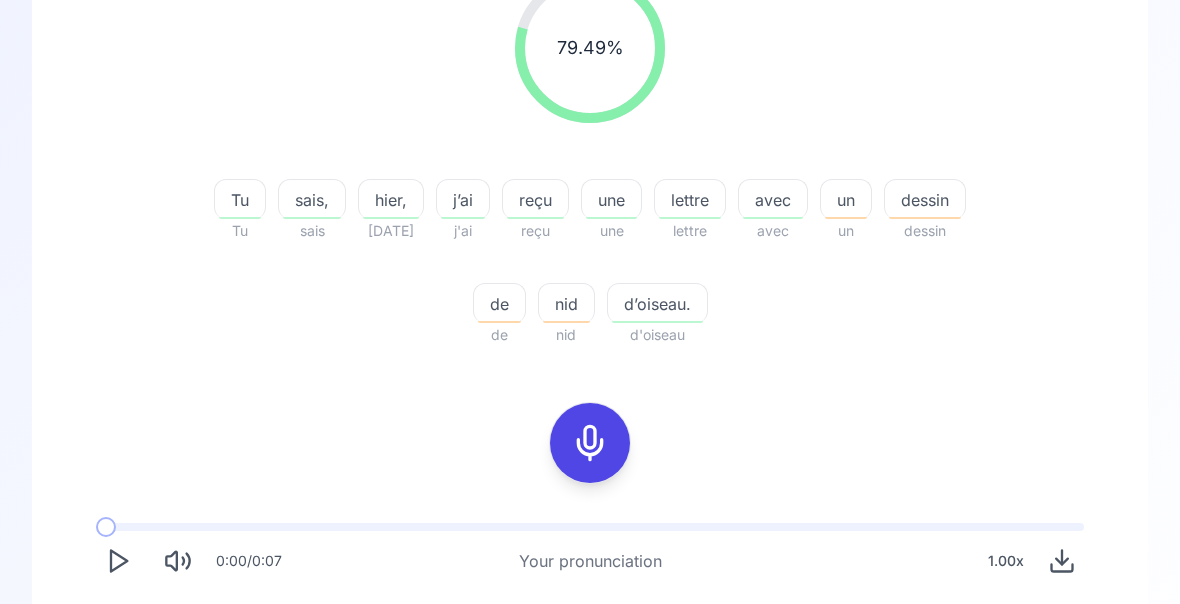 scroll, scrollTop: 372, scrollLeft: 0, axis: vertical 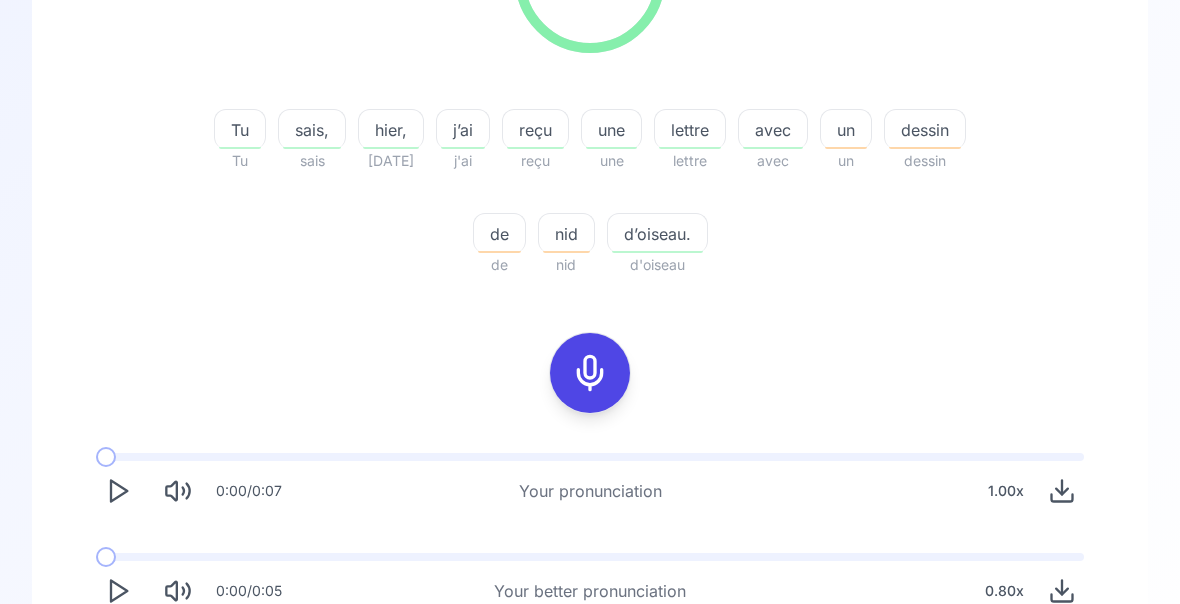 click on "Try another sentence" at bounding box center (604, 670) 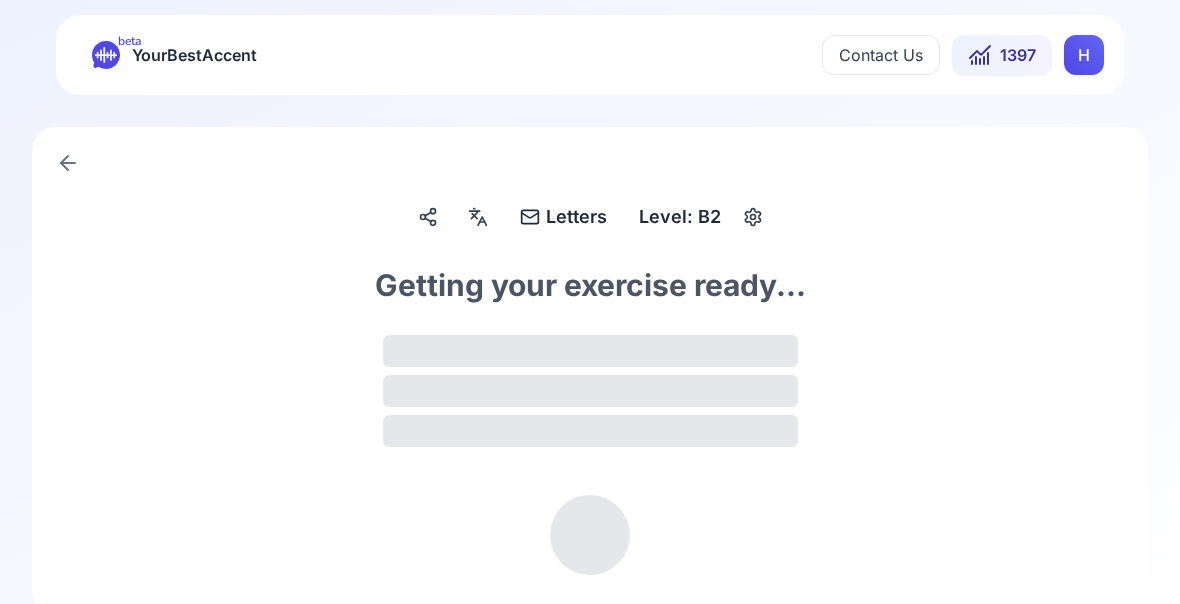 scroll, scrollTop: 0, scrollLeft: 0, axis: both 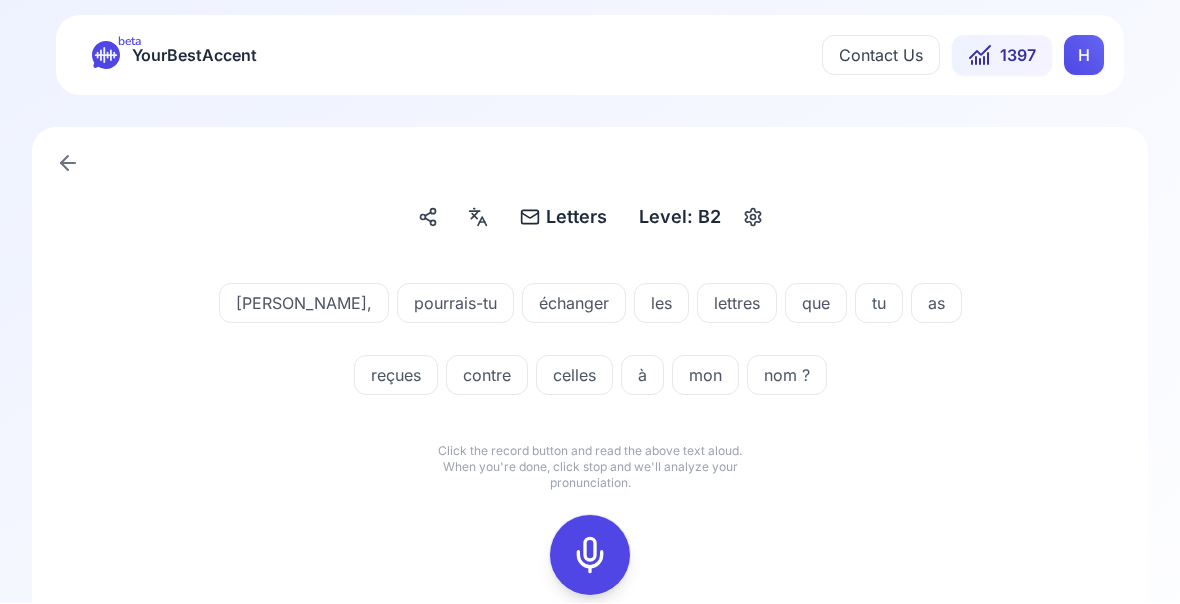 click on "Letters" at bounding box center (576, 218) 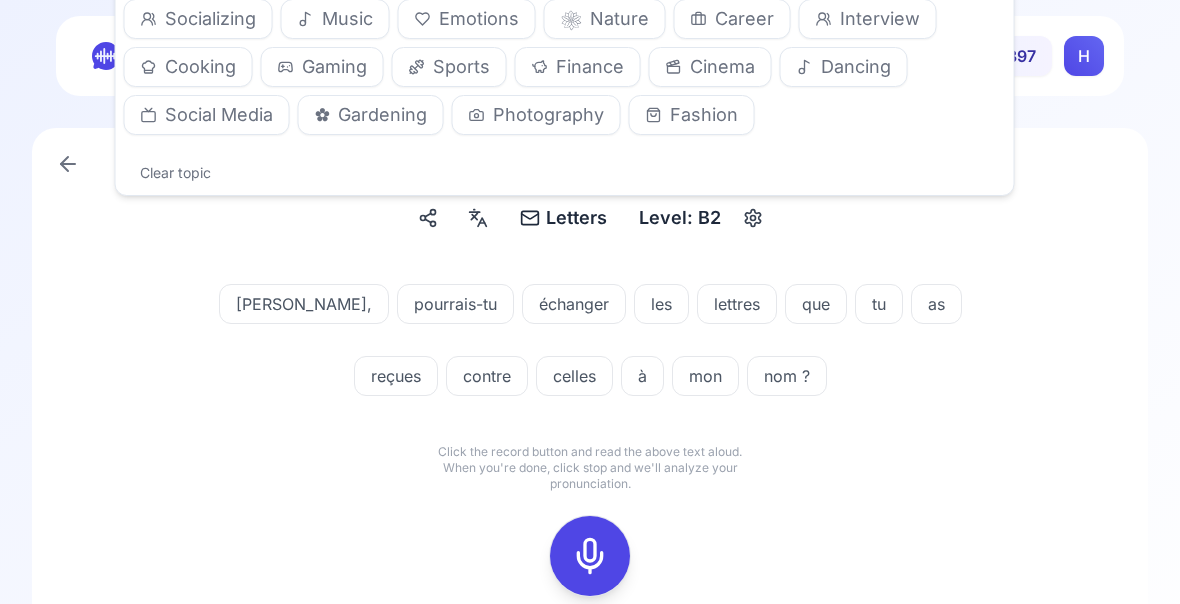 click on "Greetings Introductions ➊ Numbers ⚭ Family Food Directions Shopping Travel Medicine Weather Business Letters Chatting Slang News Academia Tech Art History Socializing Music Emotions ❀ Nature Career Interview Cooking Gaming Sports Finance Cinema Dancing Social Media ✿ Gardening Photography Fashion" at bounding box center [565, -5] 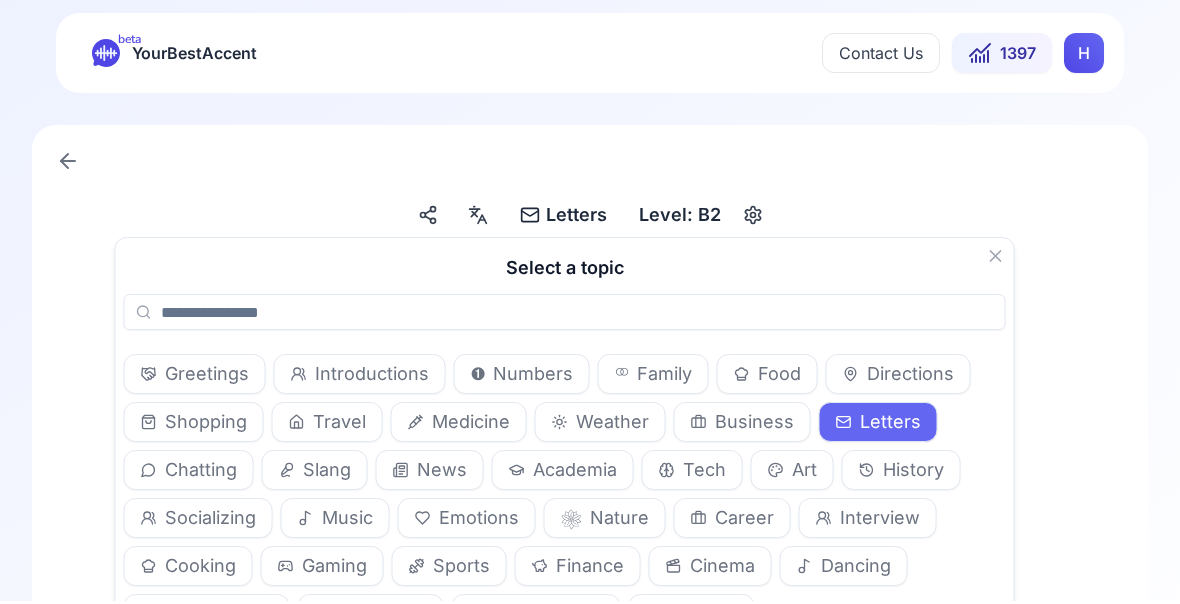 scroll, scrollTop: 0, scrollLeft: 0, axis: both 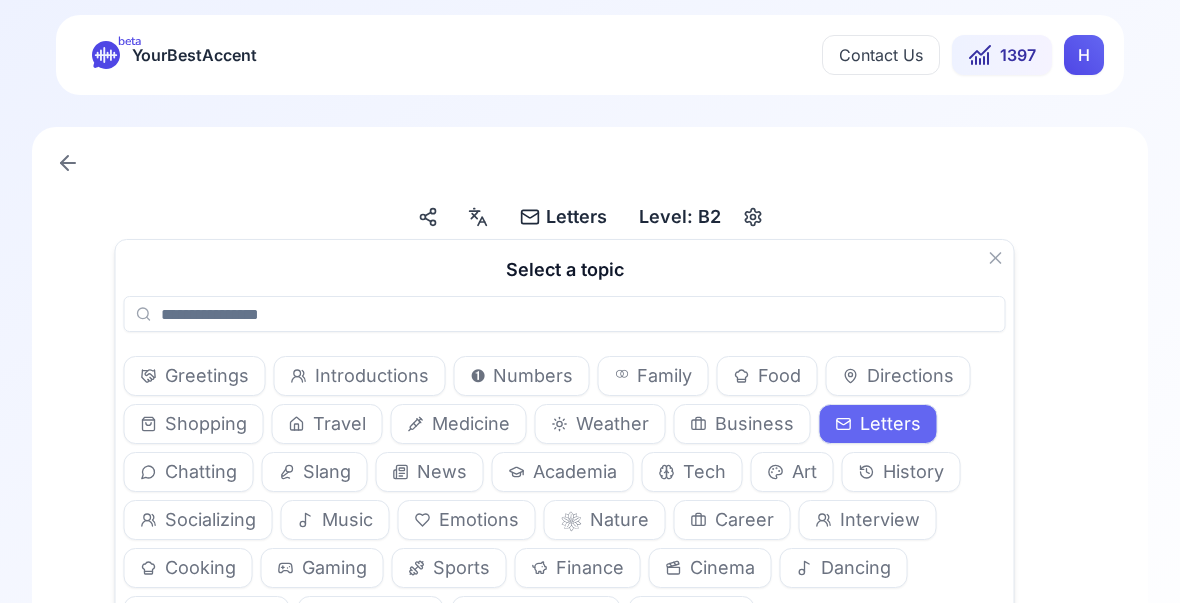click on "Food" at bounding box center [779, 377] 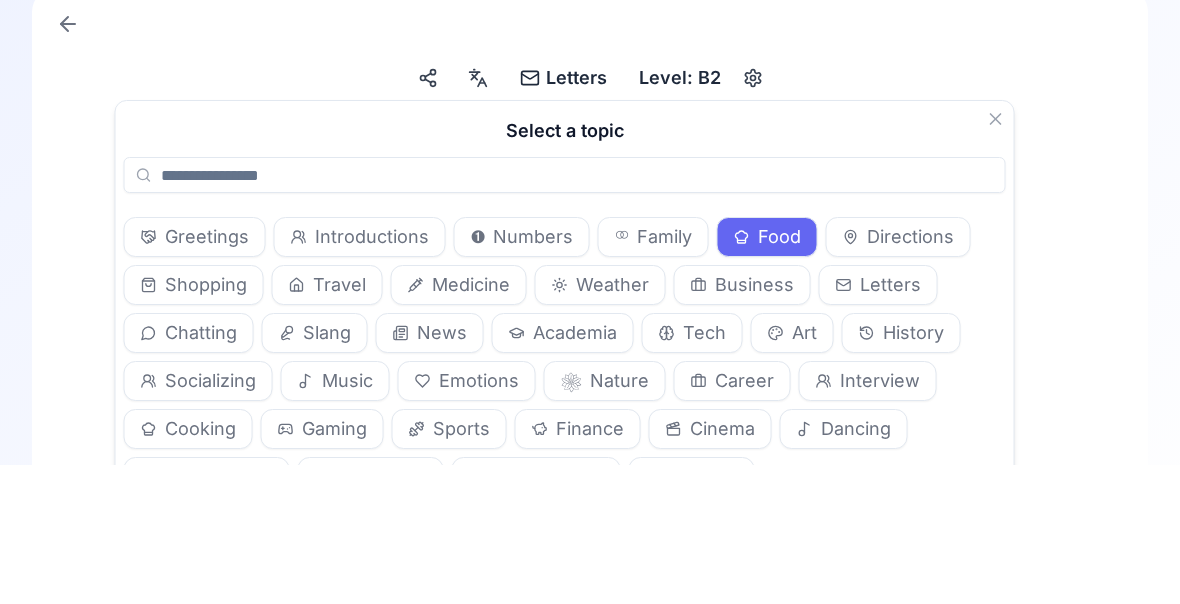click on "Letters" at bounding box center (576, 218) 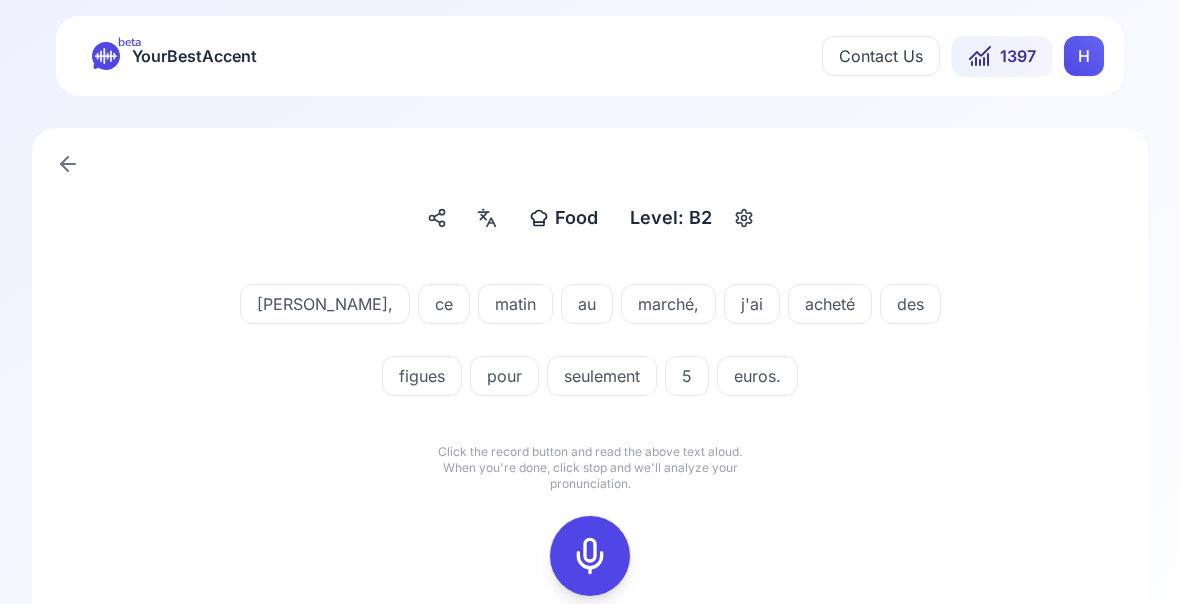 click 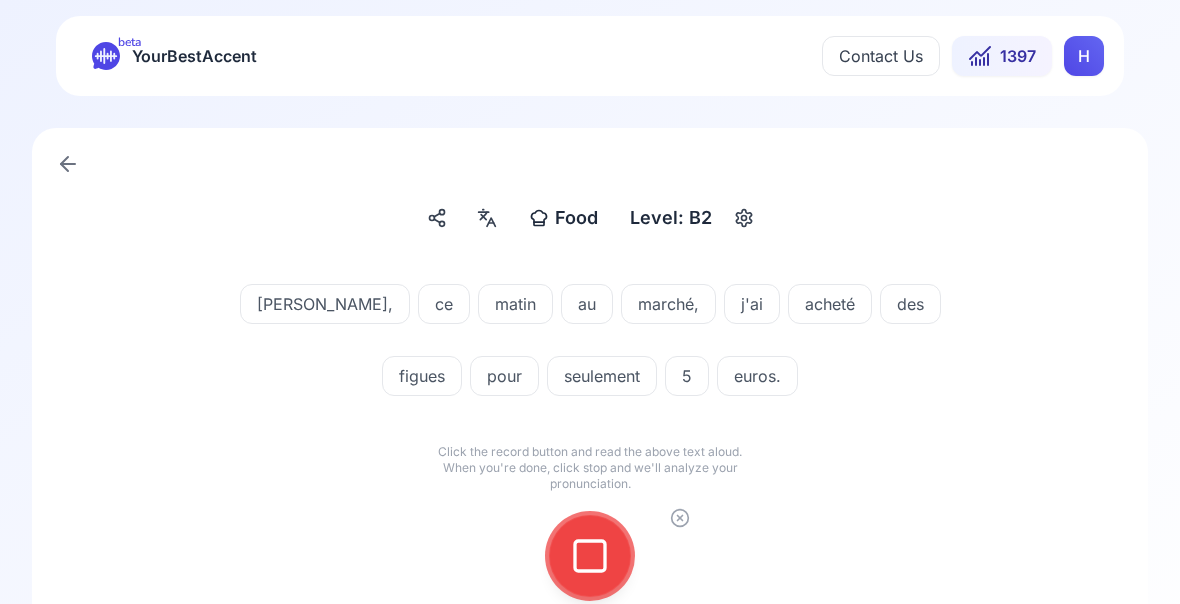 click 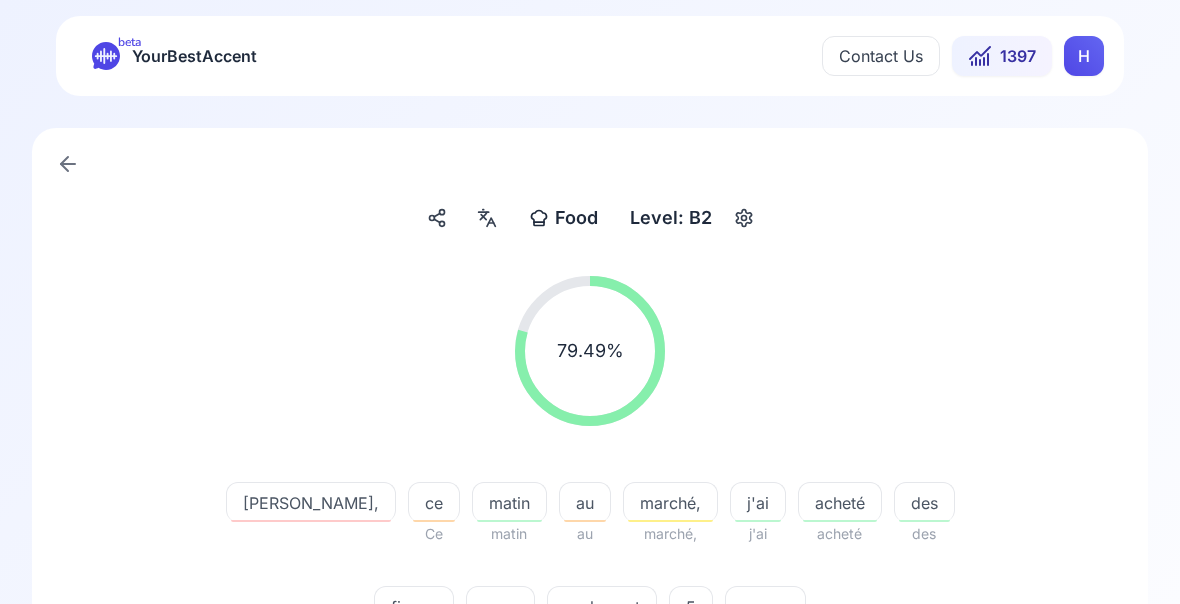 click on "figues" at bounding box center [414, 607] 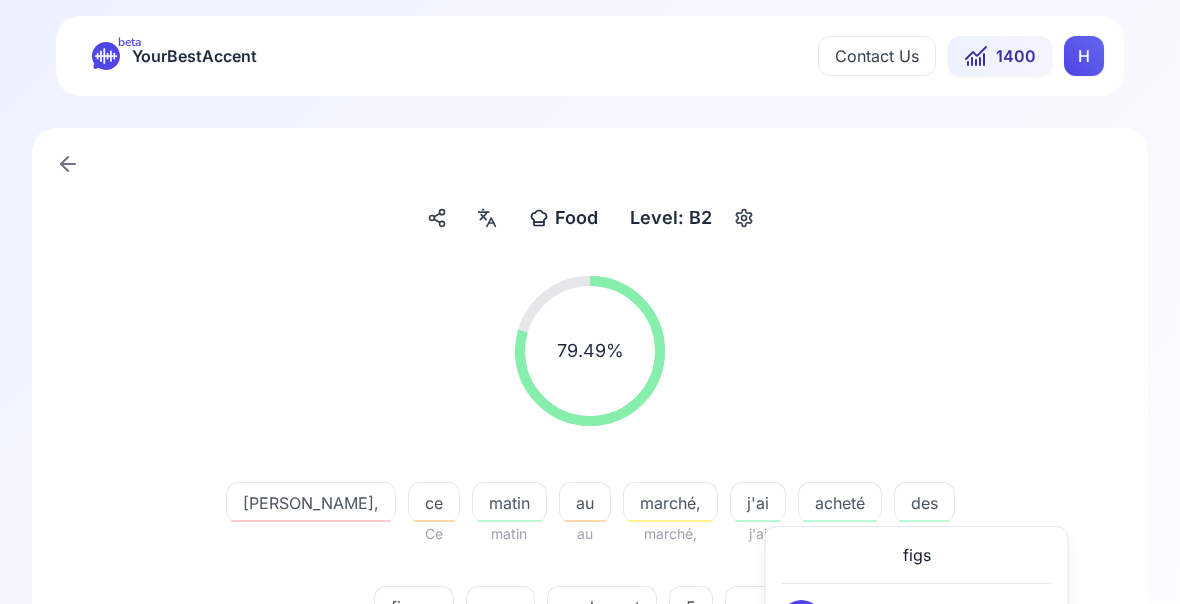 click 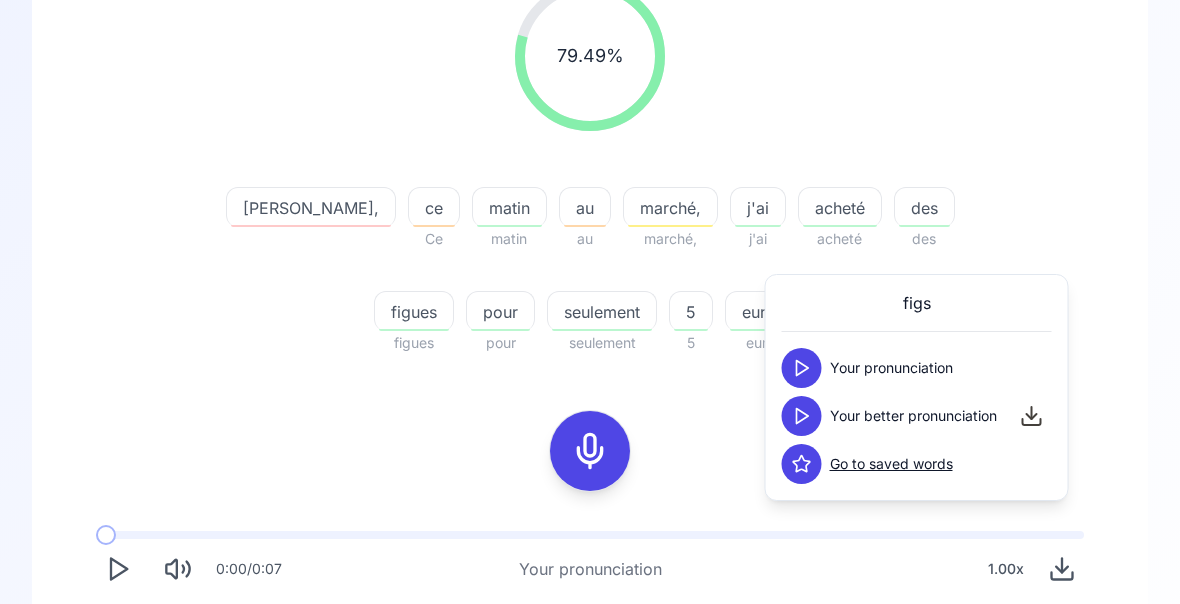 scroll, scrollTop: 334, scrollLeft: 0, axis: vertical 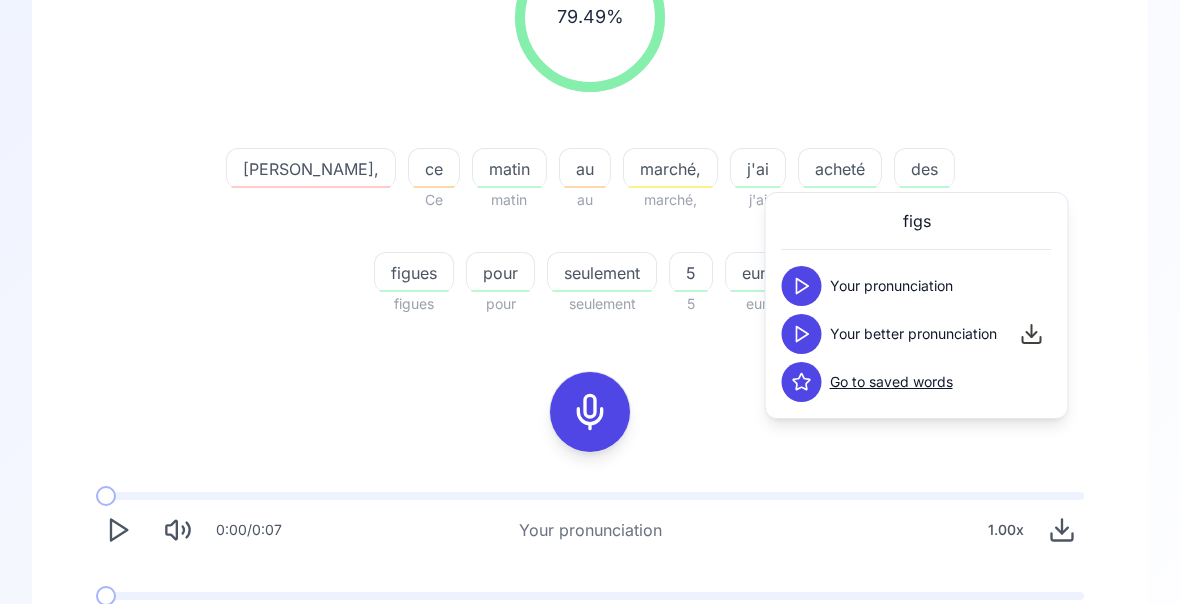click 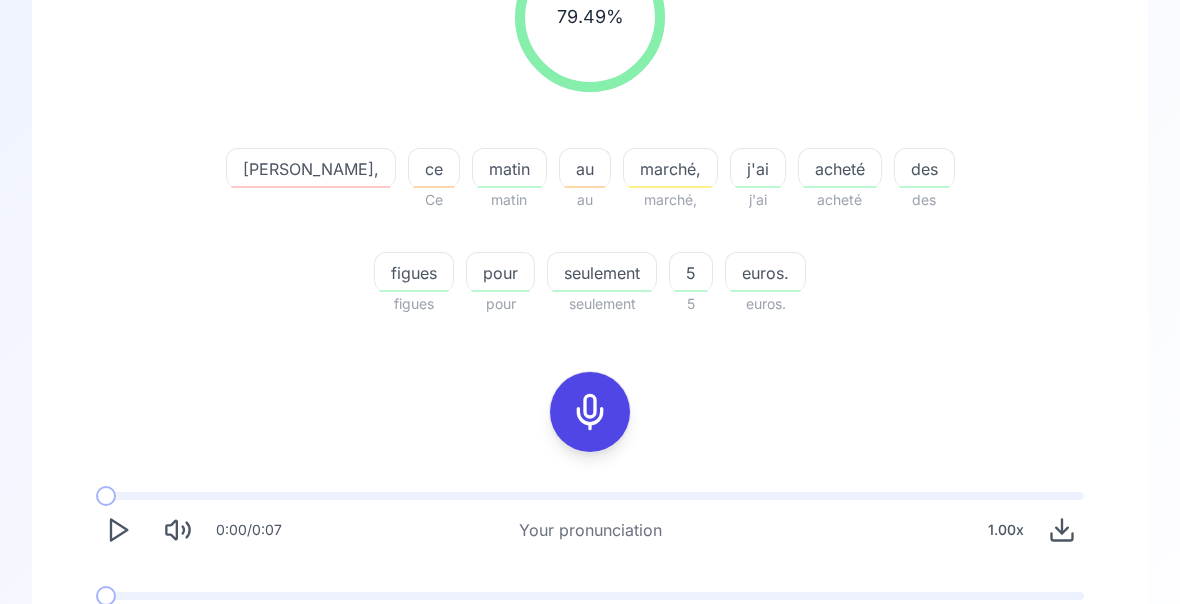 click 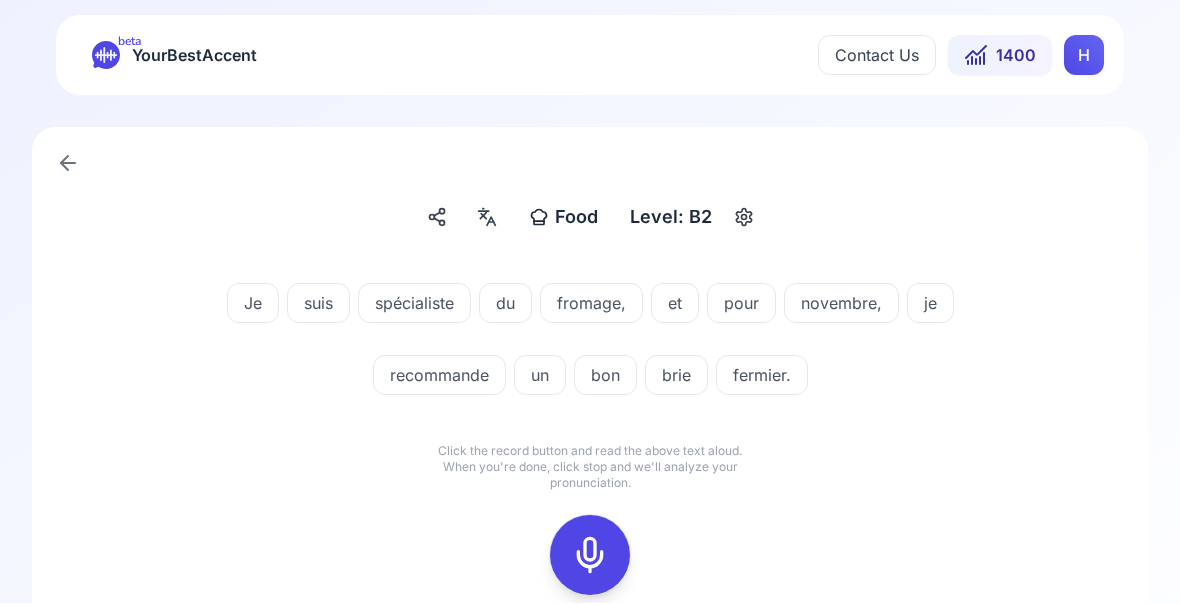 click on "Try another sentence" at bounding box center (604, 660) 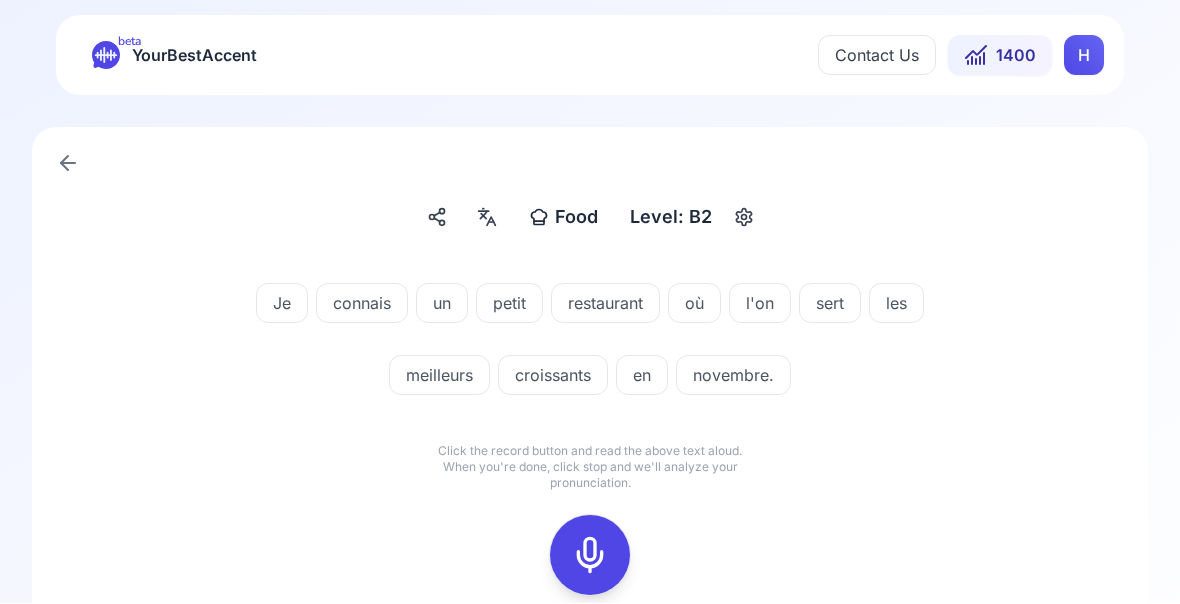 click 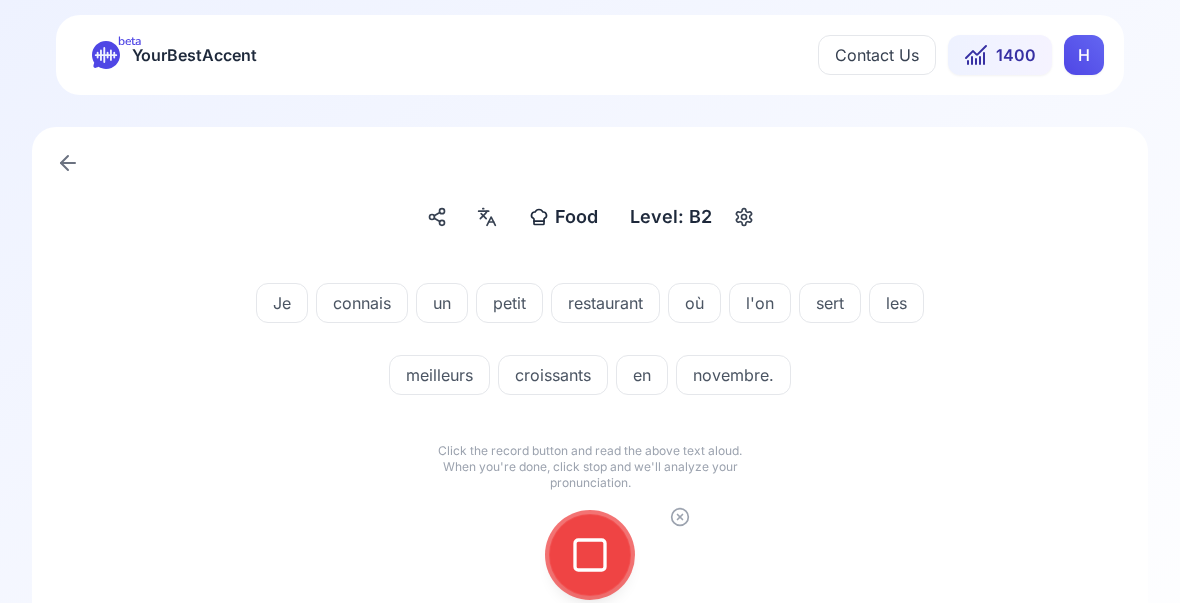 click 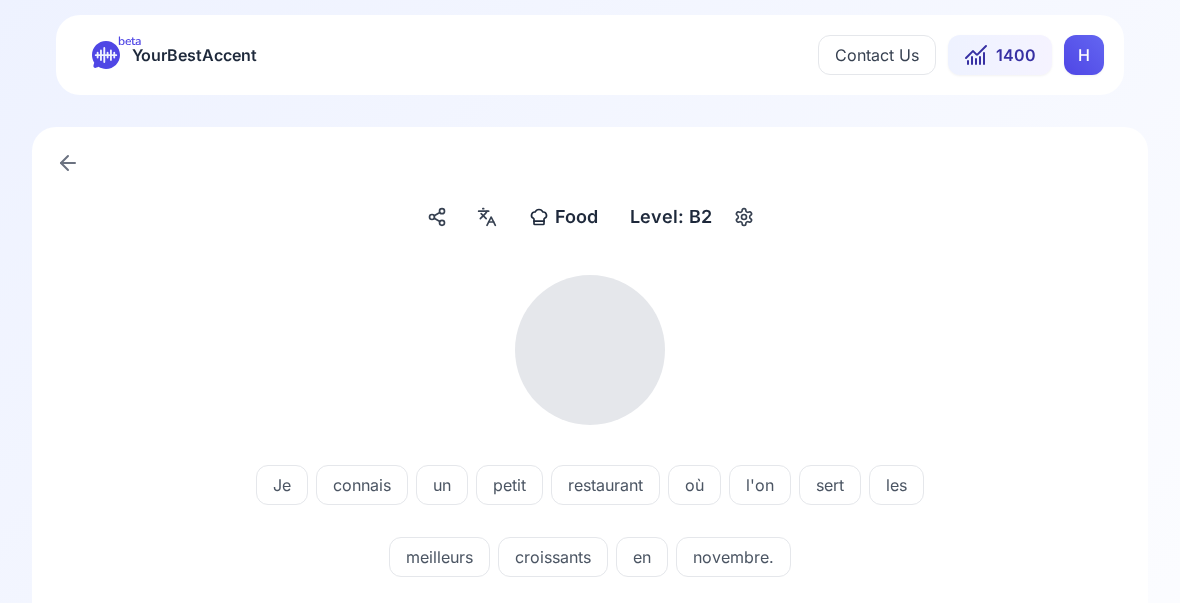 scroll, scrollTop: 1, scrollLeft: 0, axis: vertical 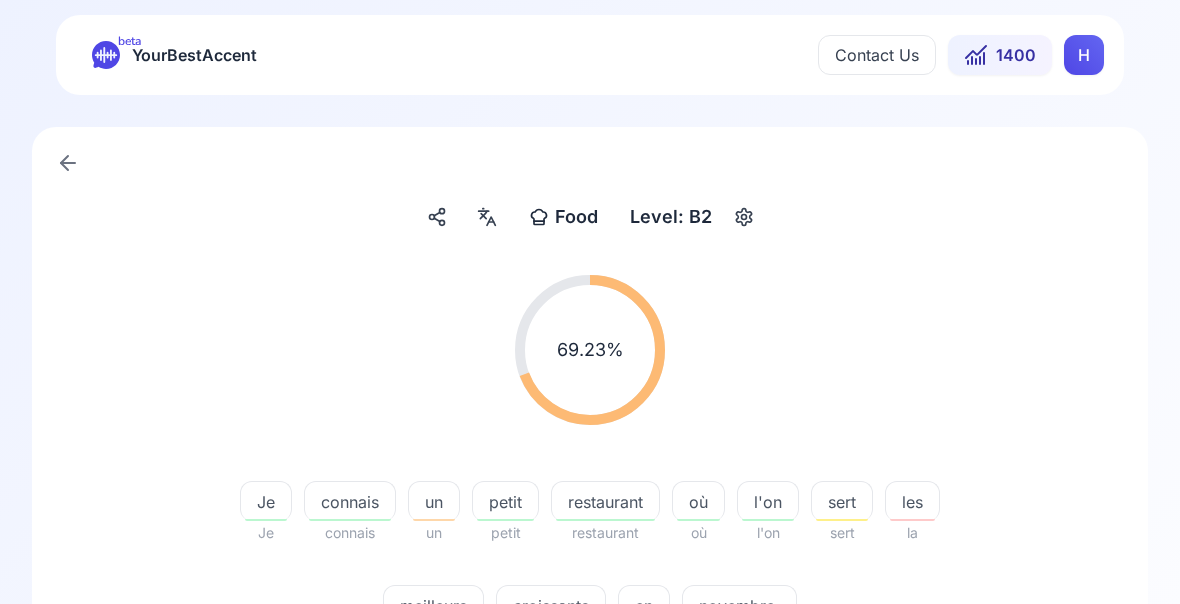 click on "meilleurs" at bounding box center (433, 606) 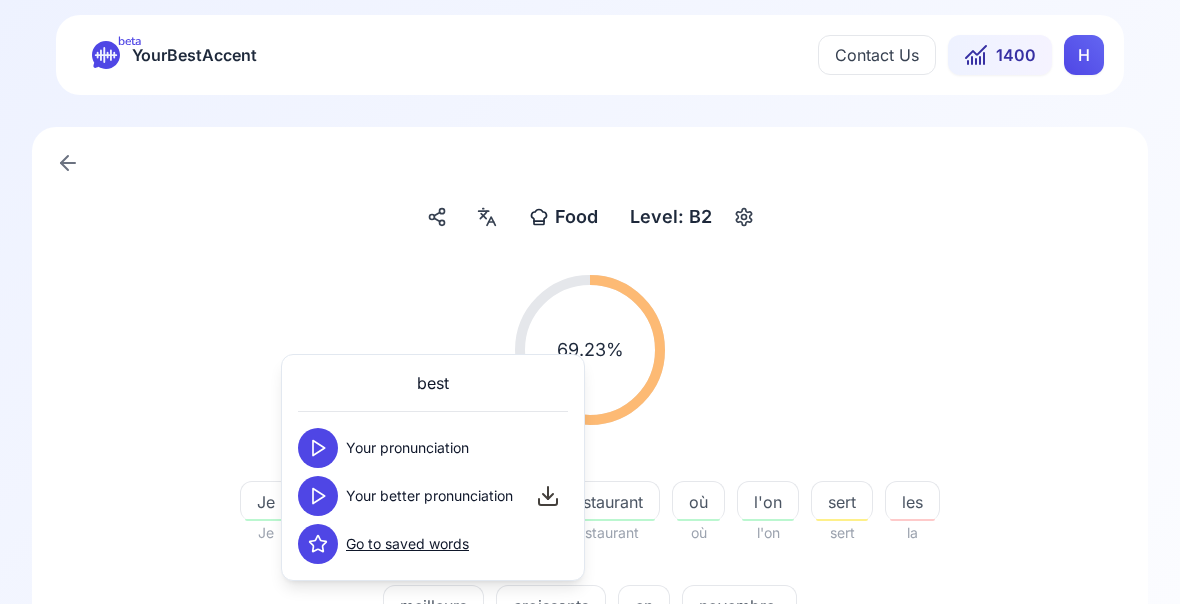 click at bounding box center (318, 496) 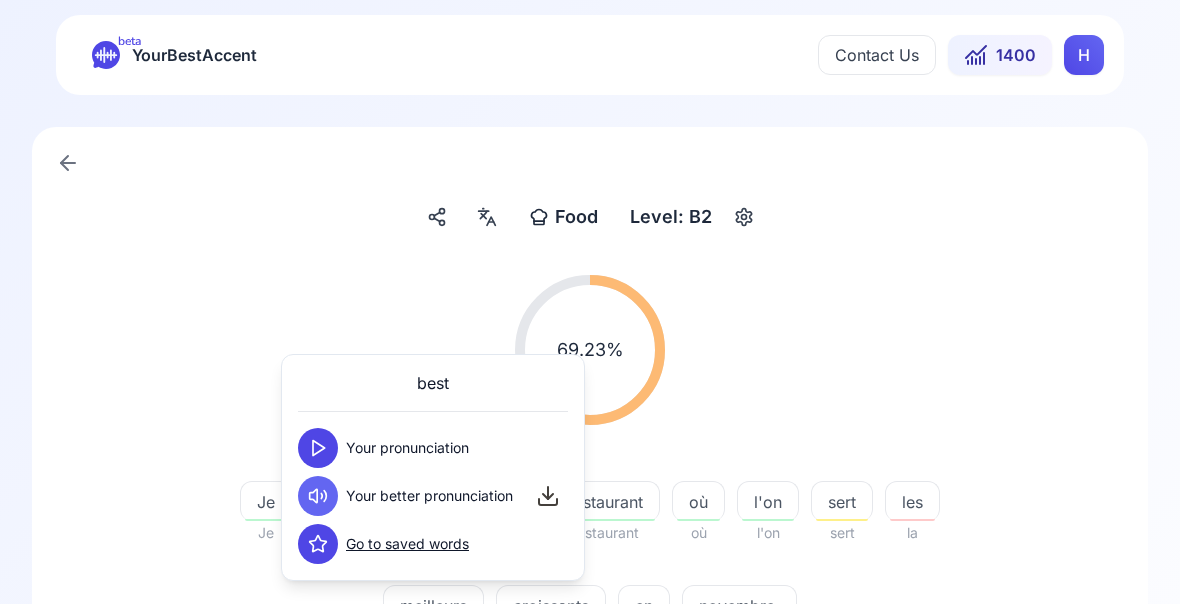 click on "69.23 % 69.23 %" at bounding box center [590, 350] 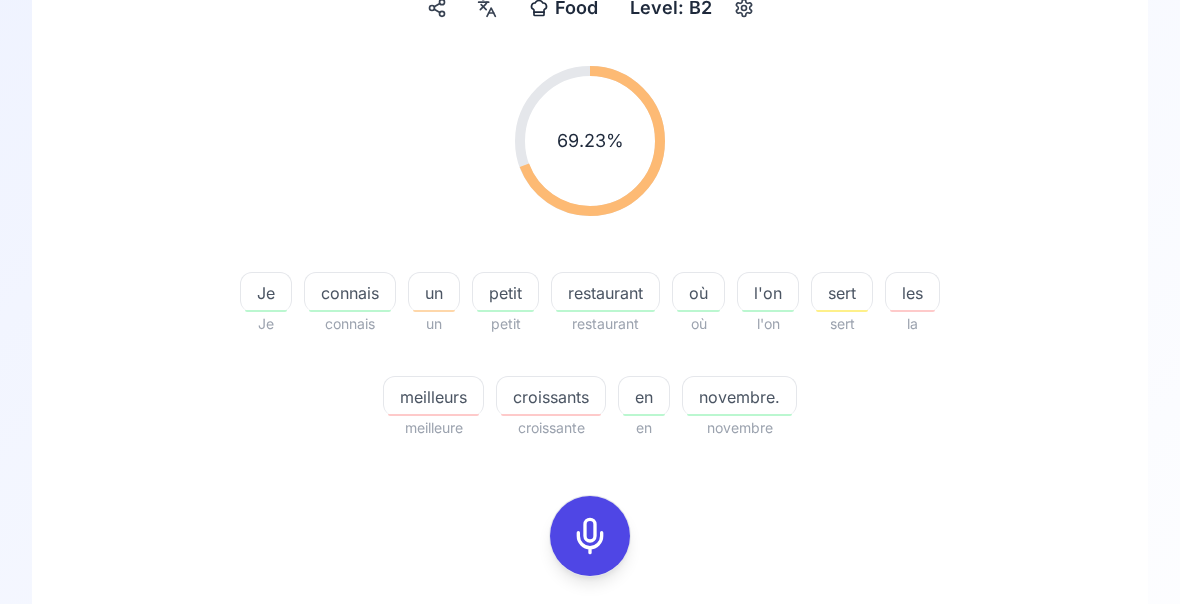 scroll, scrollTop: 210, scrollLeft: 0, axis: vertical 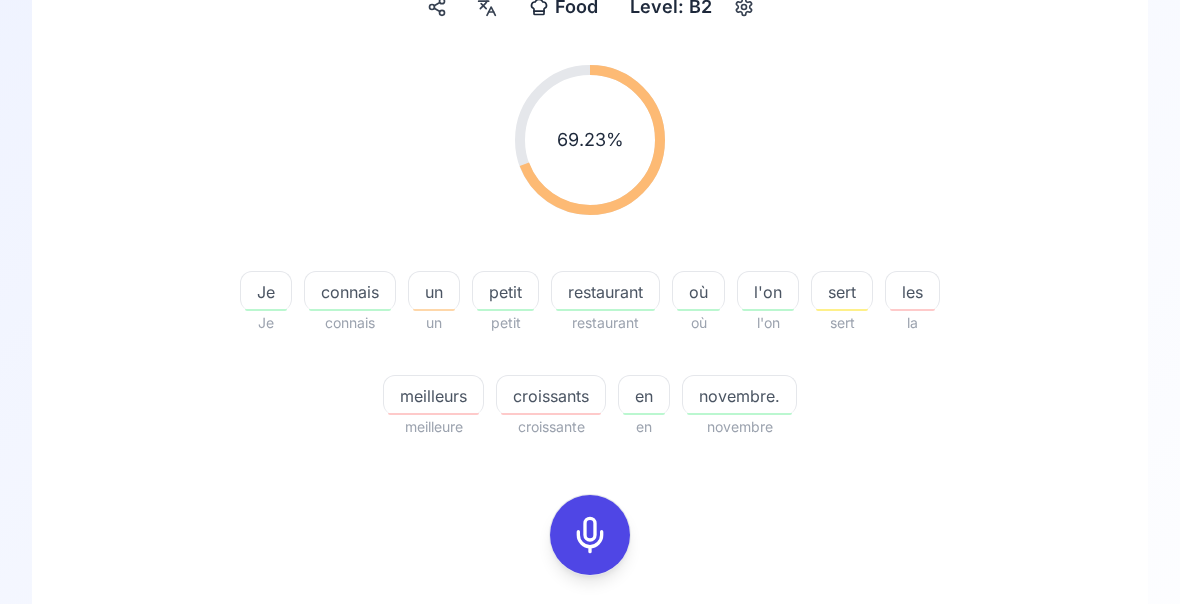 click at bounding box center (842, 311) 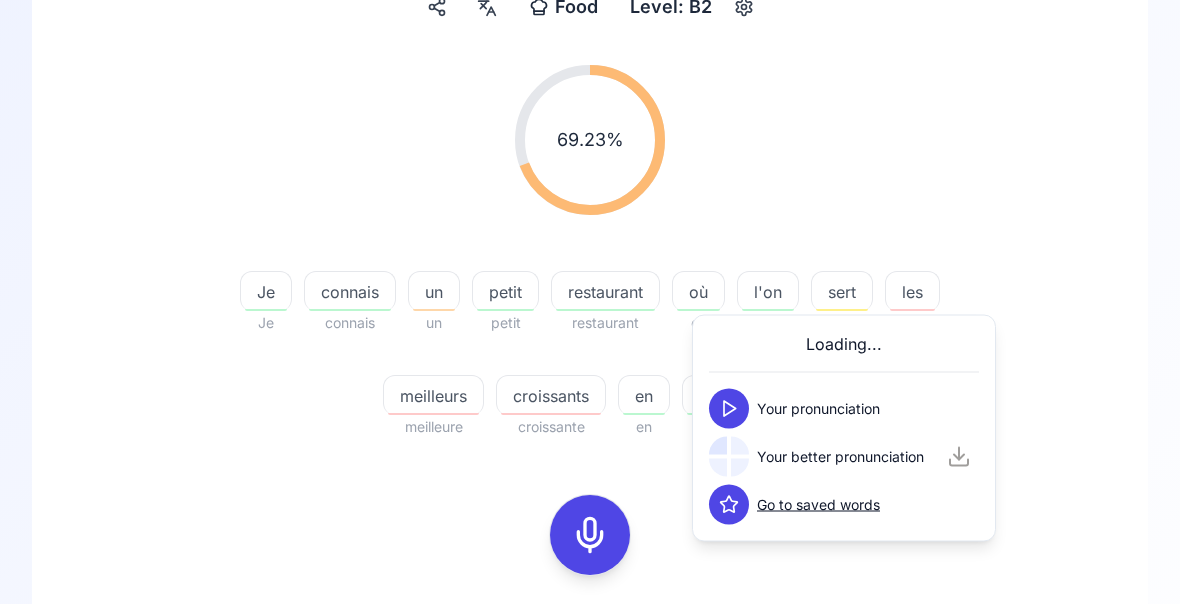 scroll, scrollTop: 211, scrollLeft: 0, axis: vertical 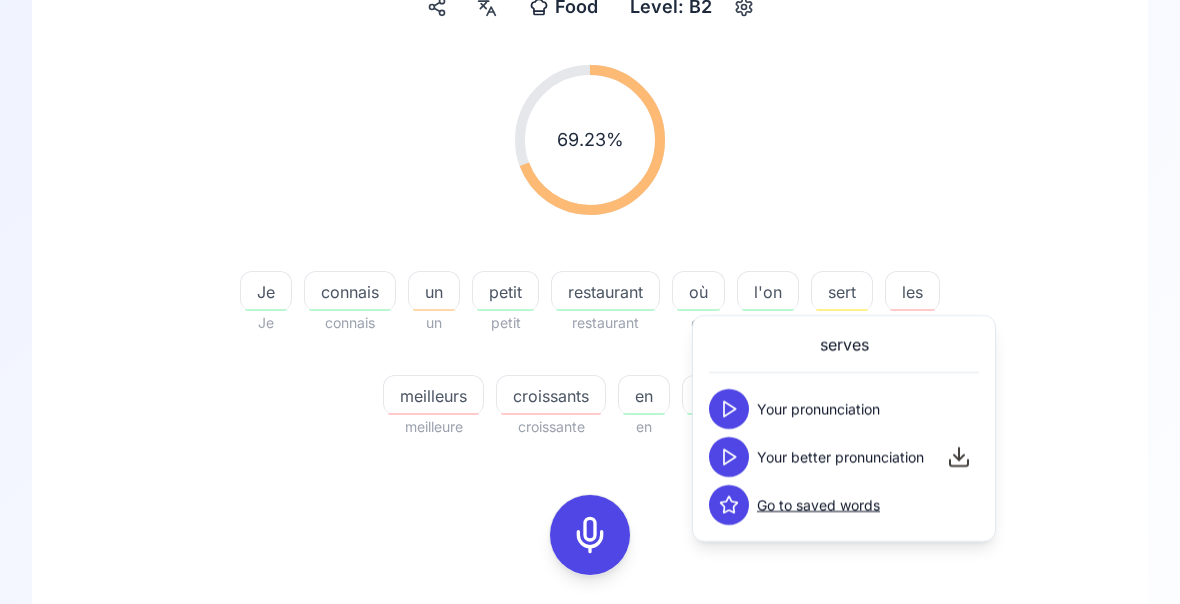 click on "69.23 % 69.23 % Je Je connais connais un un petit petit restaurant restaurant où où l'on l'on sert sert les la meilleurs meilleure croissants croissante en en novembre. novembre" at bounding box center (590, 252) 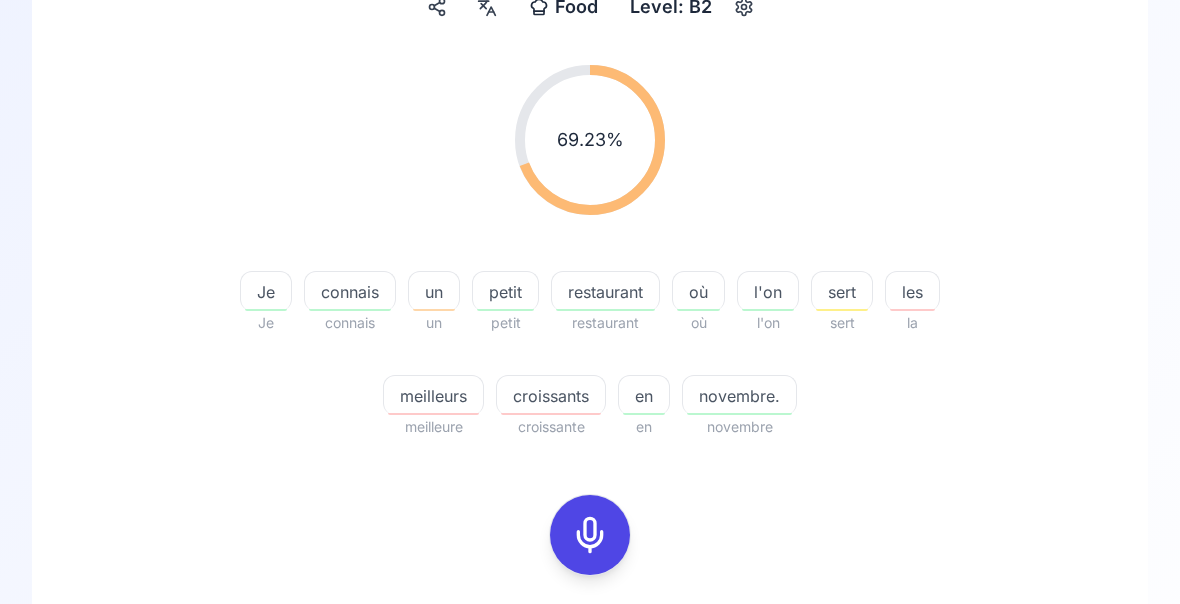 click at bounding box center [118, 753] 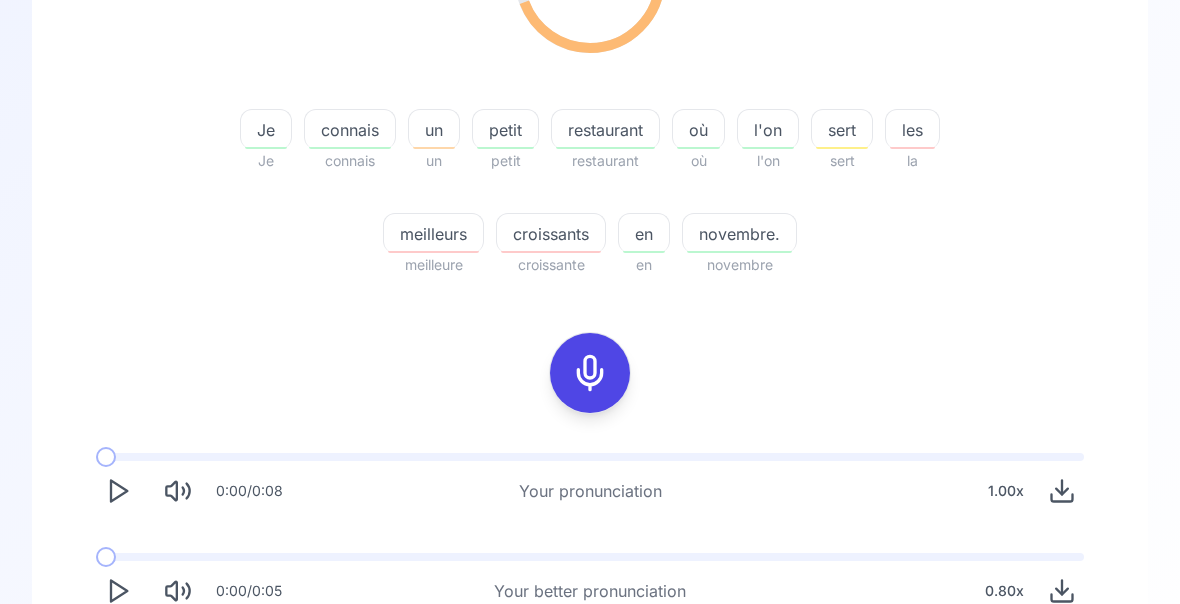 scroll, scrollTop: 0, scrollLeft: 0, axis: both 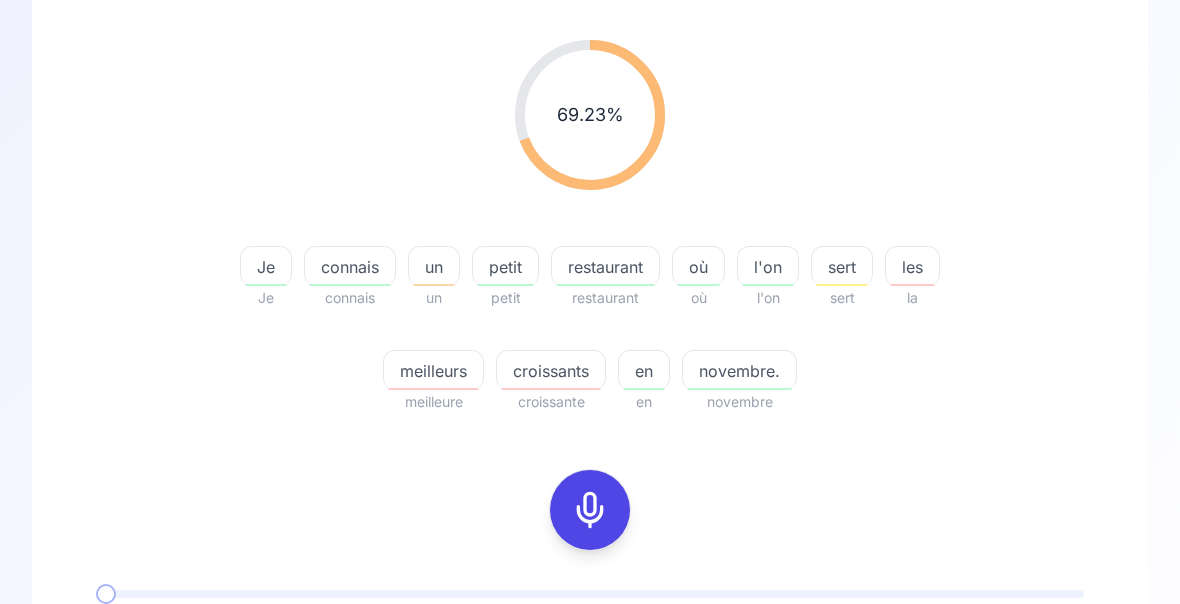 click on "Try another sentence" at bounding box center (604, 807) 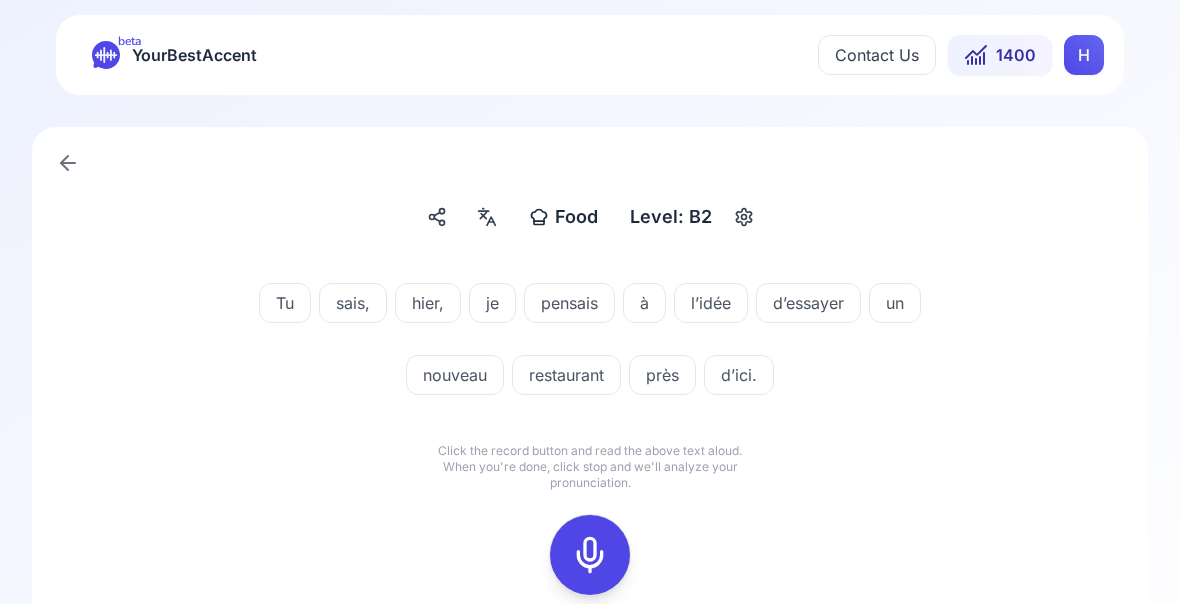 scroll, scrollTop: 0, scrollLeft: 0, axis: both 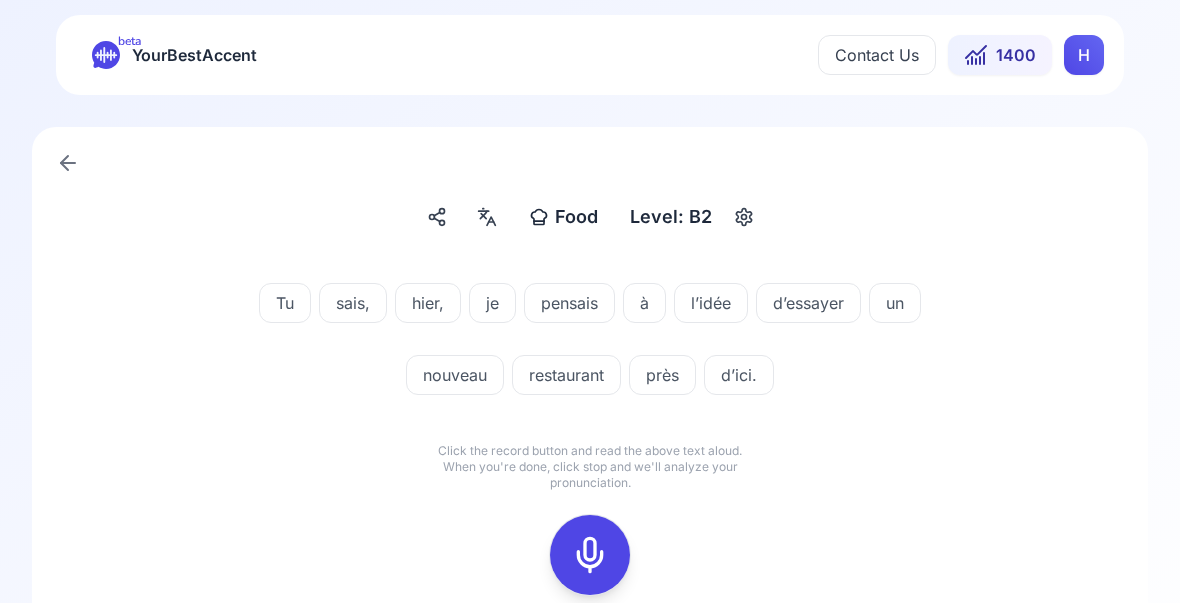 click 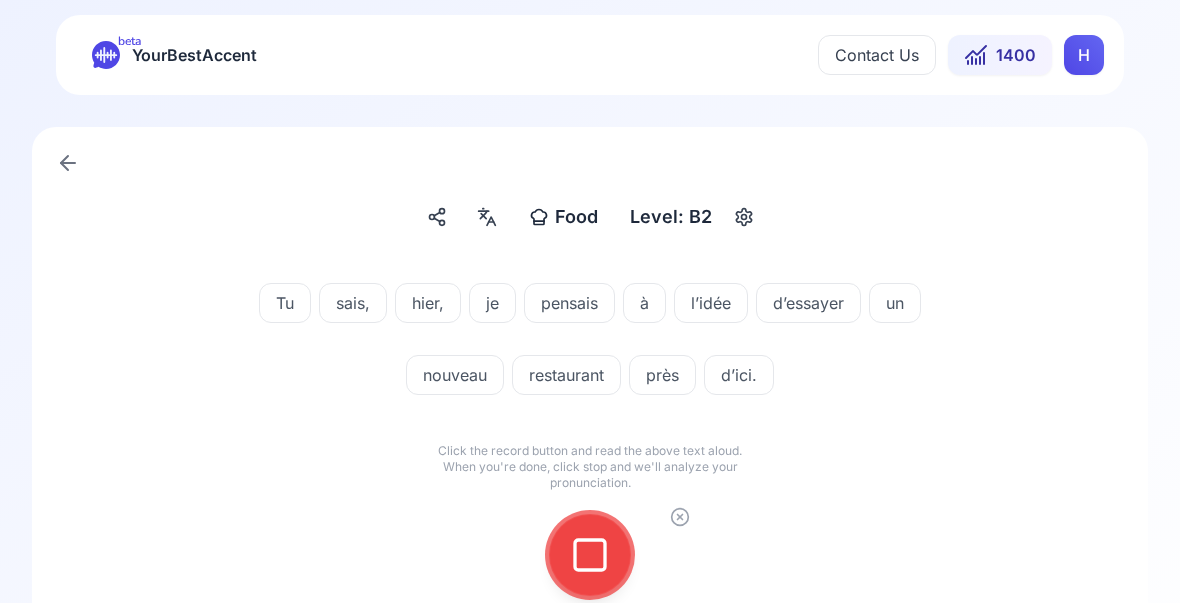 click 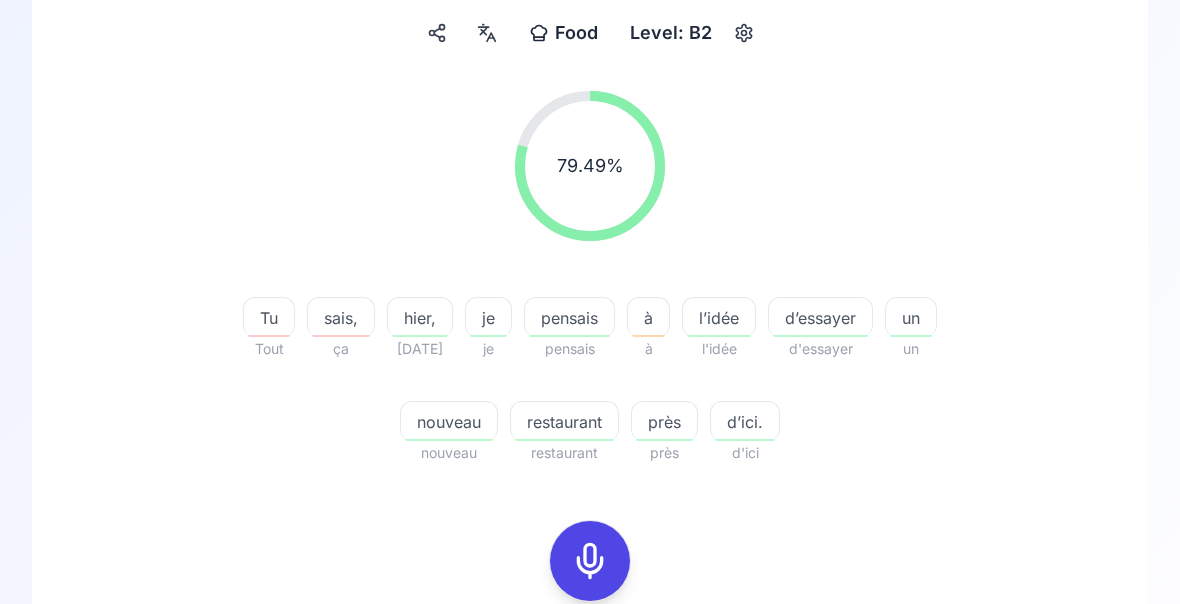 scroll, scrollTop: 185, scrollLeft: 0, axis: vertical 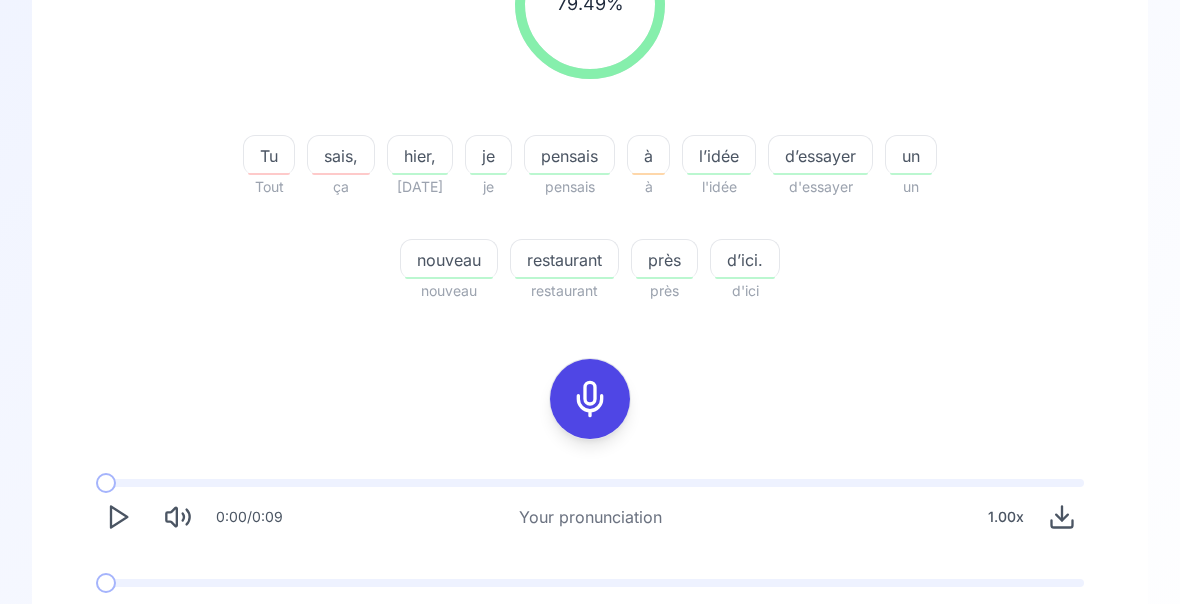 click 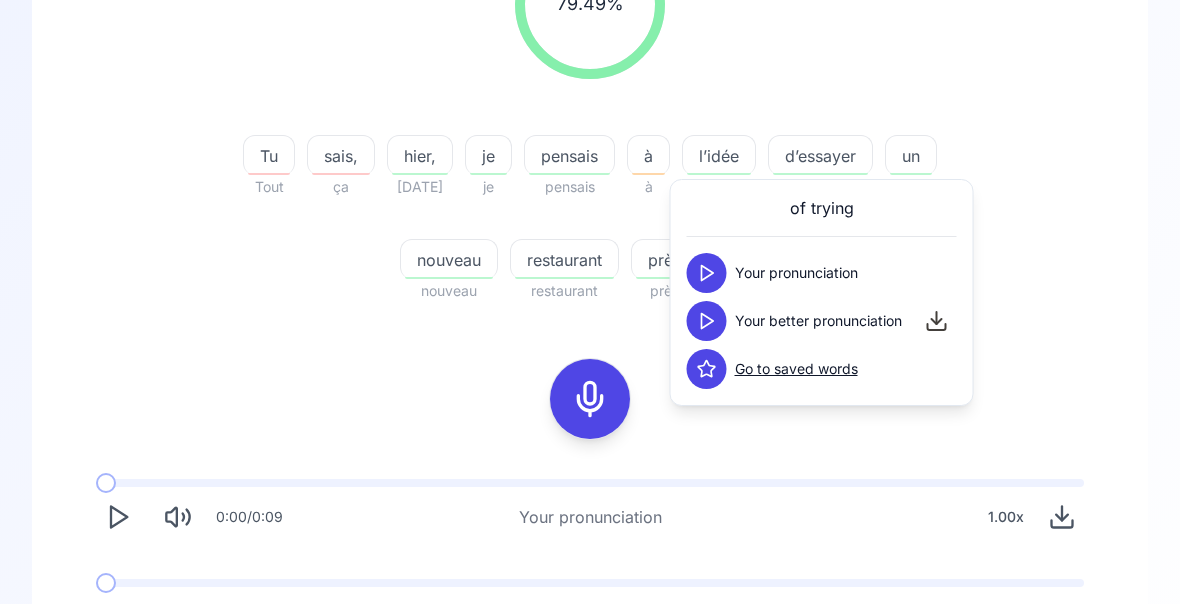 click at bounding box center [707, 321] 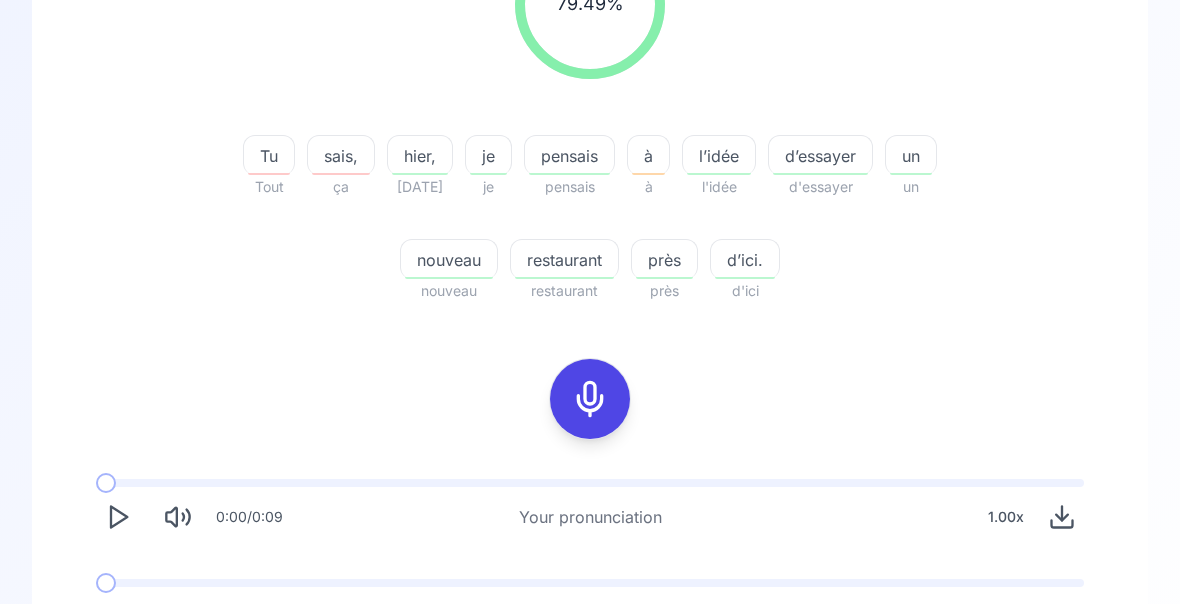 click 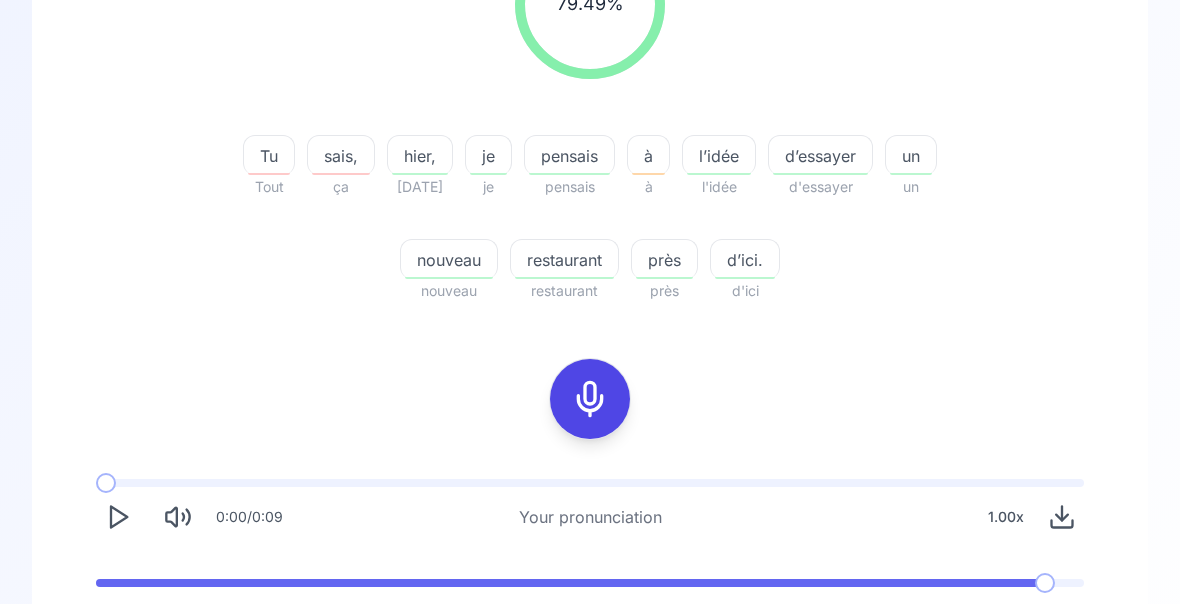 click on "Try another sentence" at bounding box center (604, 695) 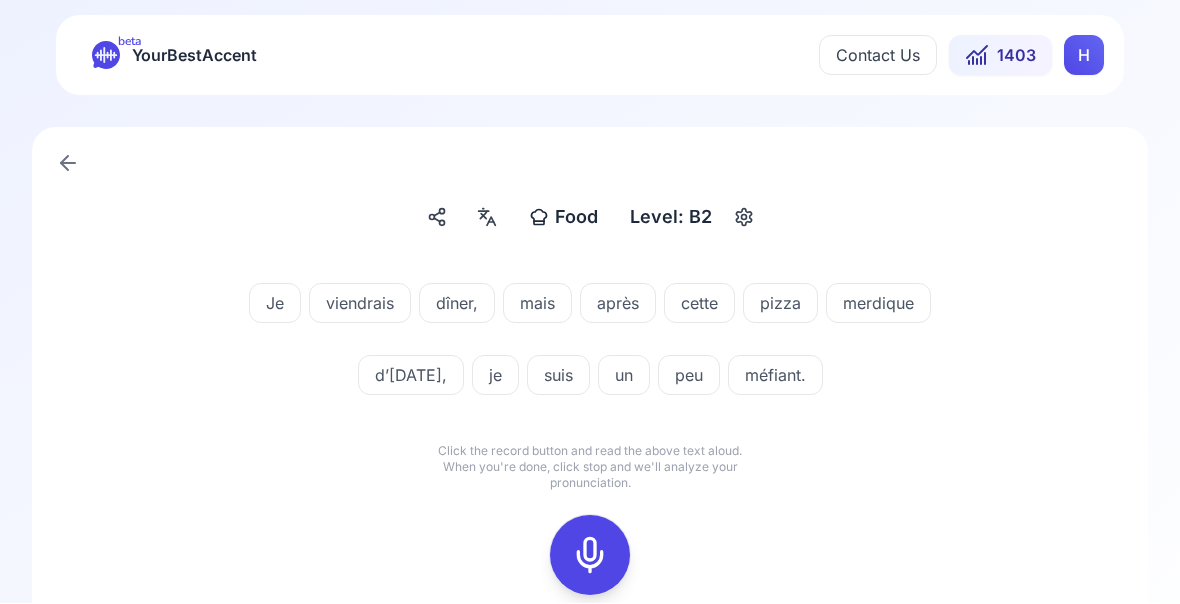 click 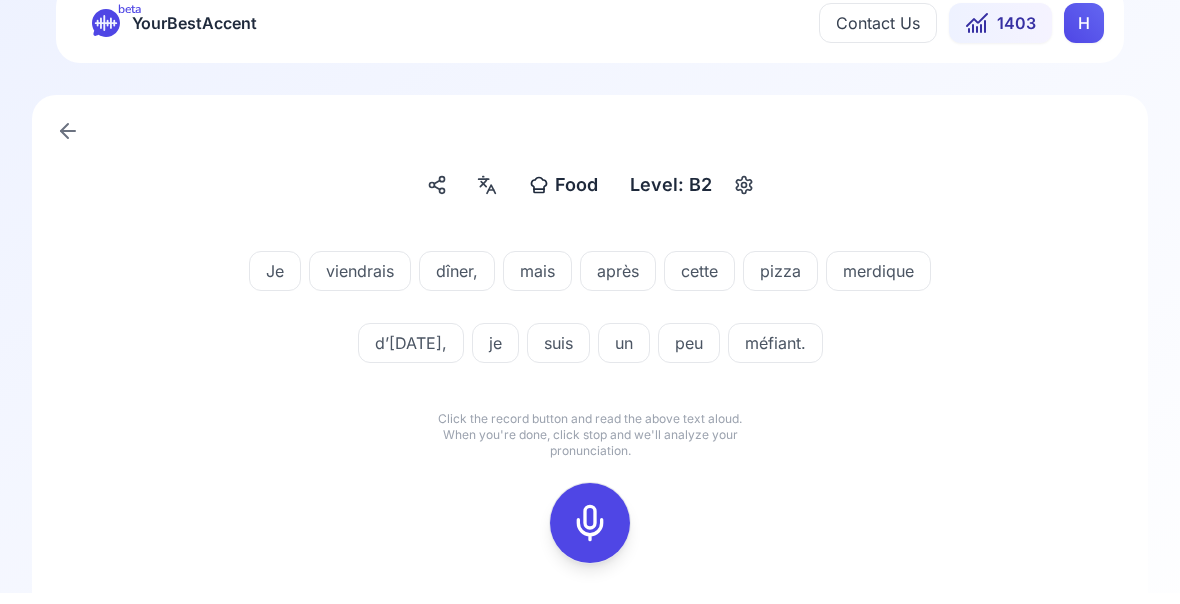 scroll, scrollTop: 42, scrollLeft: 0, axis: vertical 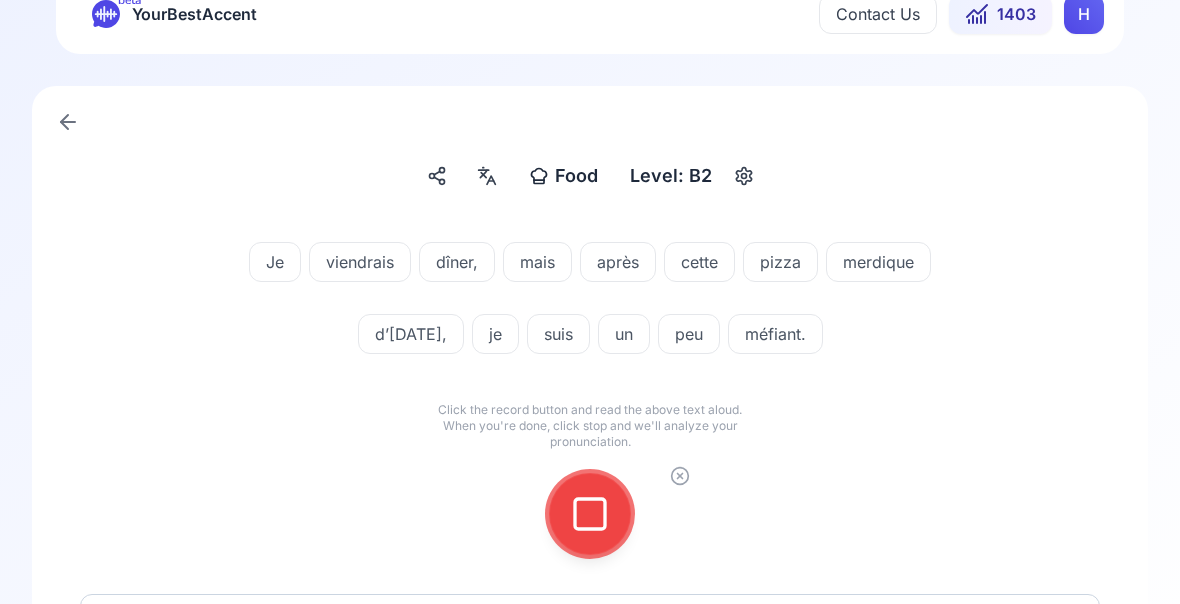 click 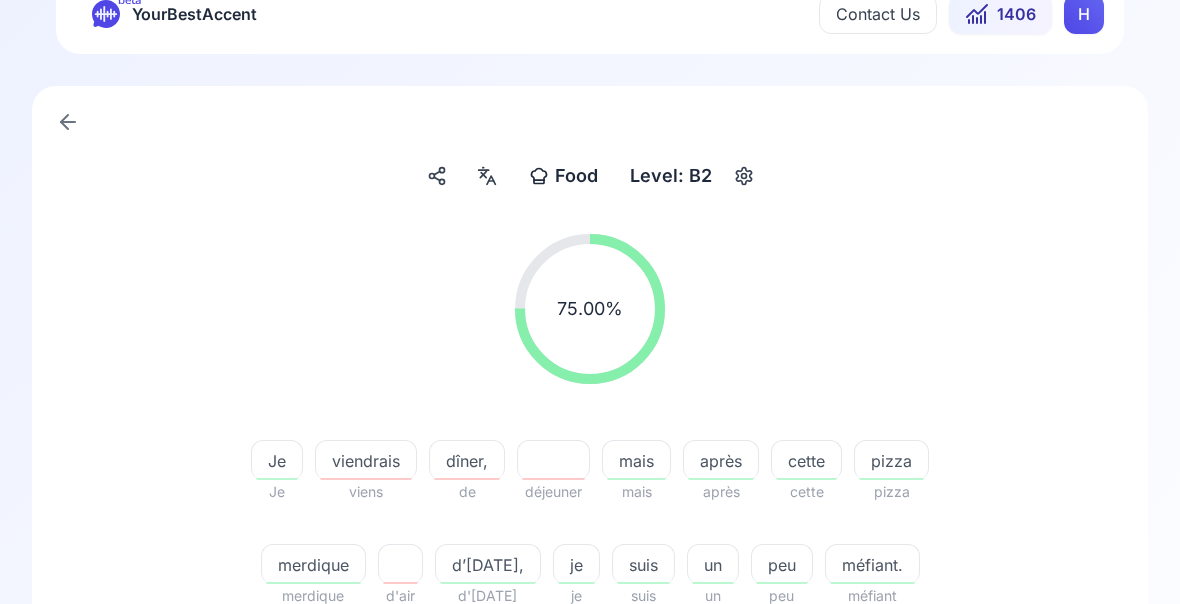 click on "merdique" at bounding box center [313, 565] 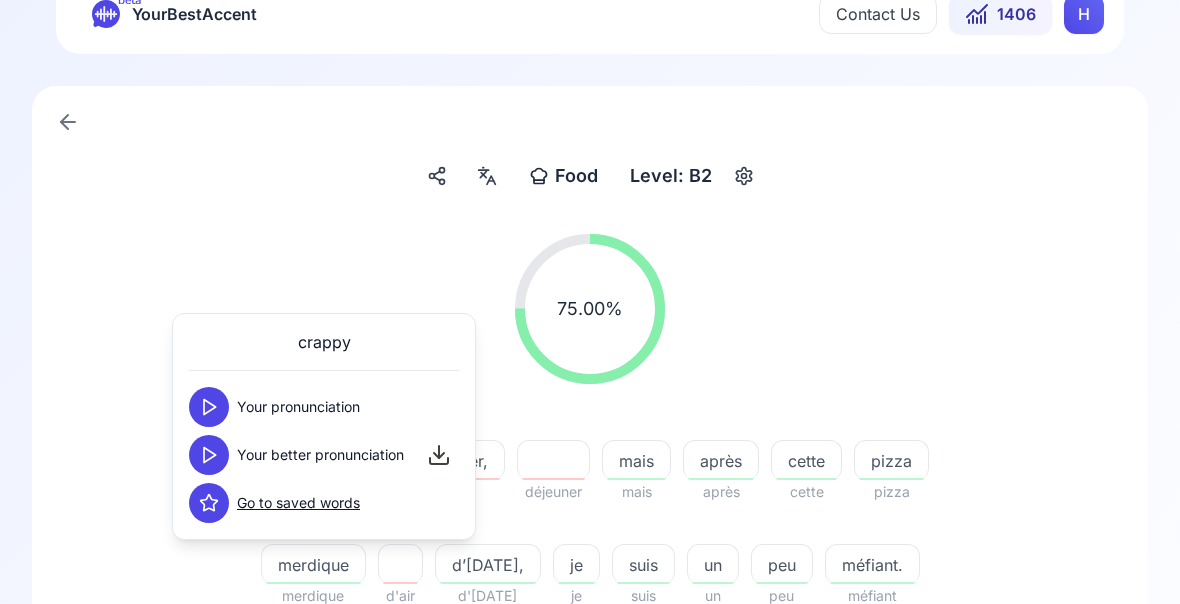click 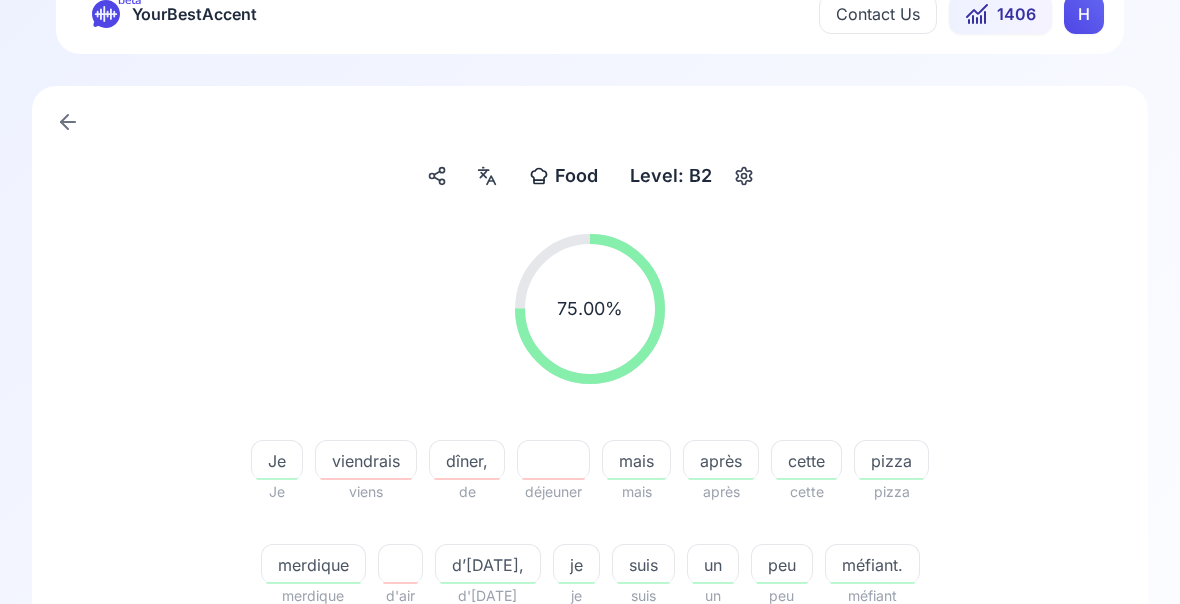 click on "viendrais" at bounding box center [366, 461] 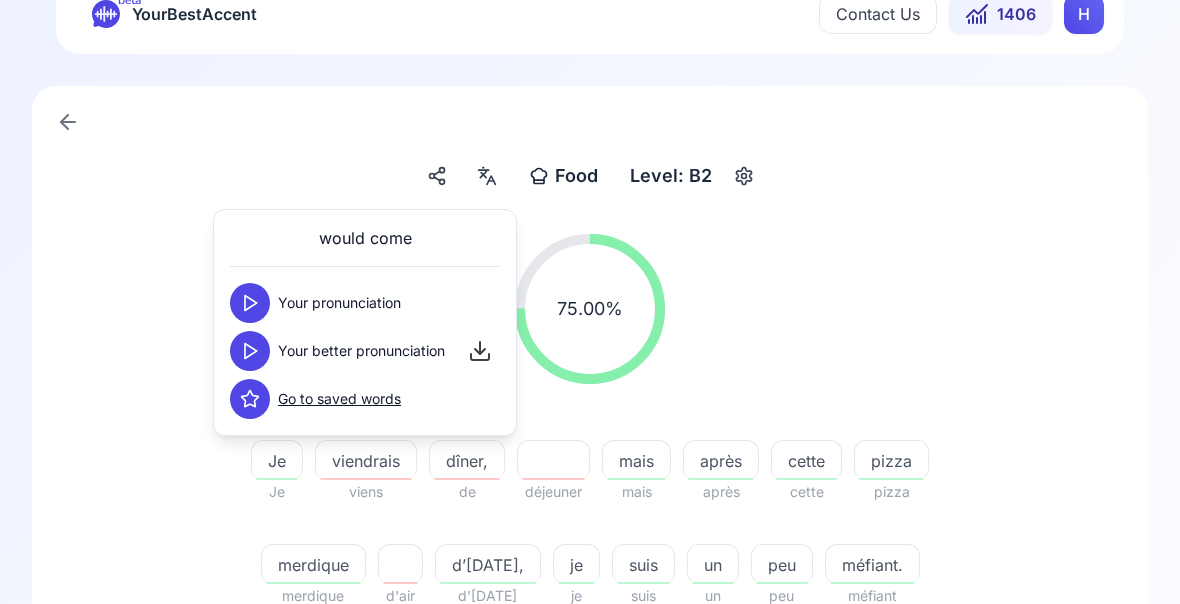 click 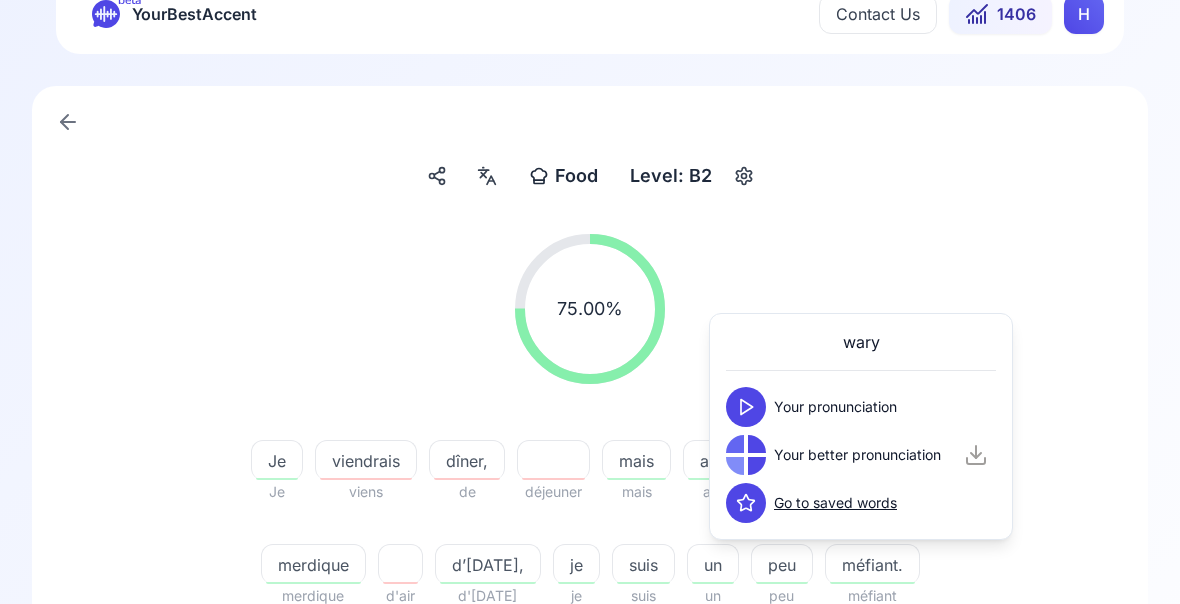 click on "75.00 % 75.00 %" at bounding box center (590, 309) 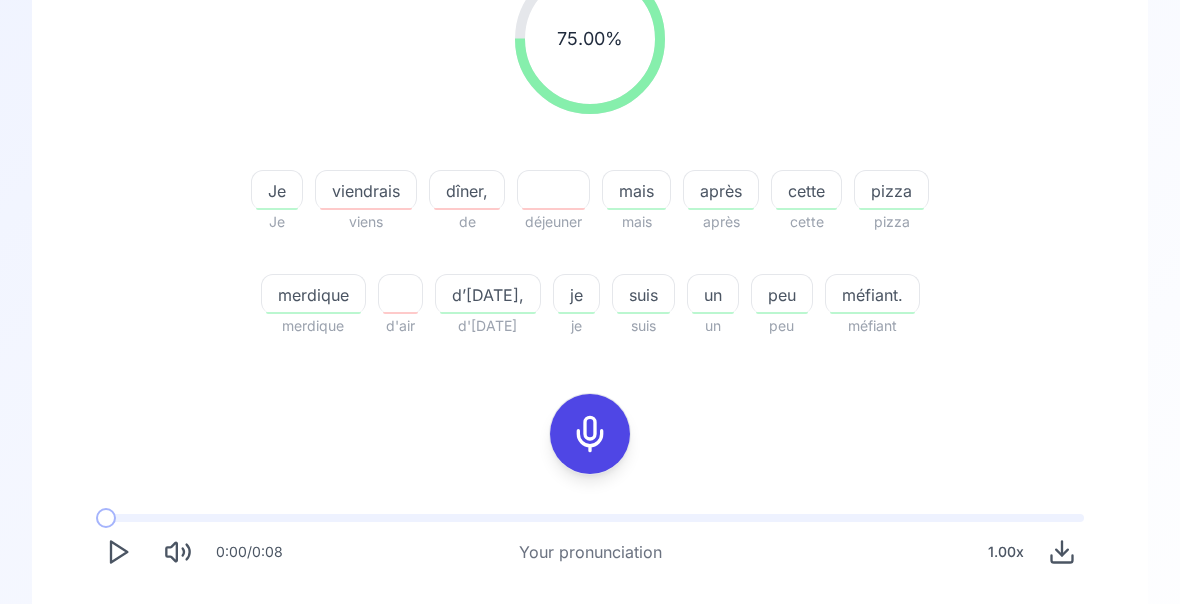 scroll, scrollTop: 372, scrollLeft: 0, axis: vertical 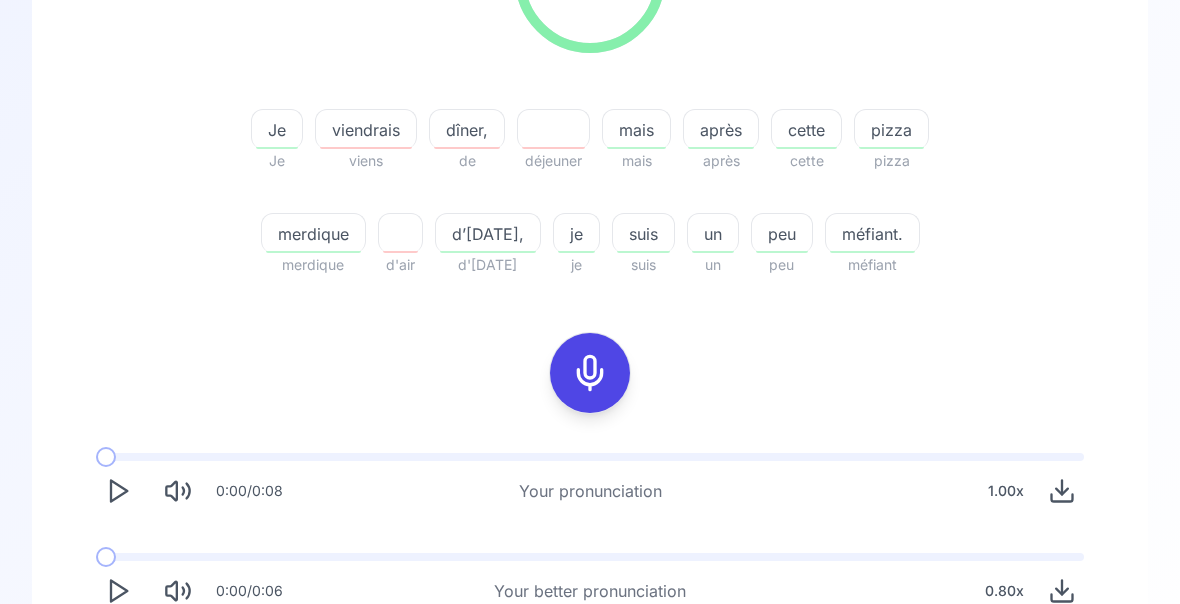 click 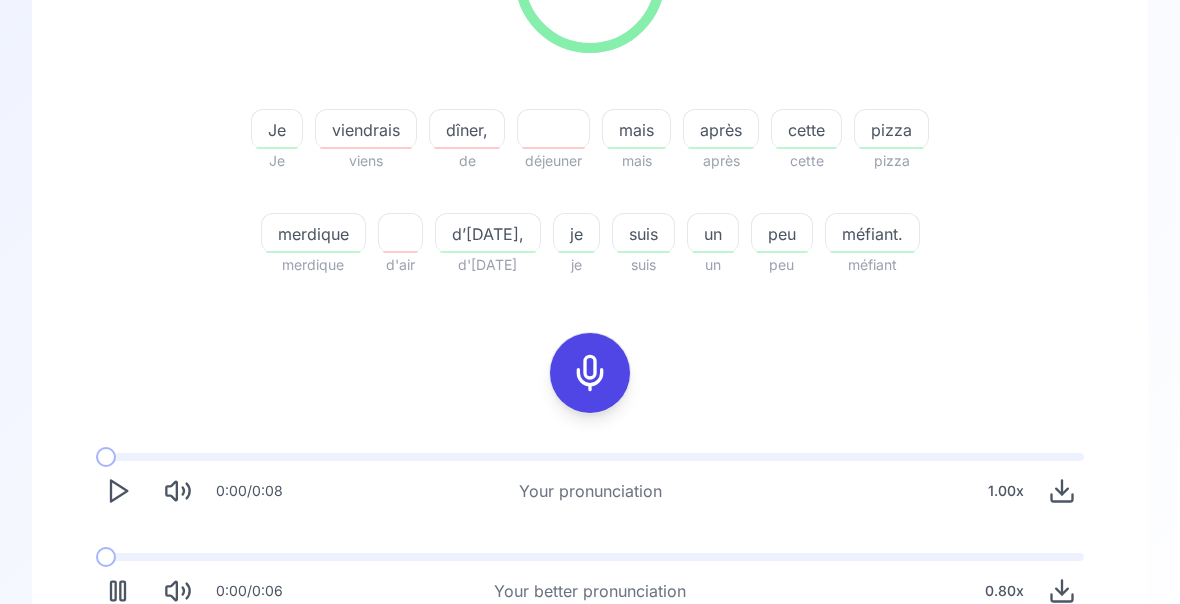 scroll, scrollTop: 372, scrollLeft: 0, axis: vertical 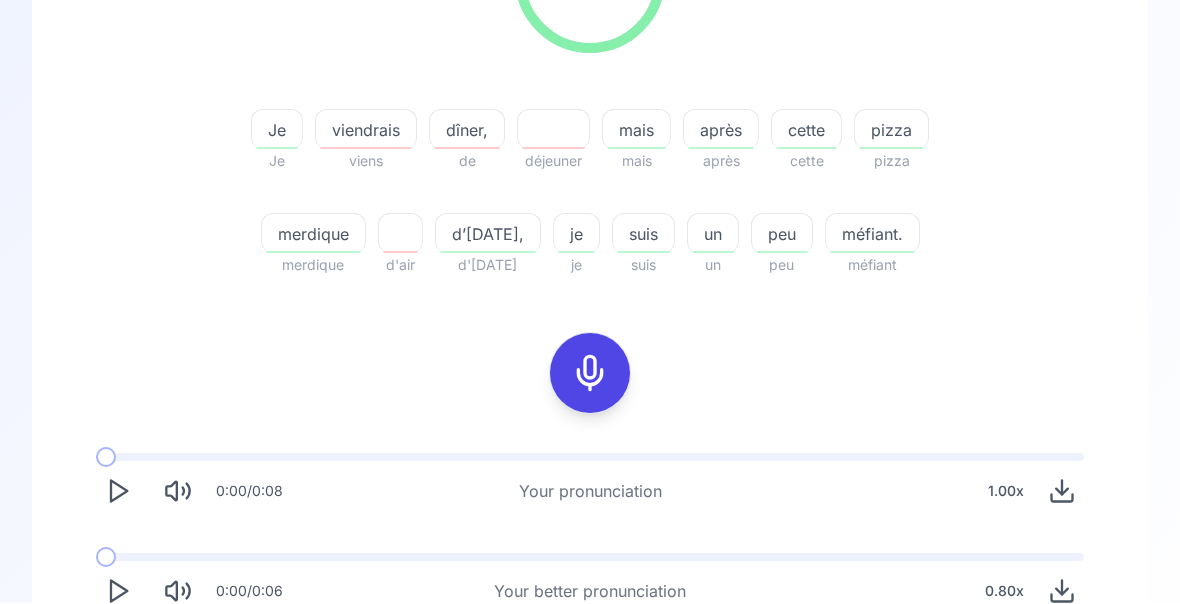 click 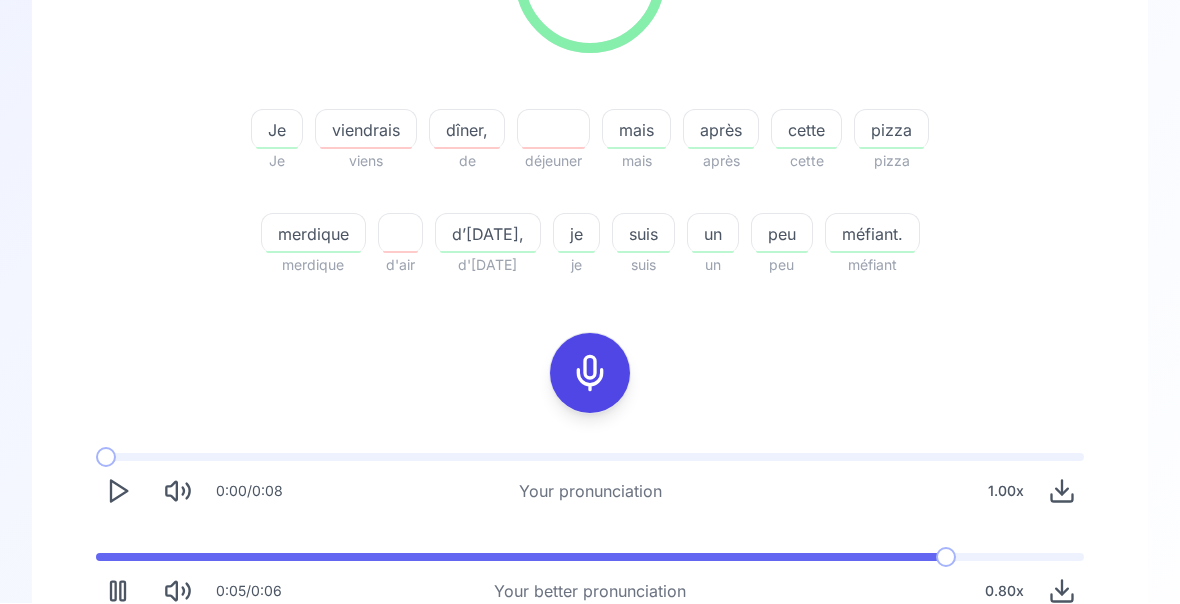 click on "Try another sentence" at bounding box center (604, 670) 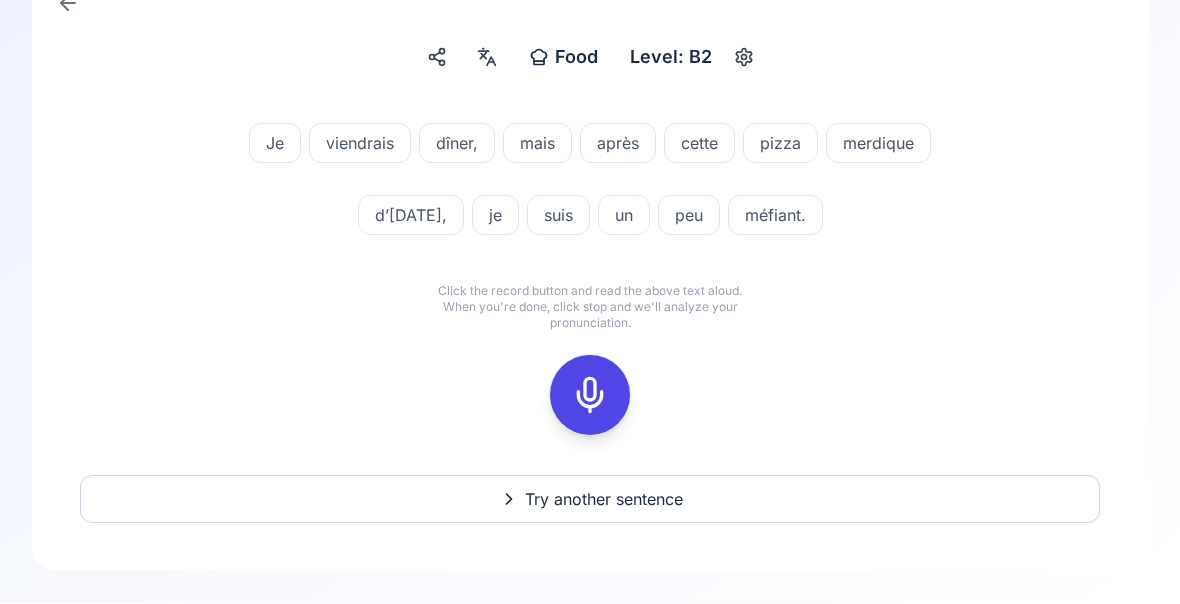 scroll, scrollTop: 0, scrollLeft: 0, axis: both 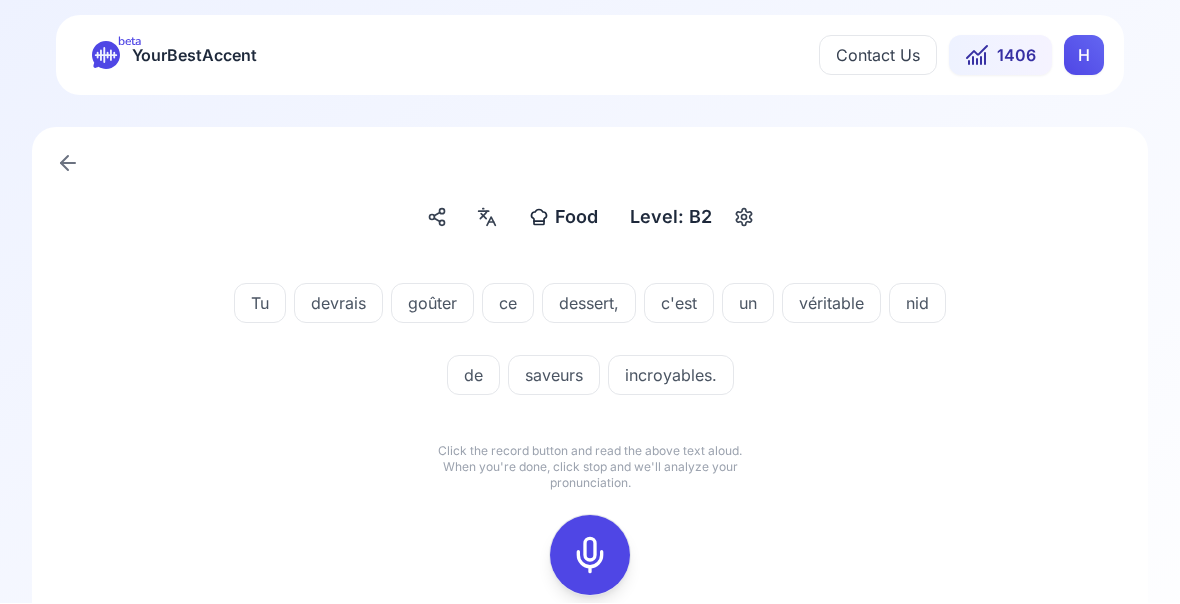 click 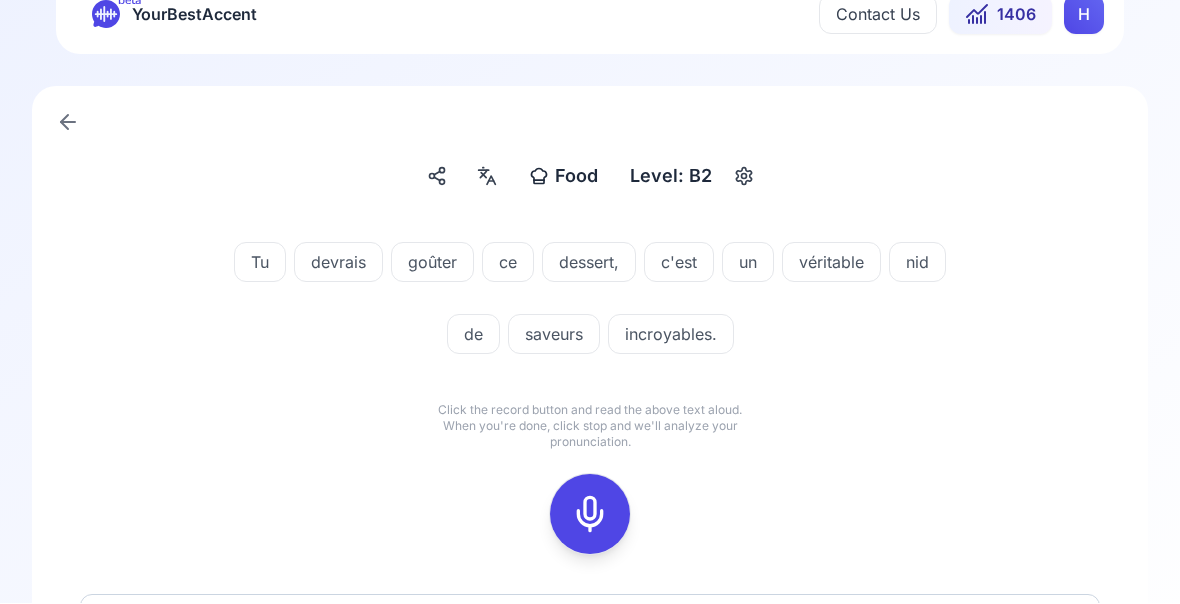 scroll, scrollTop: 57, scrollLeft: 0, axis: vertical 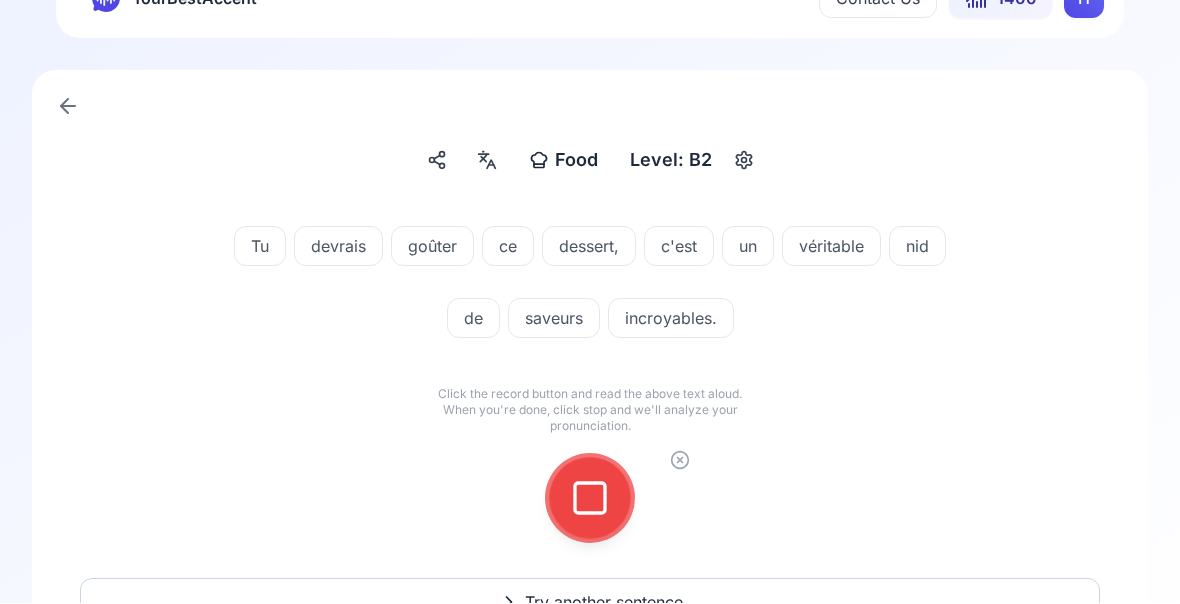 click 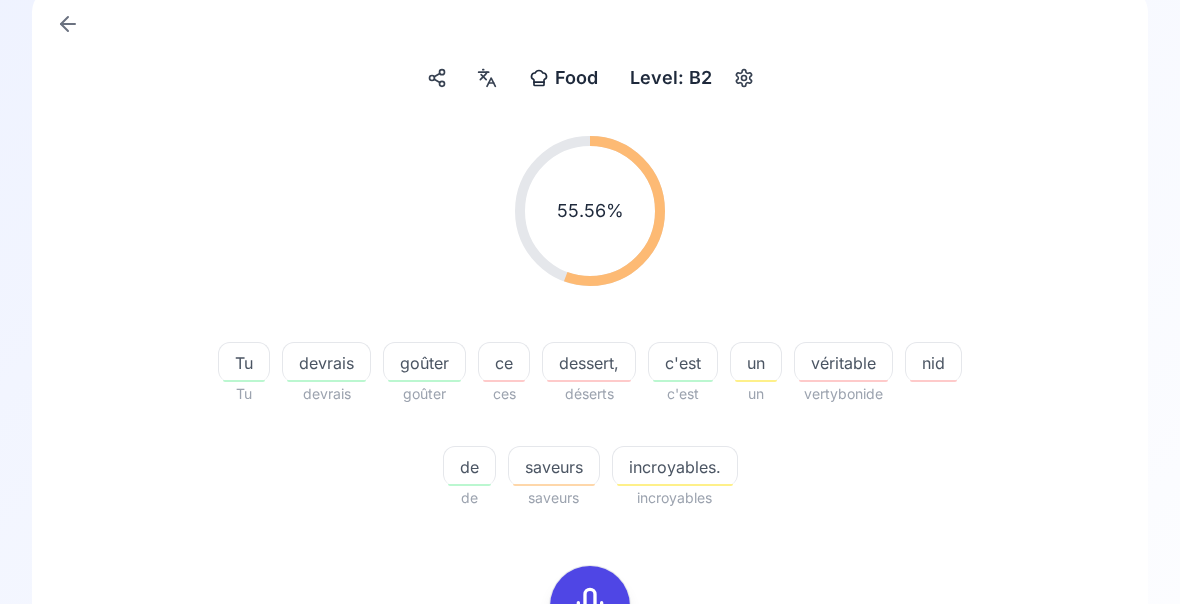 scroll, scrollTop: 141, scrollLeft: 0, axis: vertical 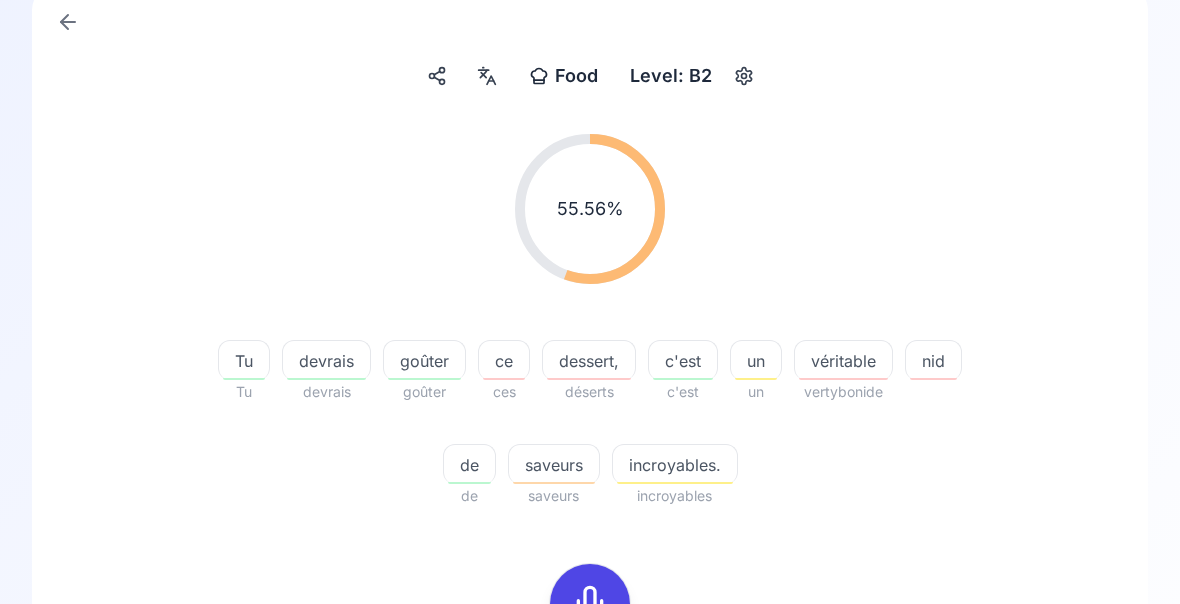 click on "véritable" at bounding box center (843, 362) 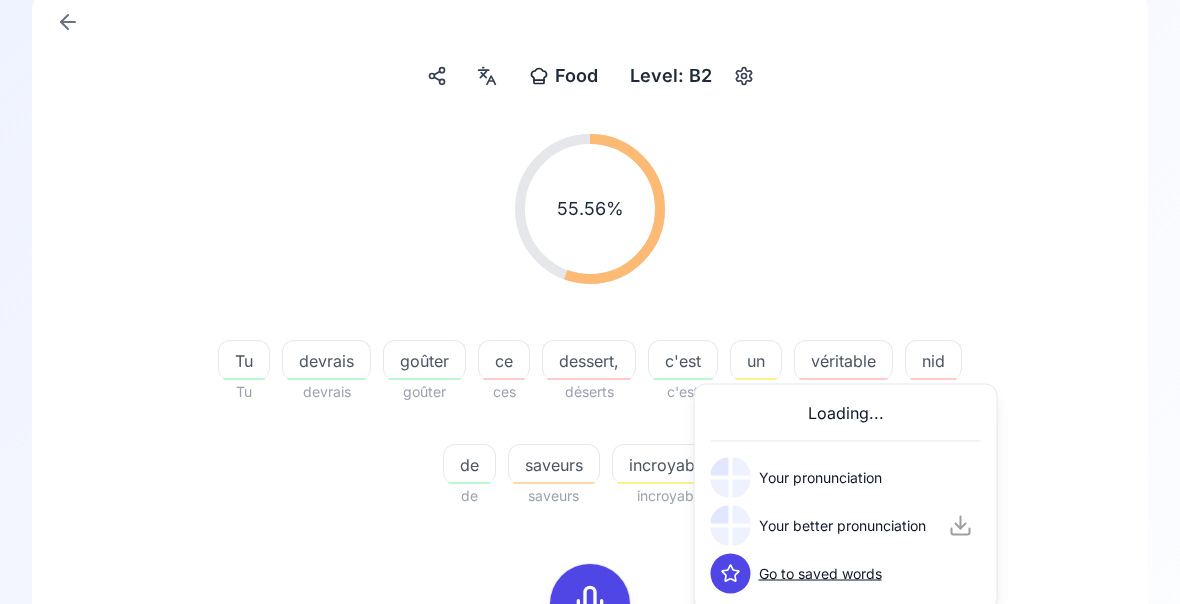 scroll, scrollTop: 142, scrollLeft: 0, axis: vertical 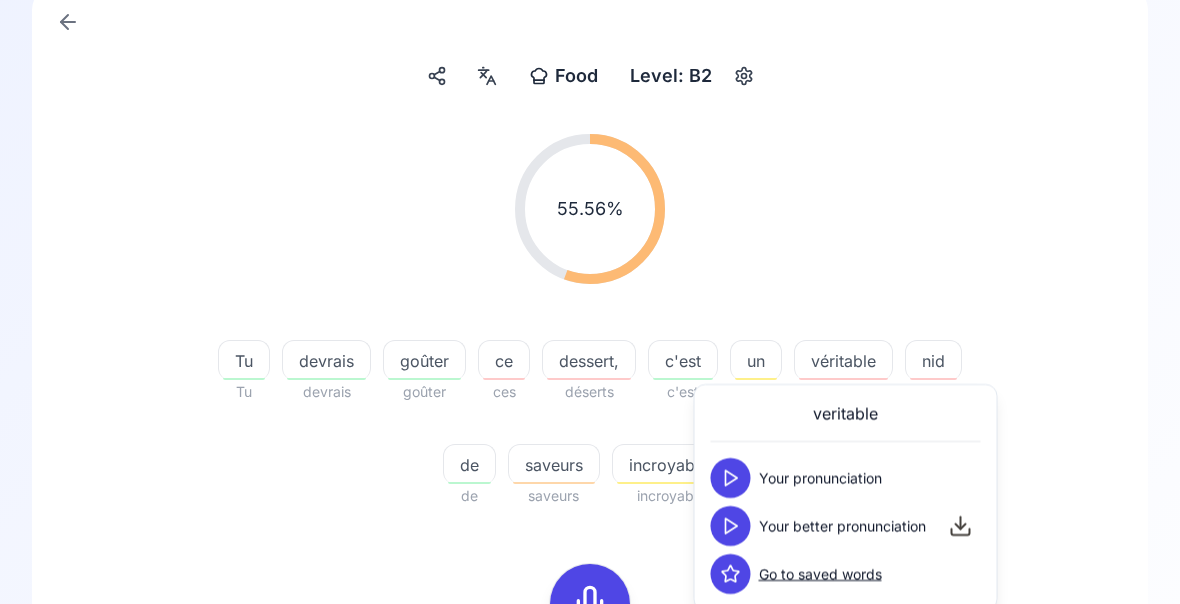click at bounding box center [731, 526] 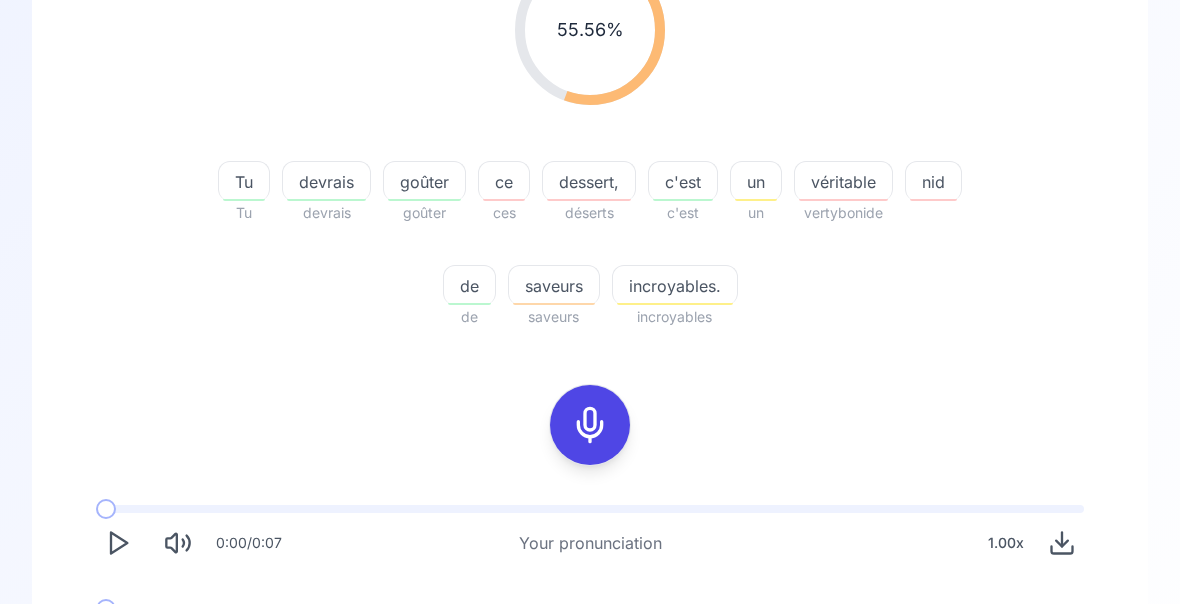 click 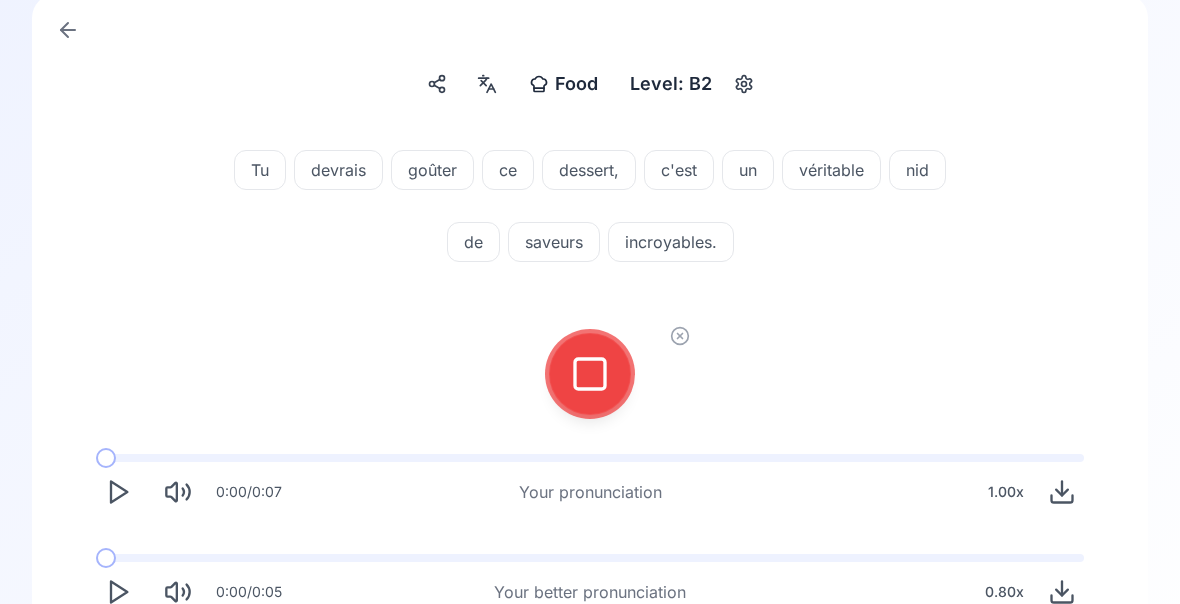 click 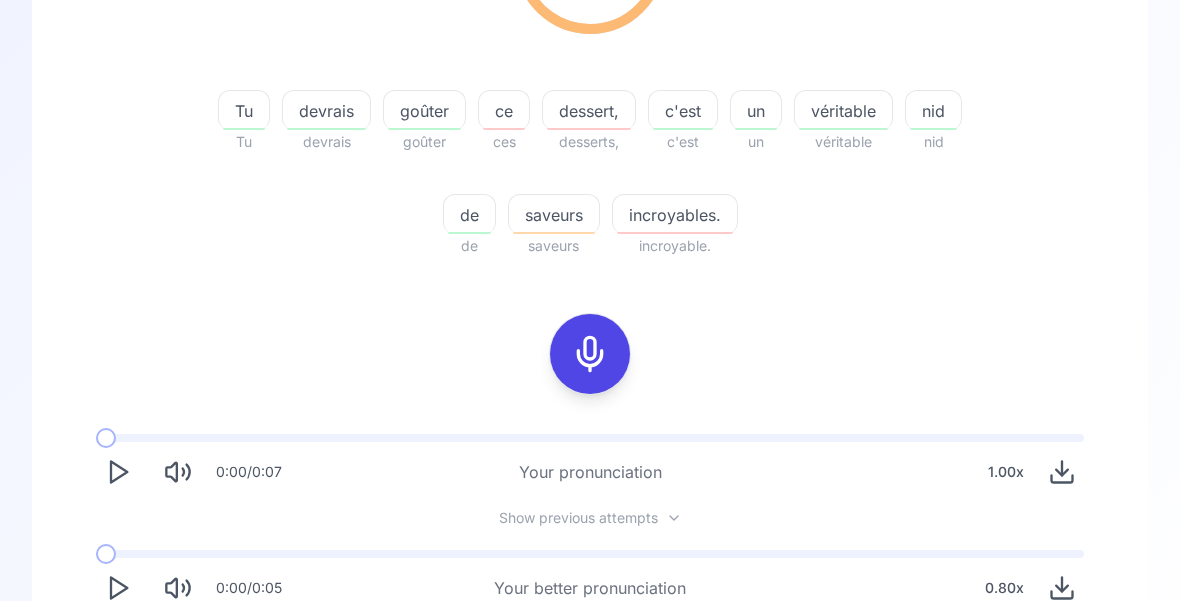 scroll, scrollTop: 388, scrollLeft: 0, axis: vertical 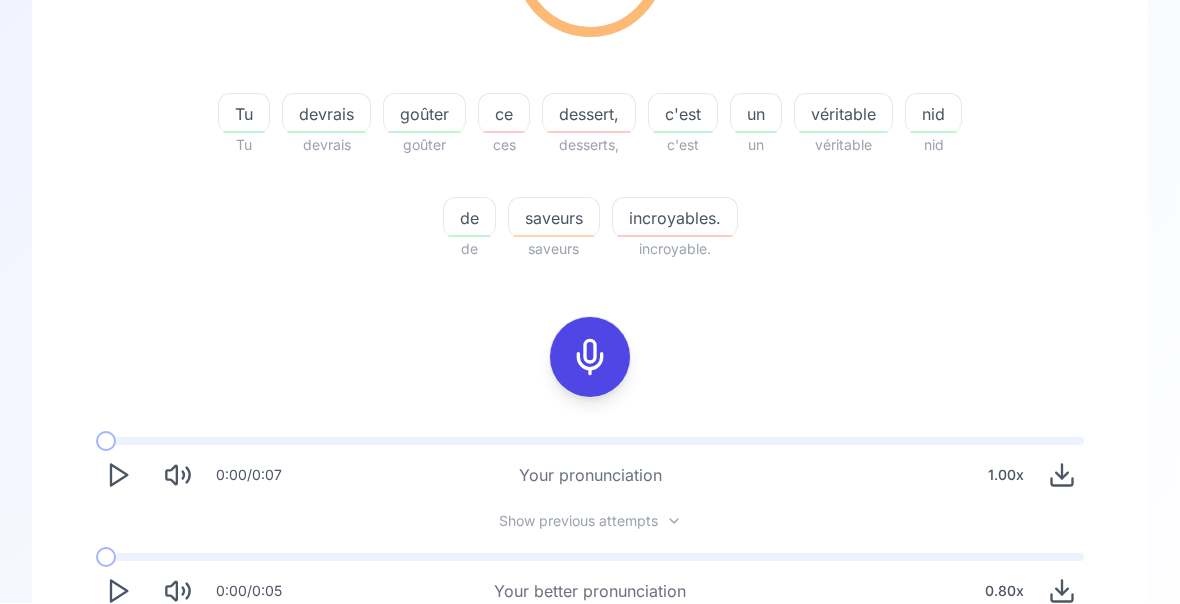 click on "Try another sentence" at bounding box center [590, 670] 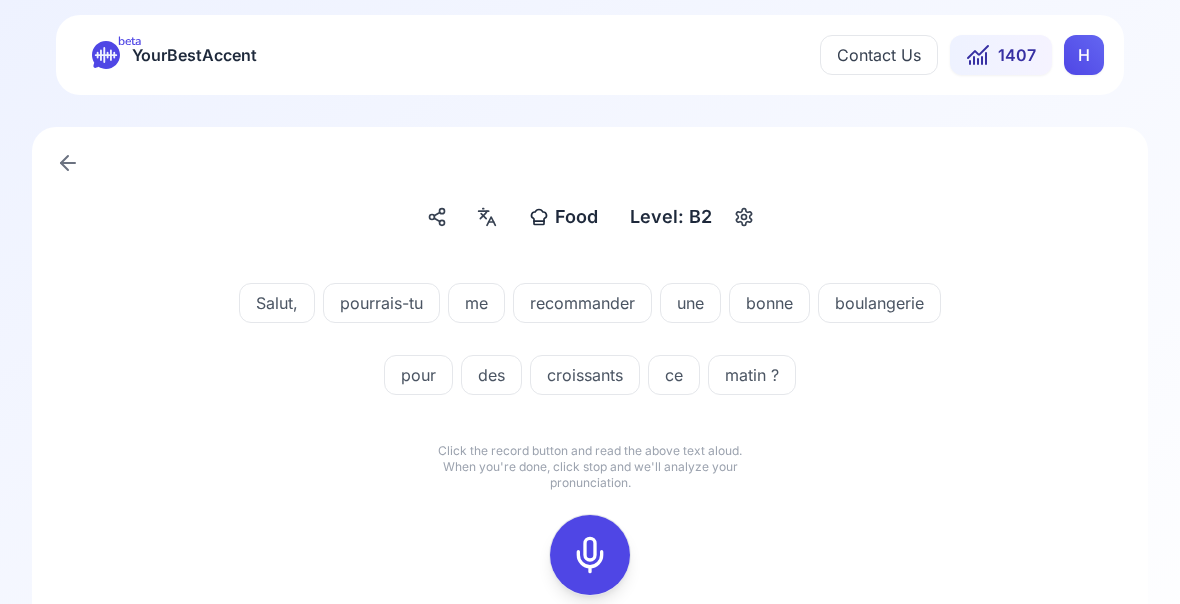 scroll, scrollTop: 0, scrollLeft: 0, axis: both 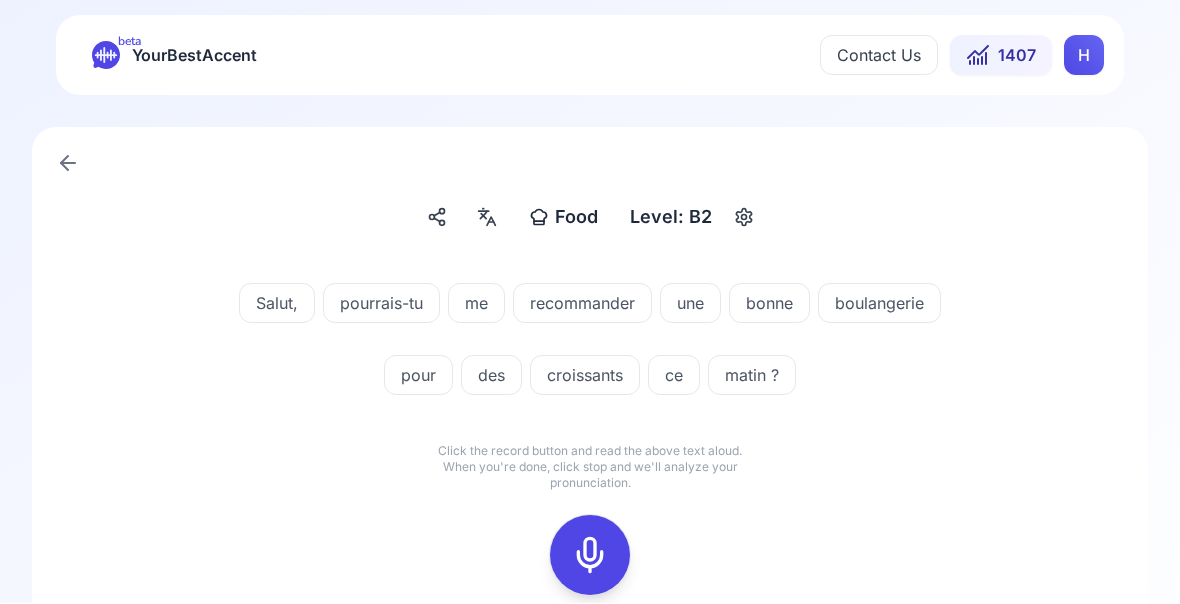 click 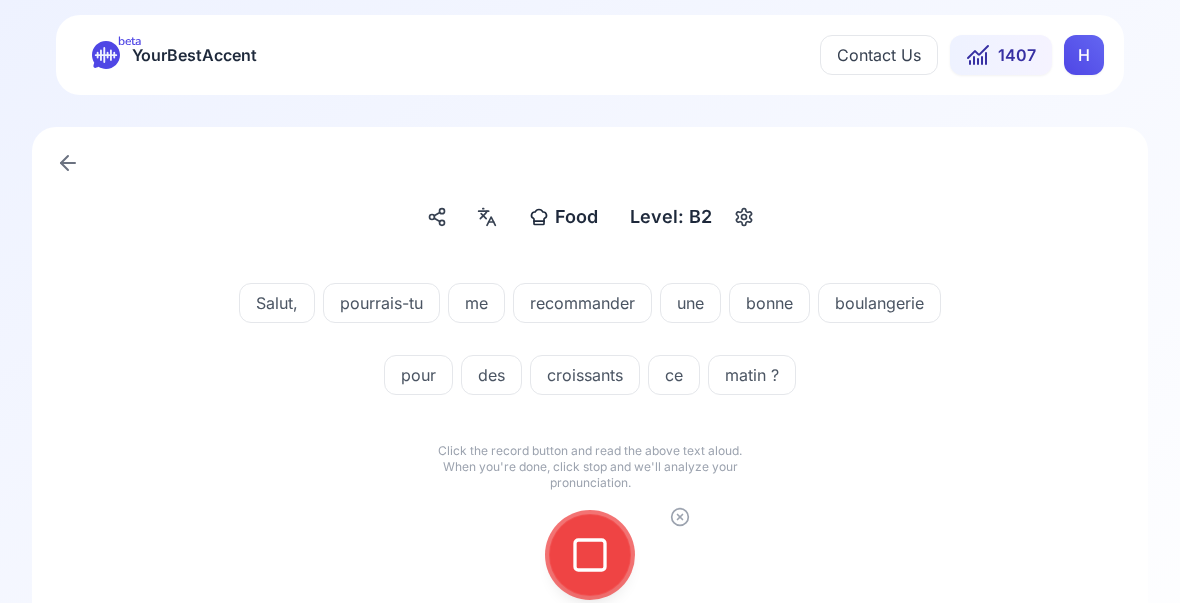 click 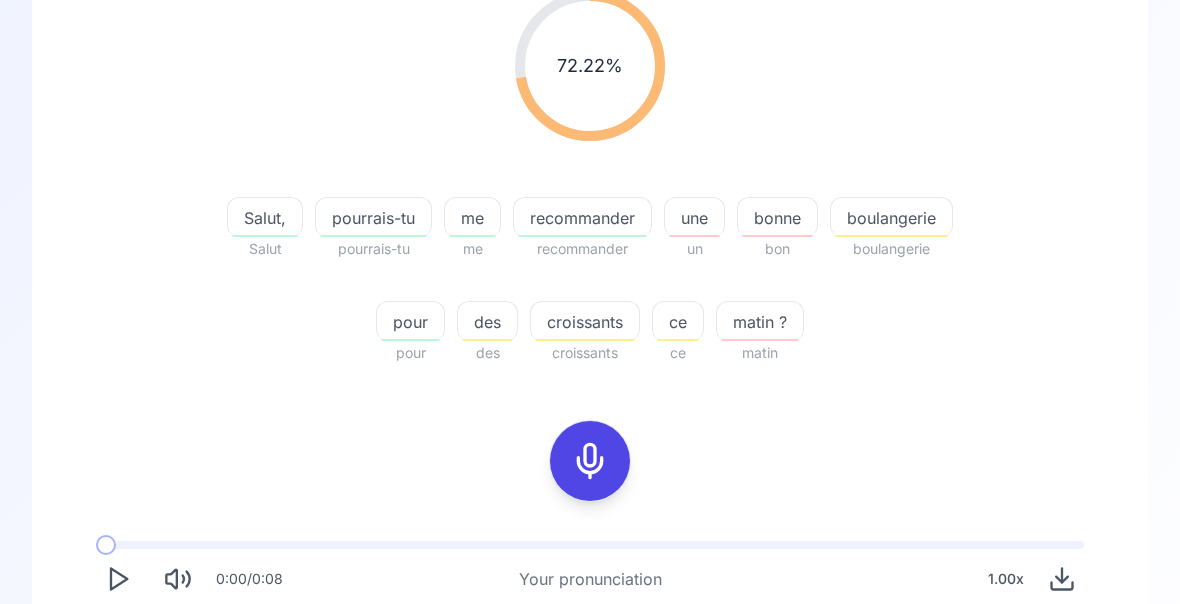 scroll, scrollTop: 291, scrollLeft: 0, axis: vertical 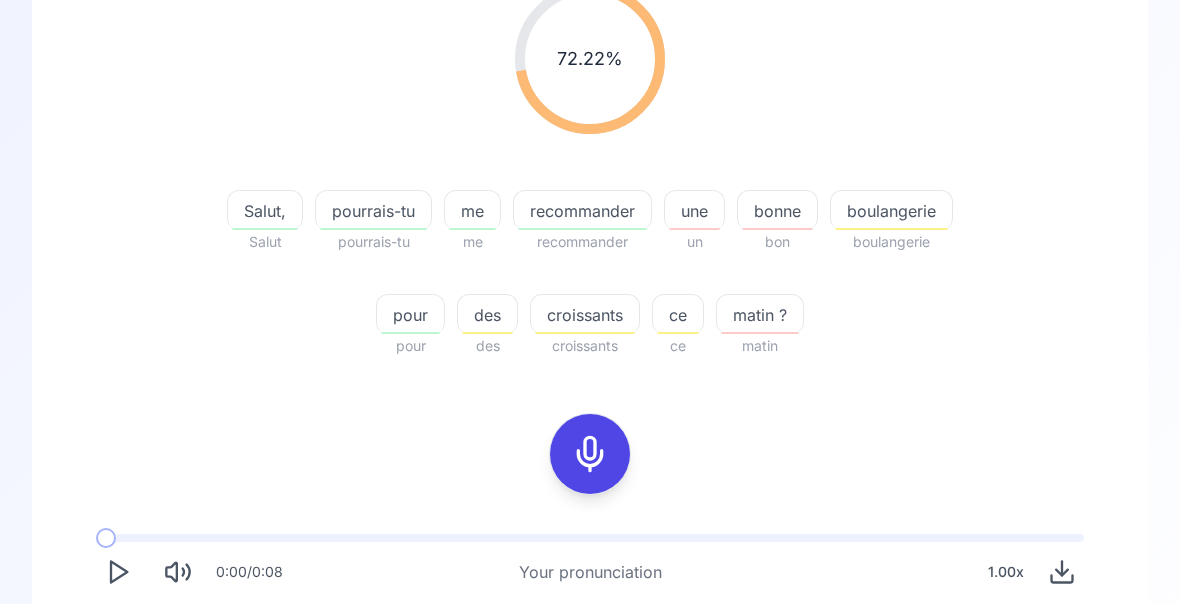 click at bounding box center [118, 673] 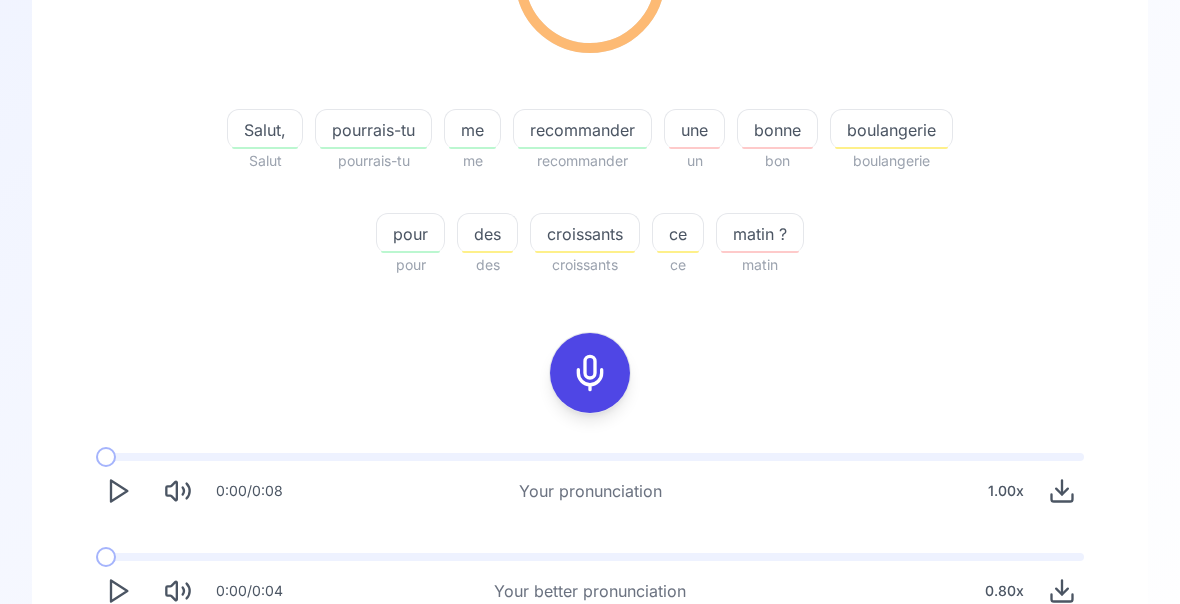 scroll, scrollTop: 0, scrollLeft: 0, axis: both 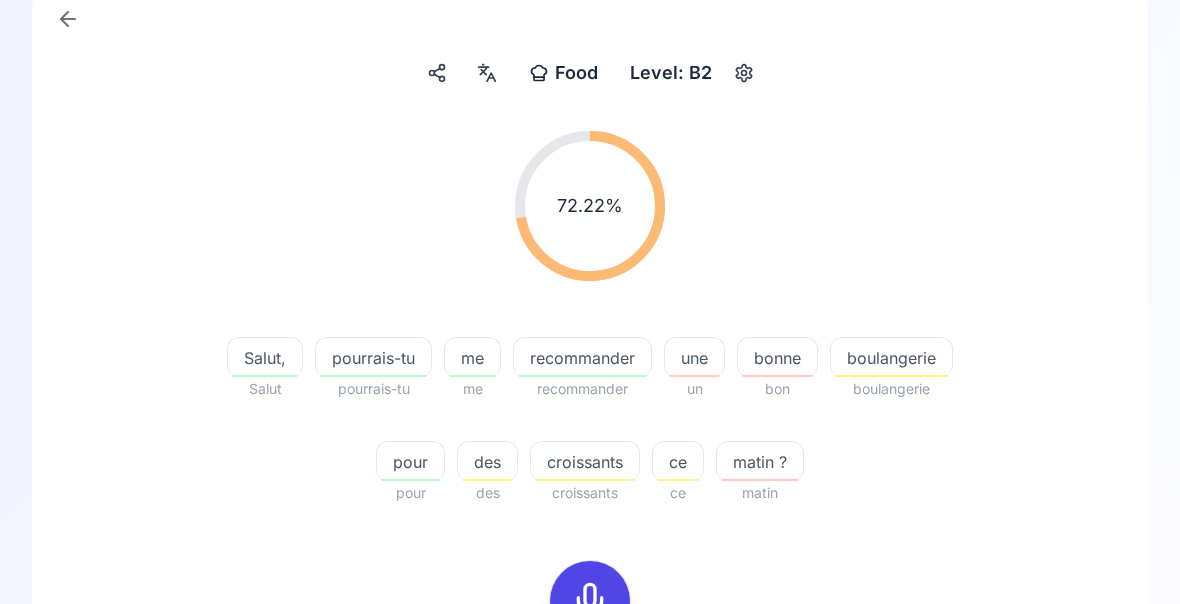 click on "Try another sentence" at bounding box center [604, 897] 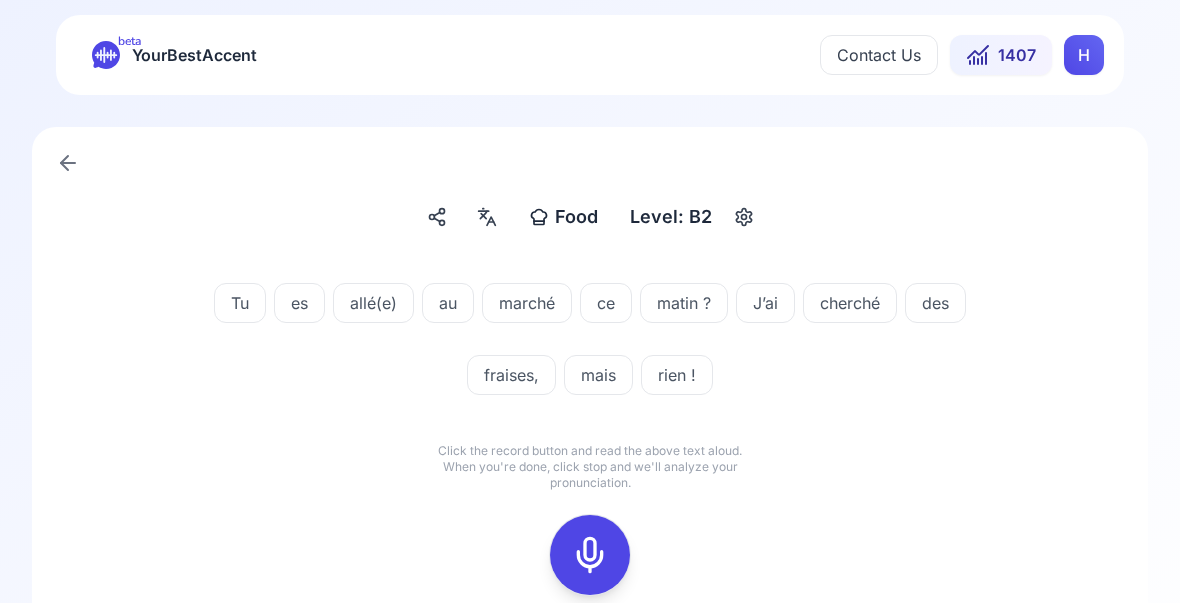 click 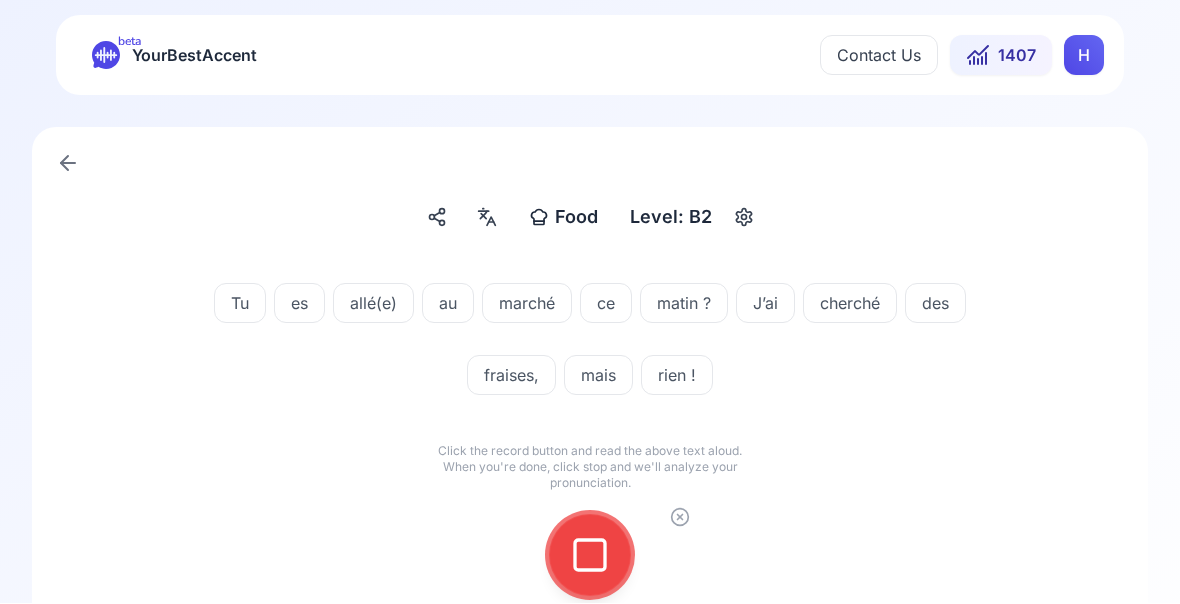 click 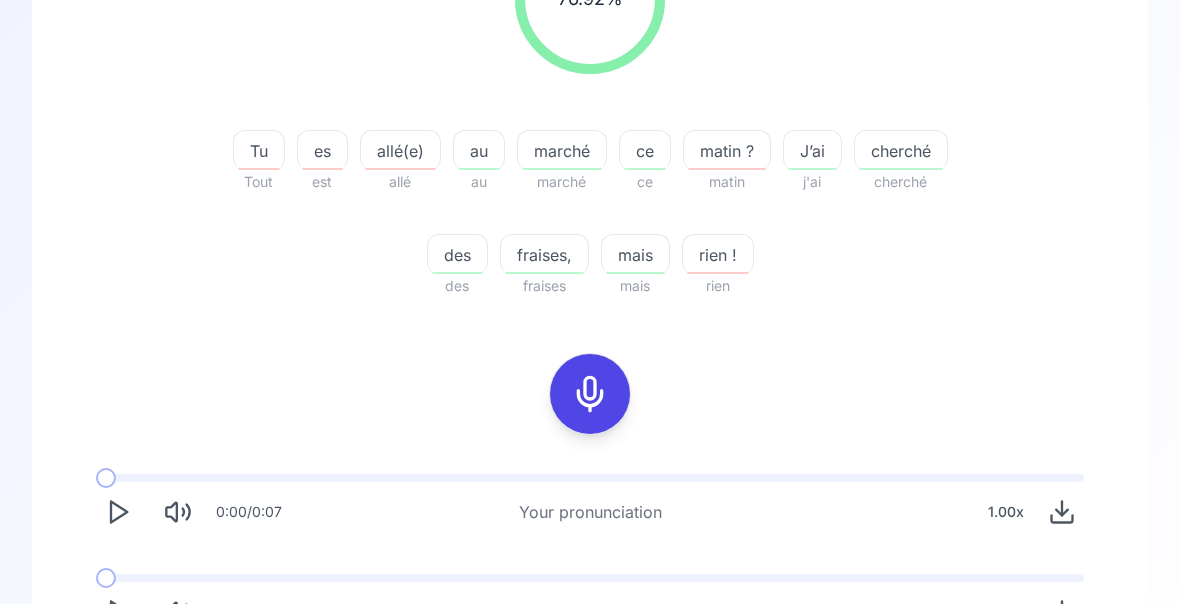 scroll, scrollTop: 368, scrollLeft: 0, axis: vertical 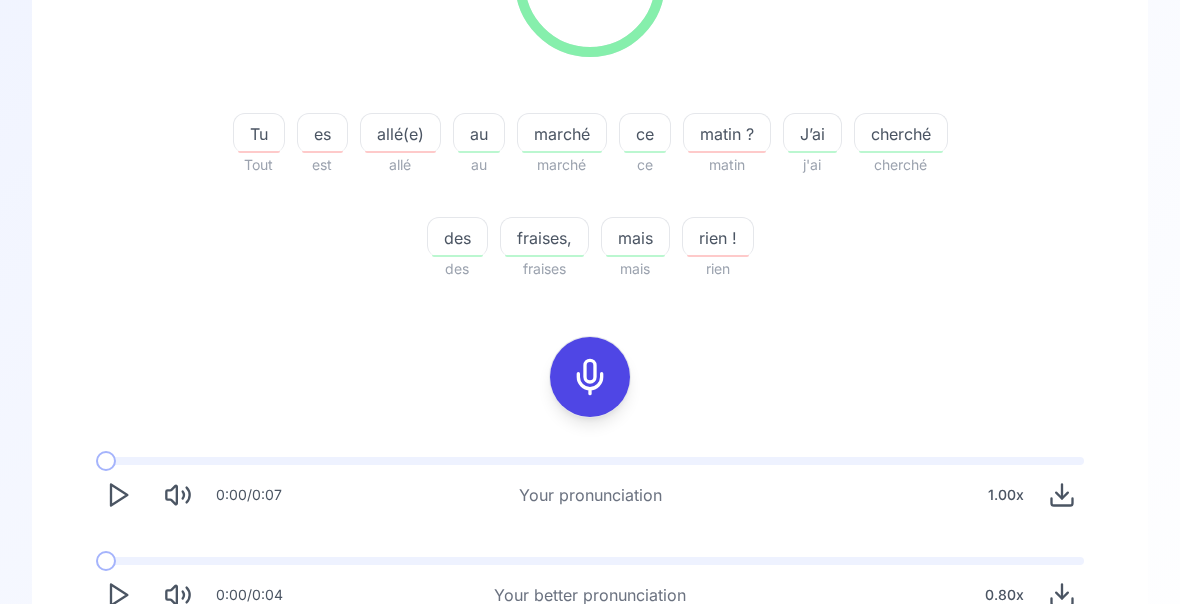 click 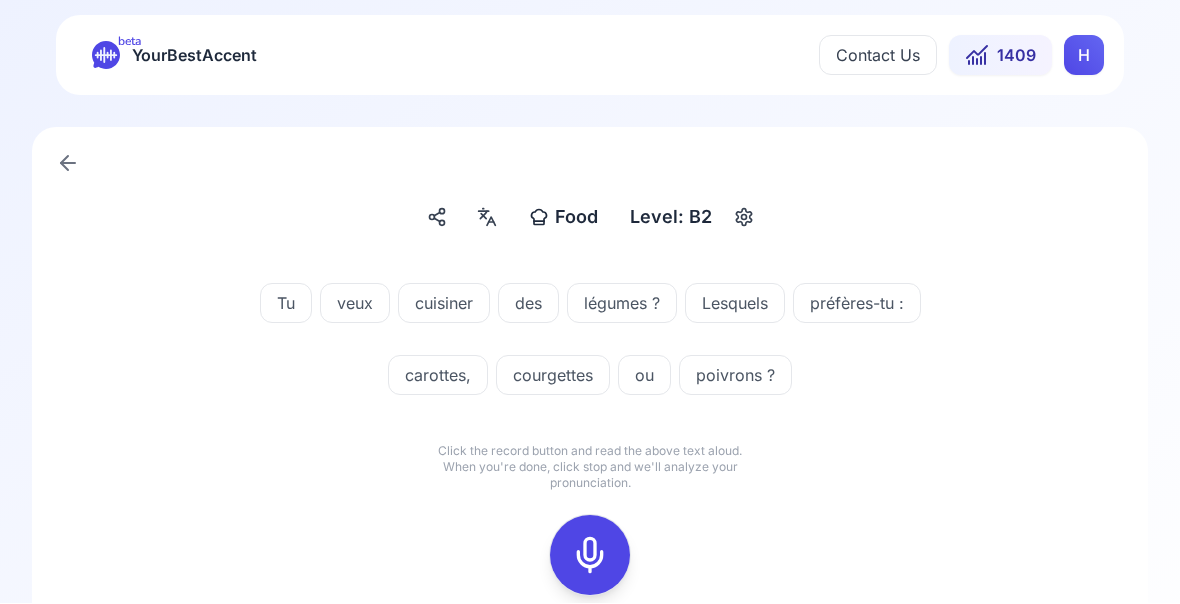 click 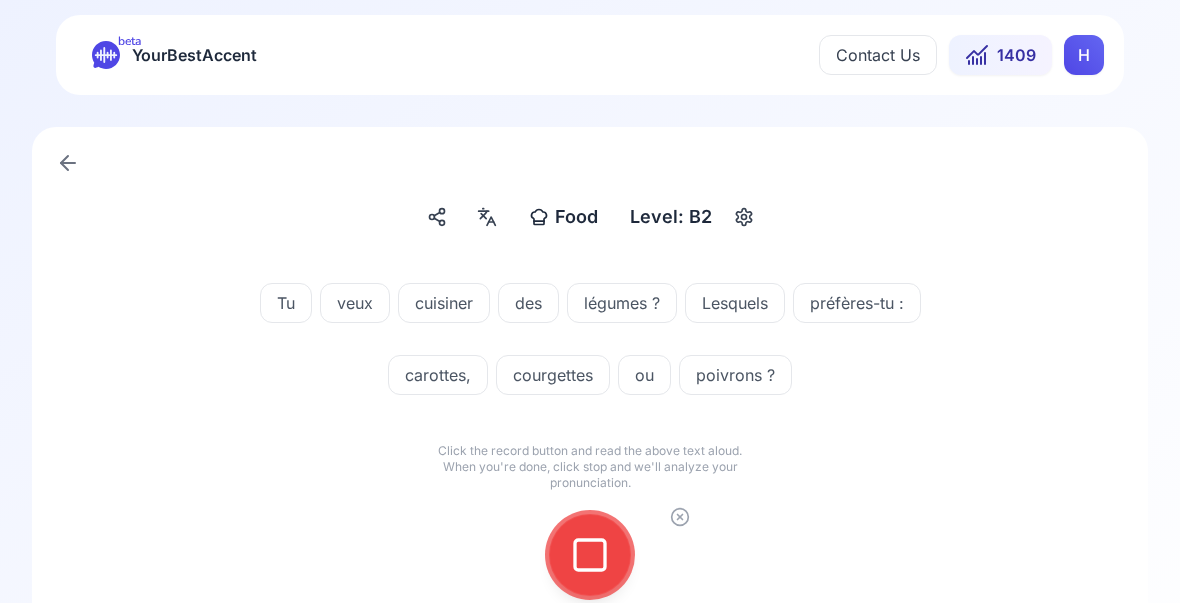 click 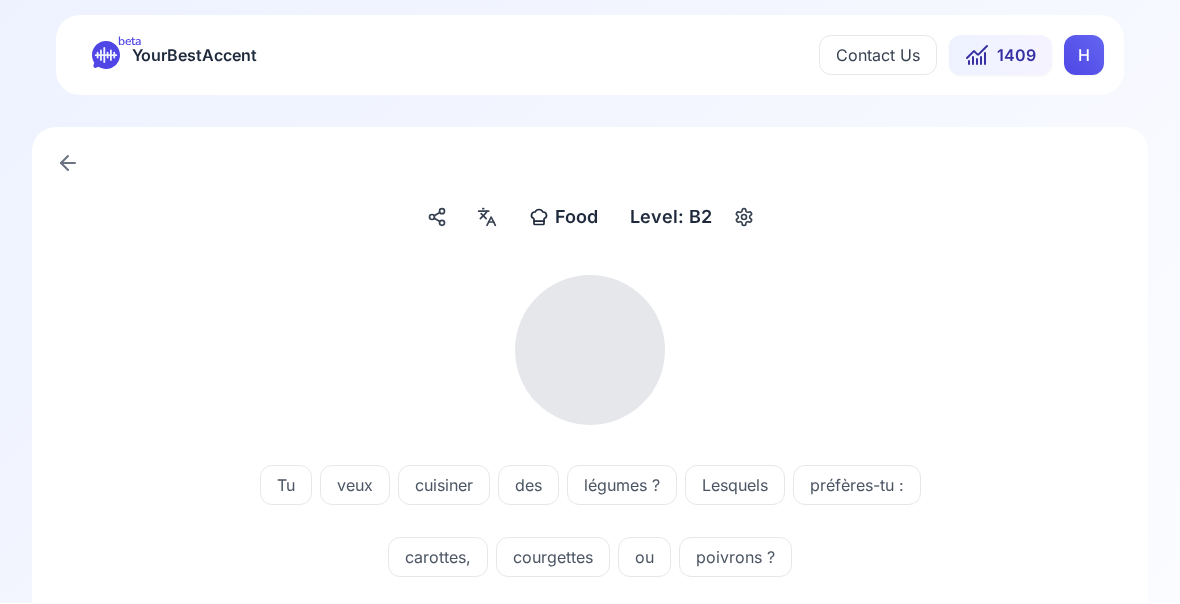 scroll, scrollTop: 1, scrollLeft: 0, axis: vertical 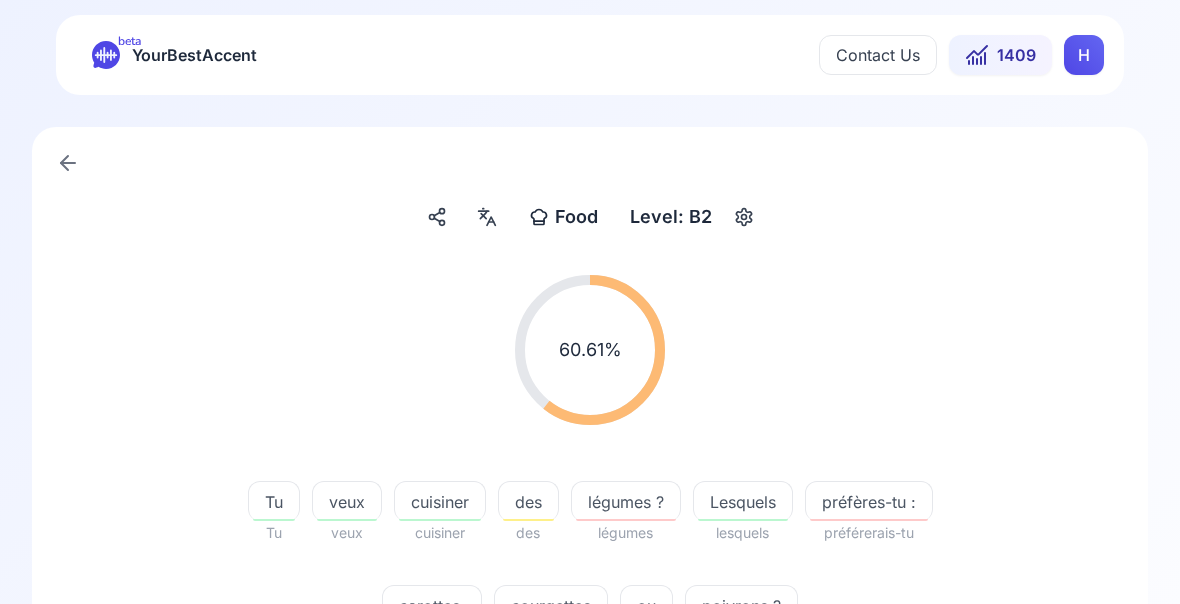 click on "Lesquels" at bounding box center (743, 502) 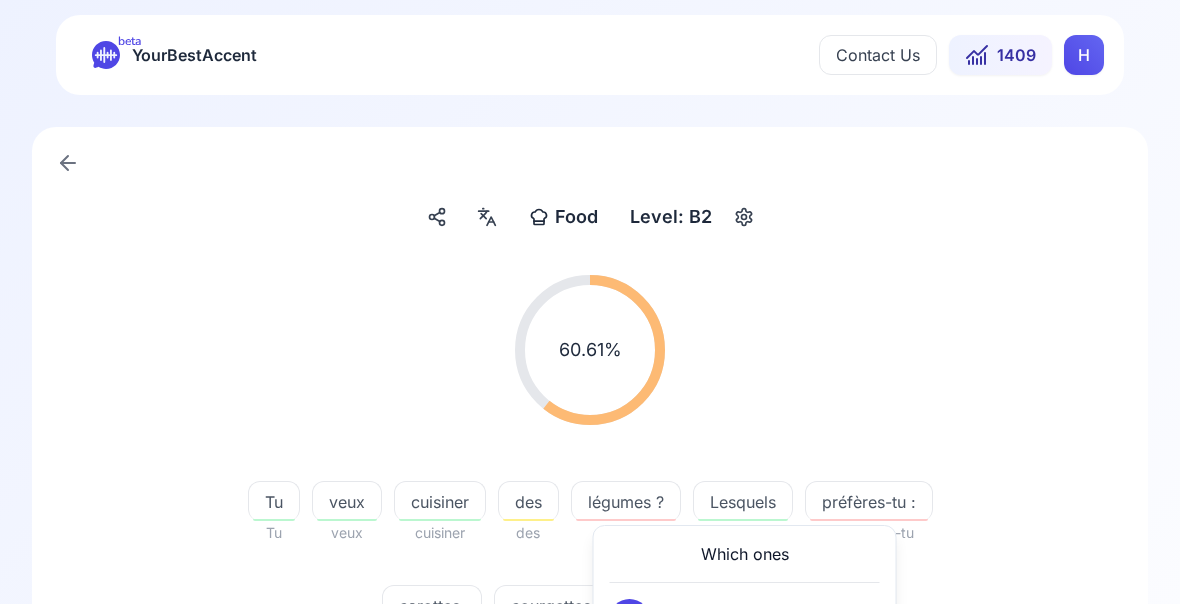 click at bounding box center [630, 667] 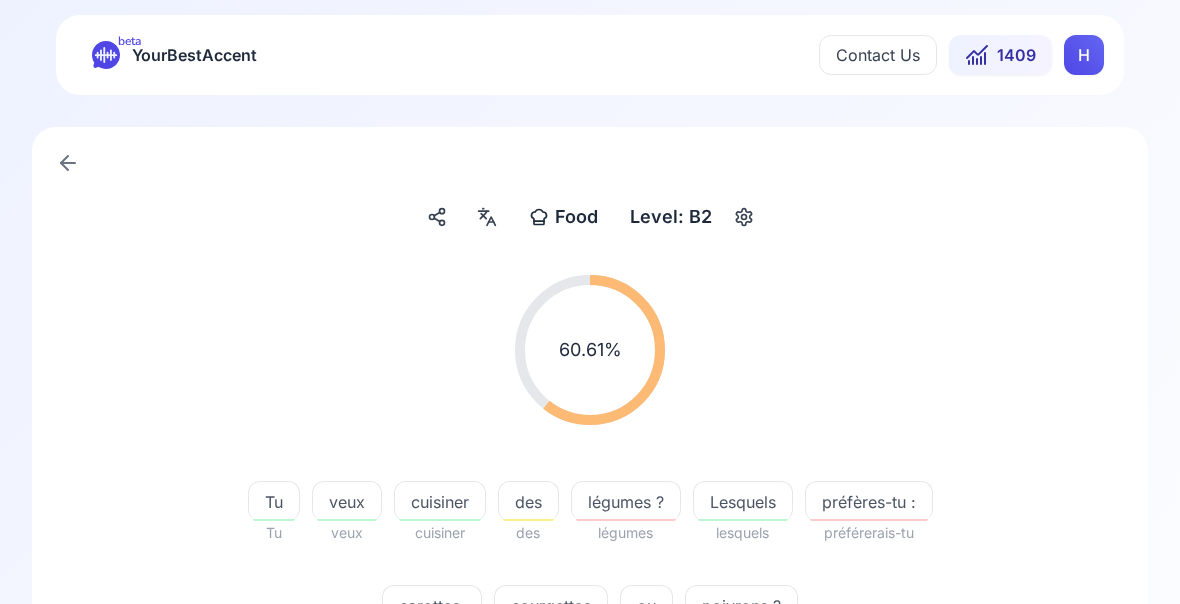 click on "préfères-tu :" at bounding box center (869, 502) 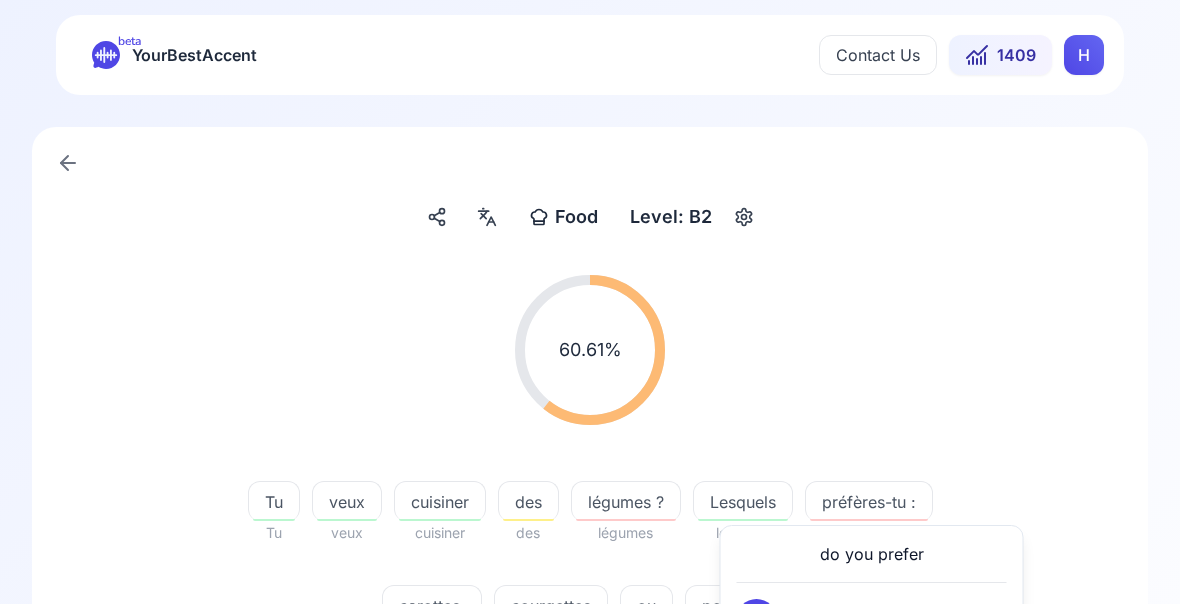 click at bounding box center [757, 667] 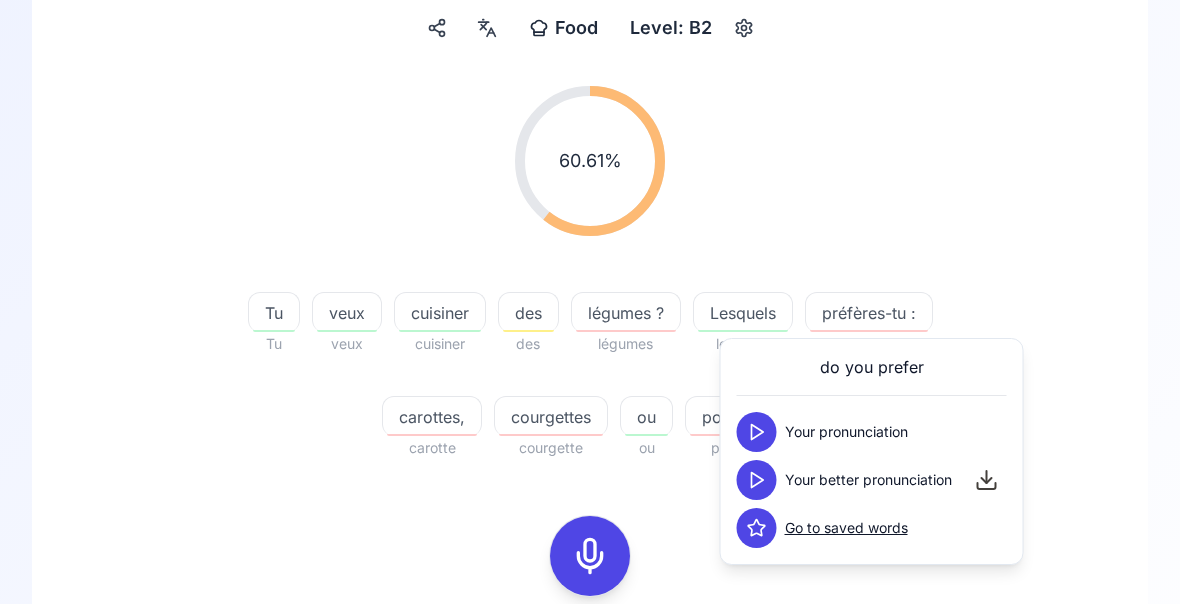 scroll, scrollTop: 192, scrollLeft: 0, axis: vertical 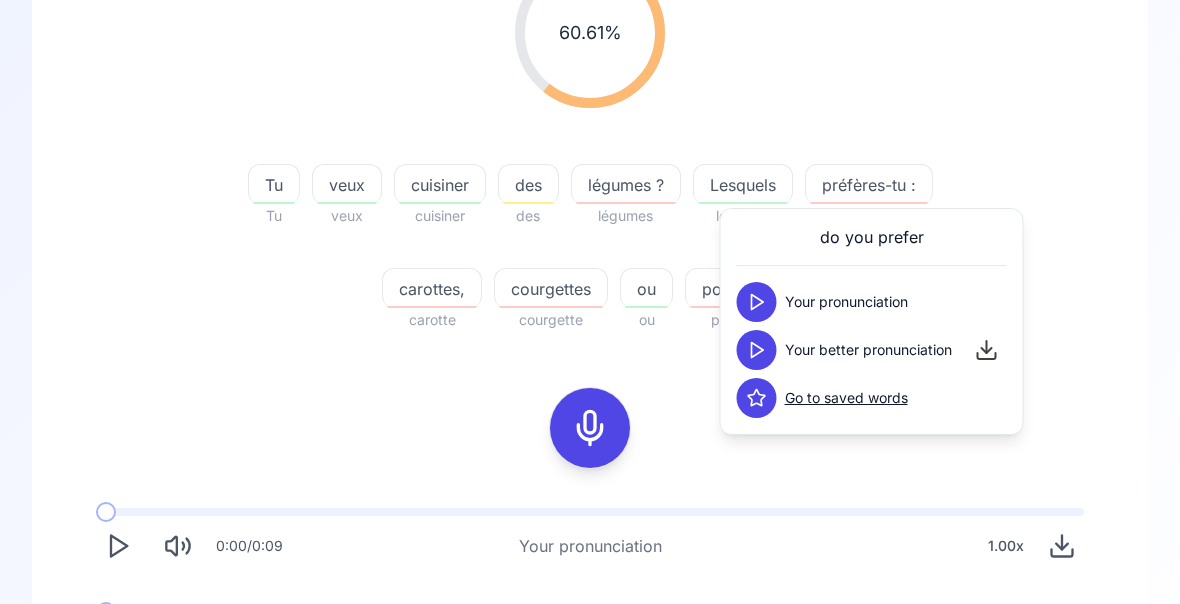 click 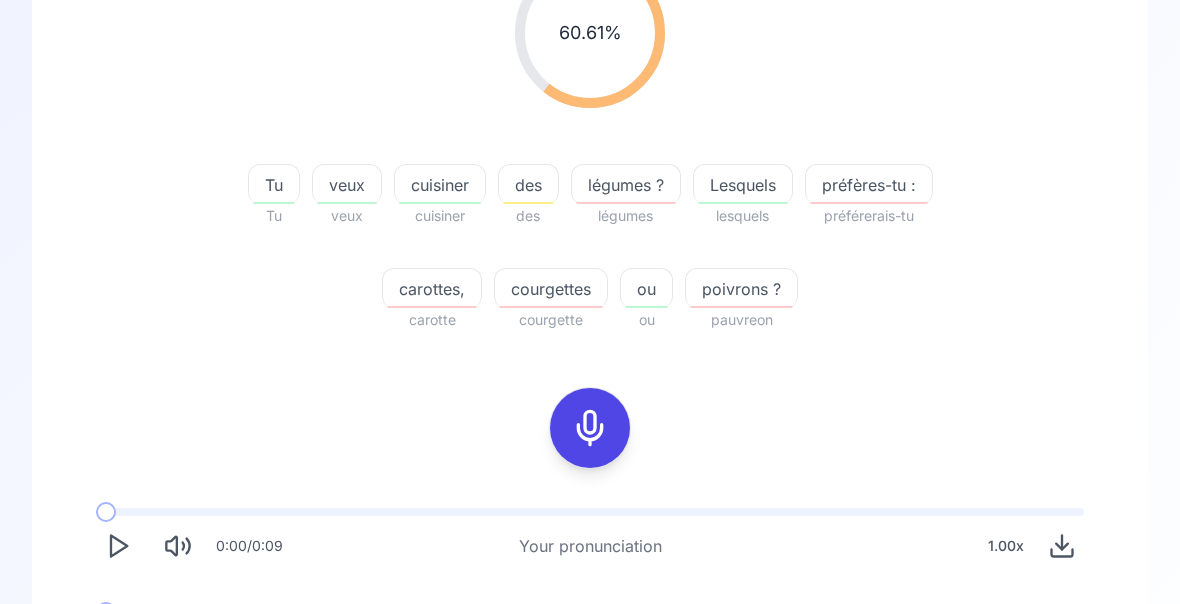 click 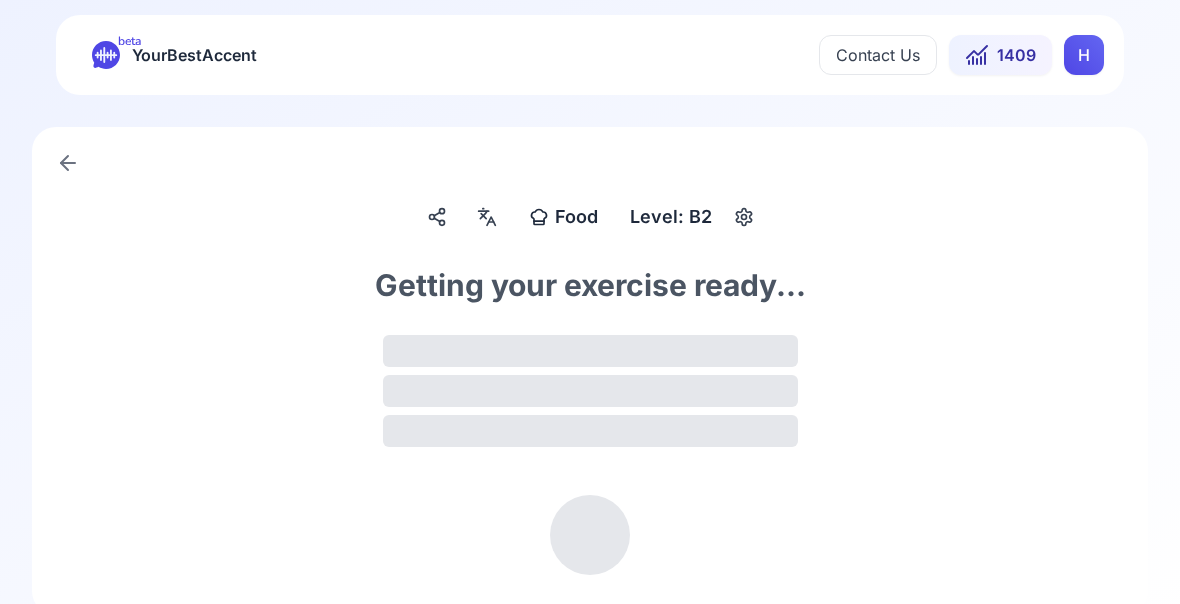 scroll, scrollTop: 0, scrollLeft: 0, axis: both 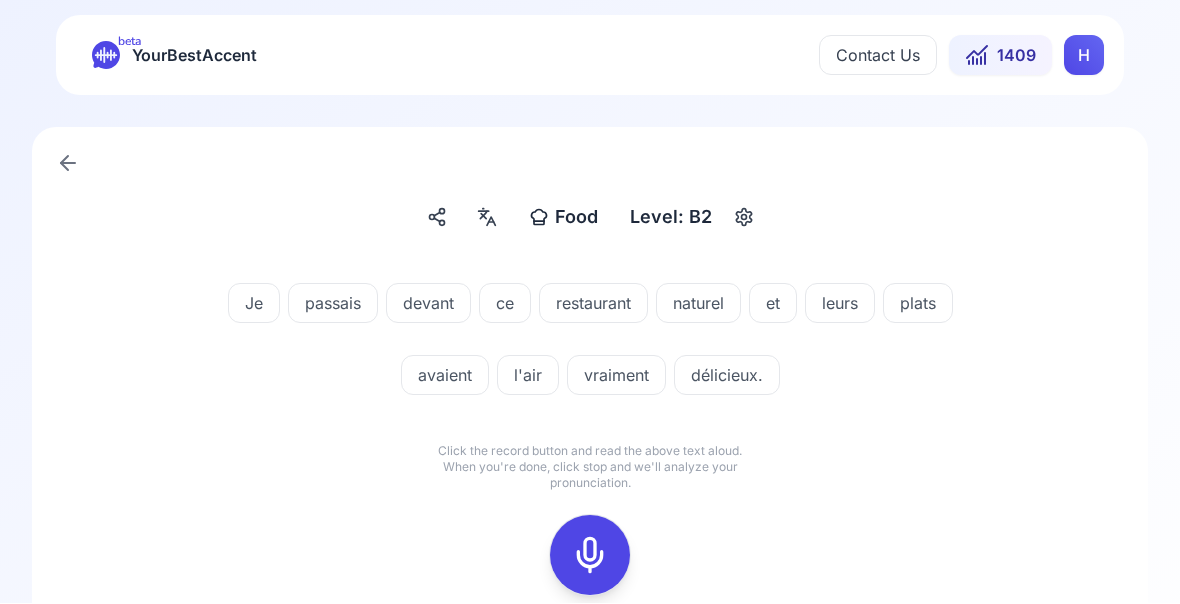click 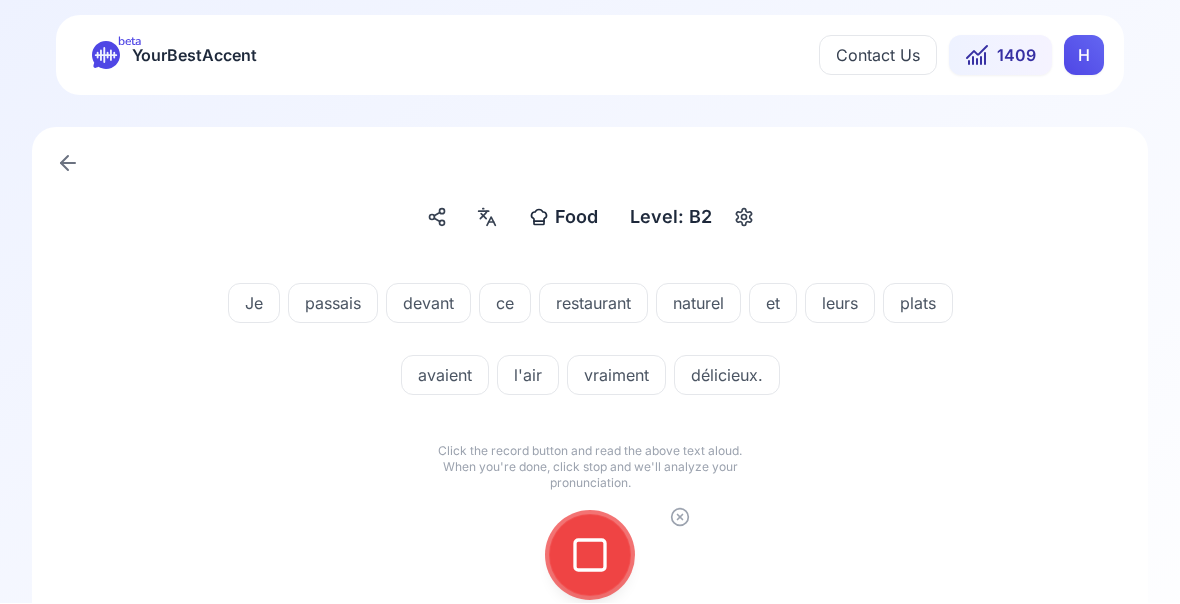 click 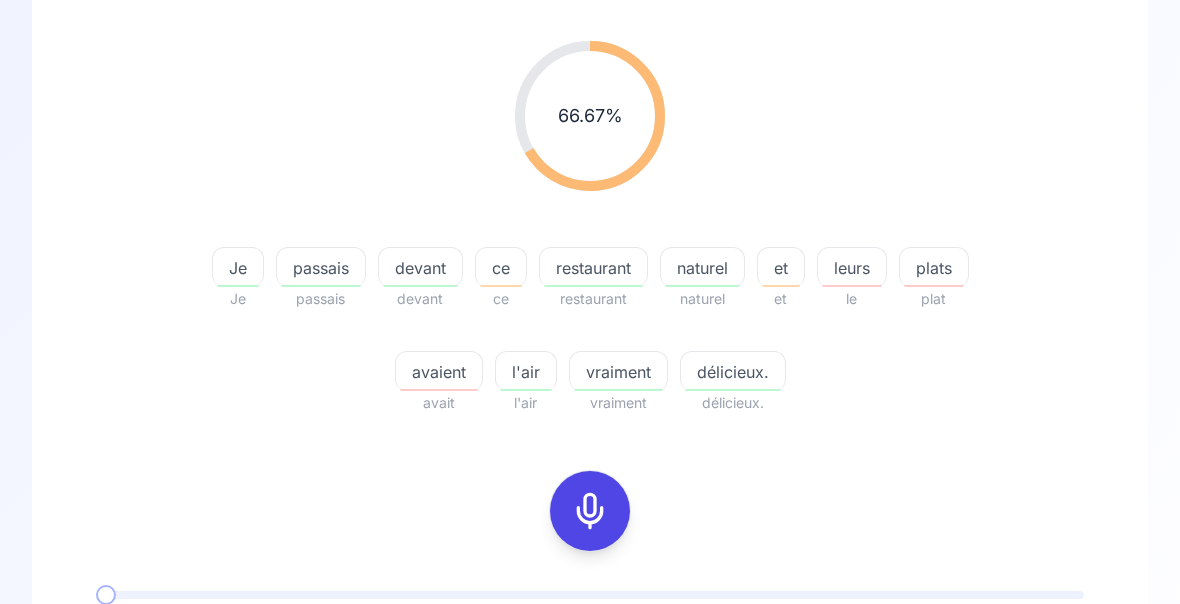 scroll, scrollTop: 237, scrollLeft: 0, axis: vertical 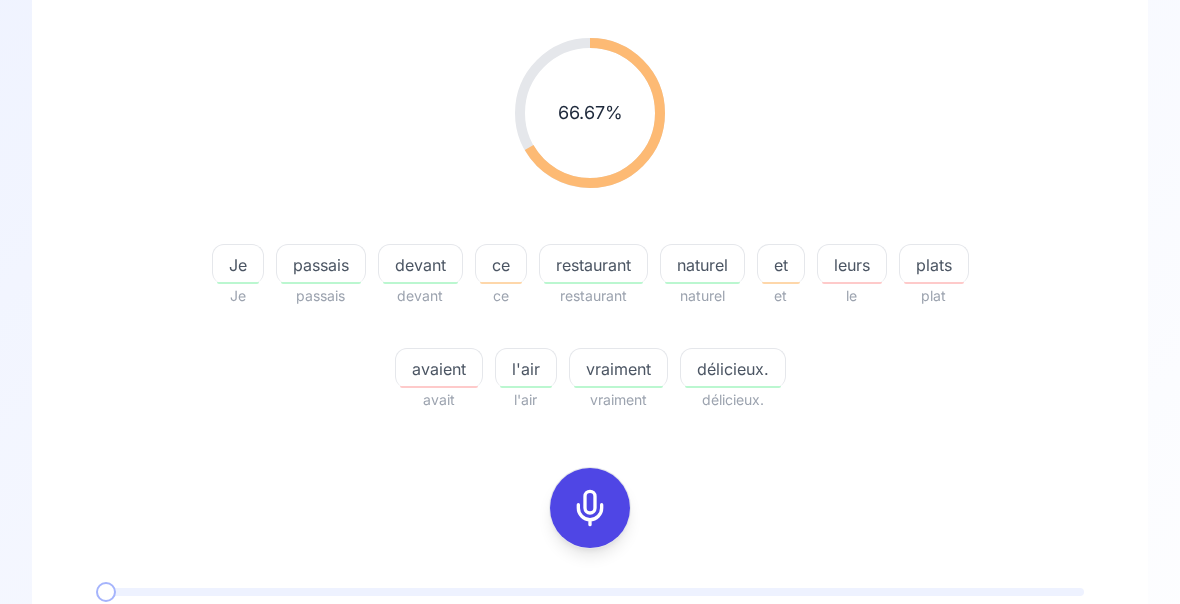 click on "avaient" at bounding box center [439, 370] 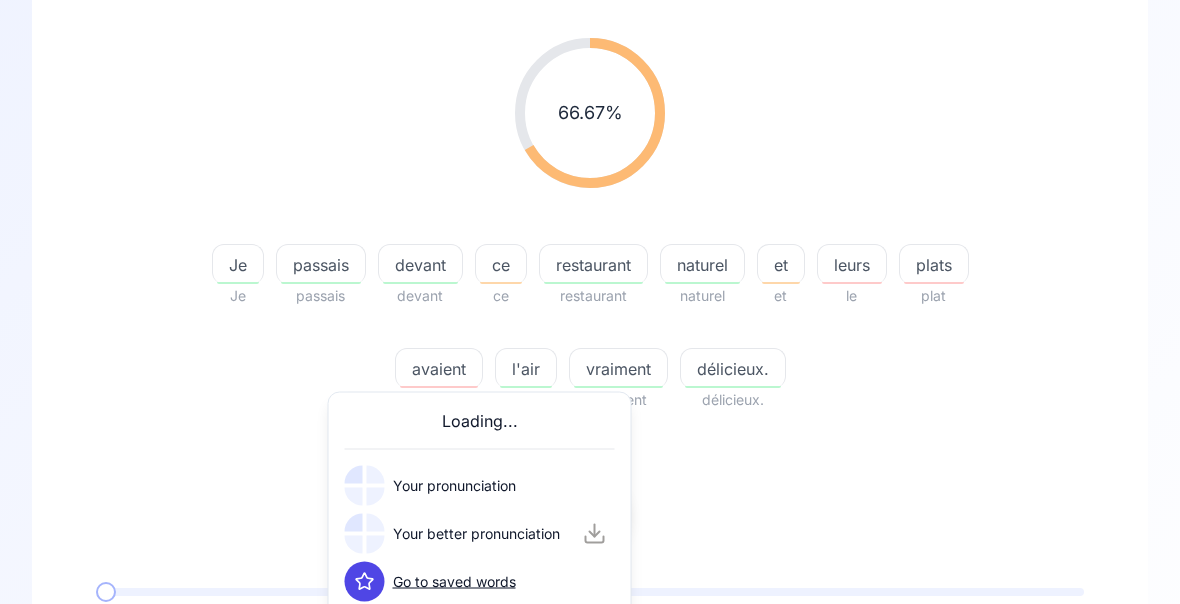 scroll, scrollTop: 238, scrollLeft: 0, axis: vertical 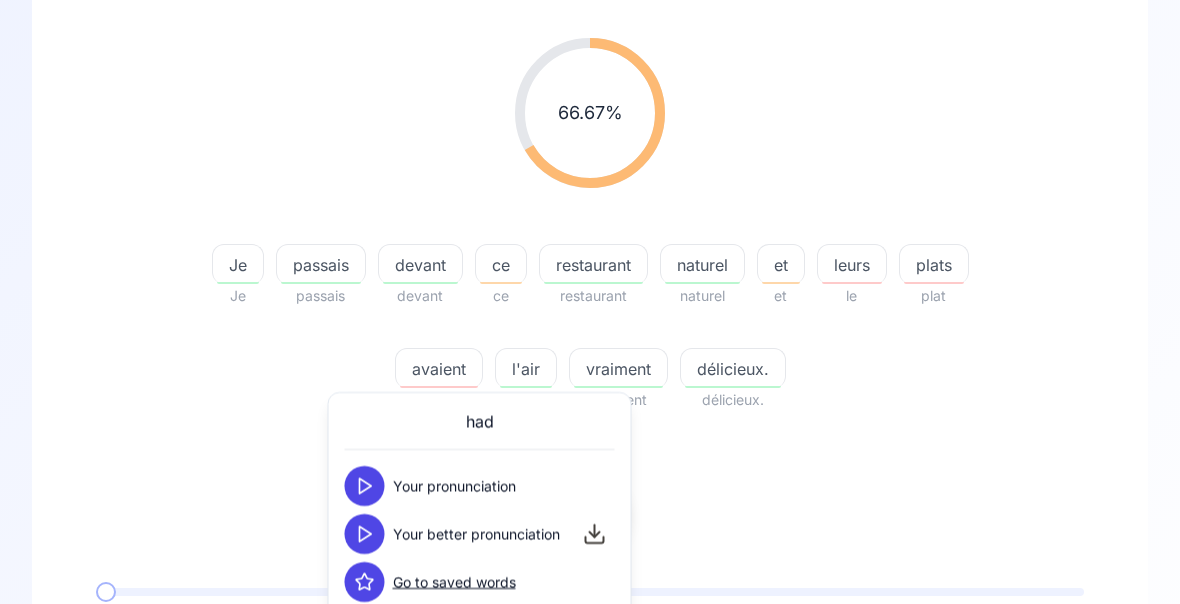 click 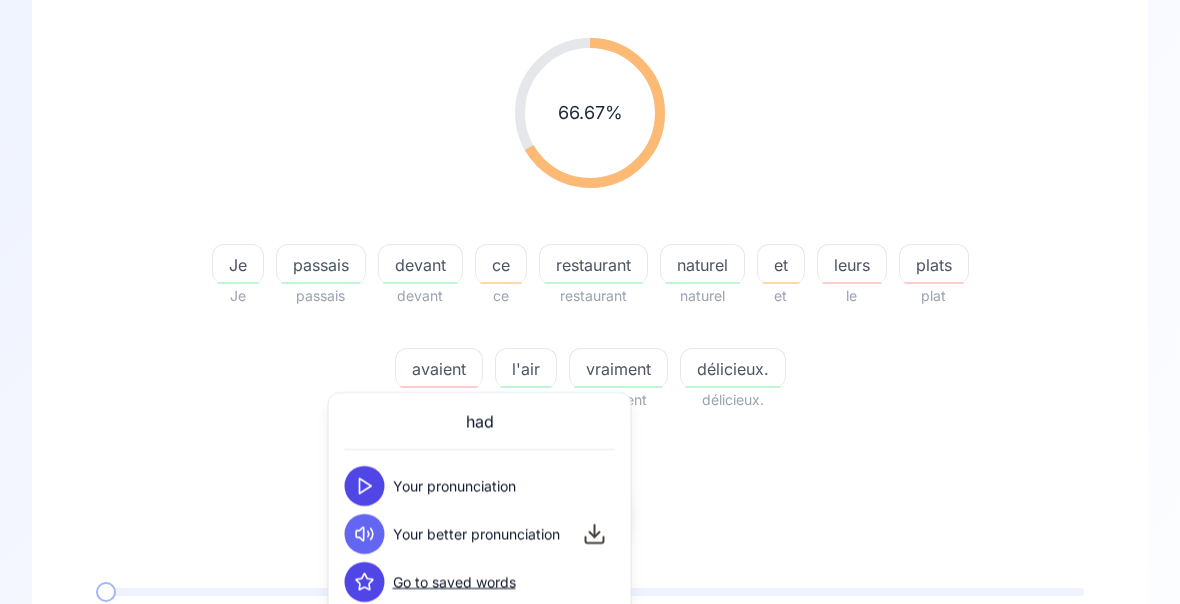click on "66.67 % 66.67 % Je Je passais passais devant devant ce ce restaurant restaurant naturel naturel et et leurs le plats plat avaient avait l'air l'air vraiment vraiment délicieux. délicieux." at bounding box center (590, 225) 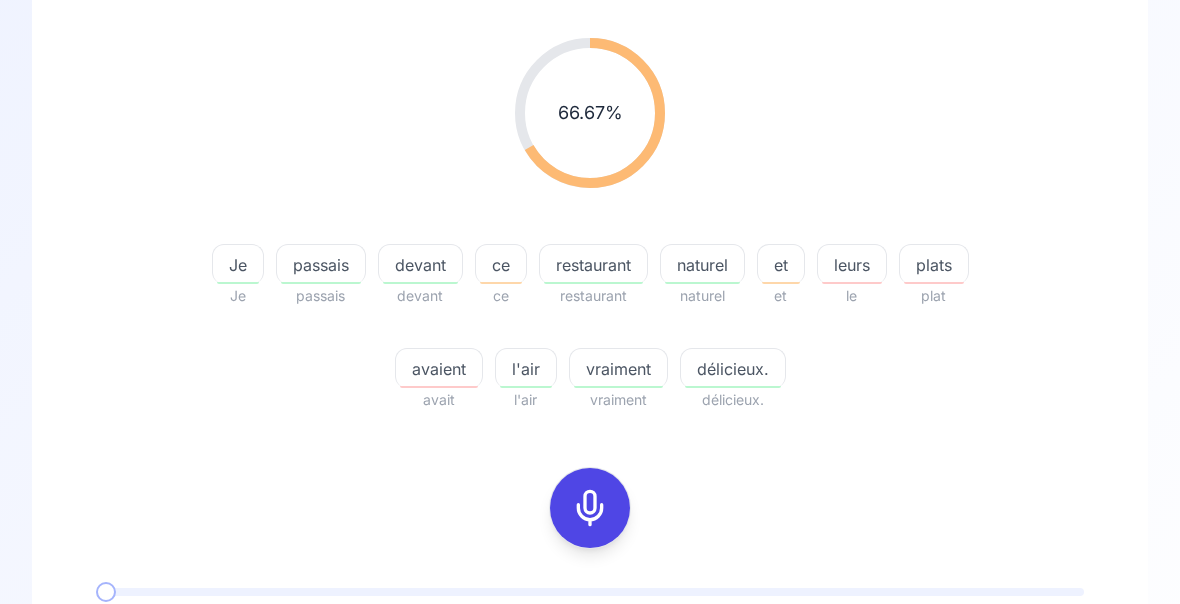 click 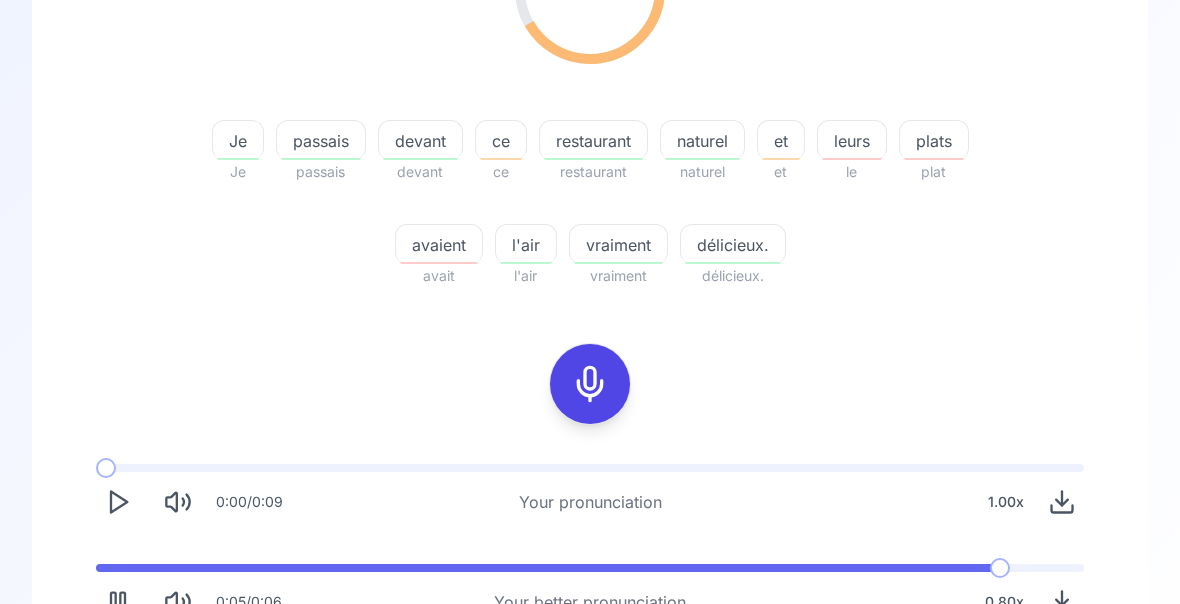 scroll, scrollTop: 363, scrollLeft: 0, axis: vertical 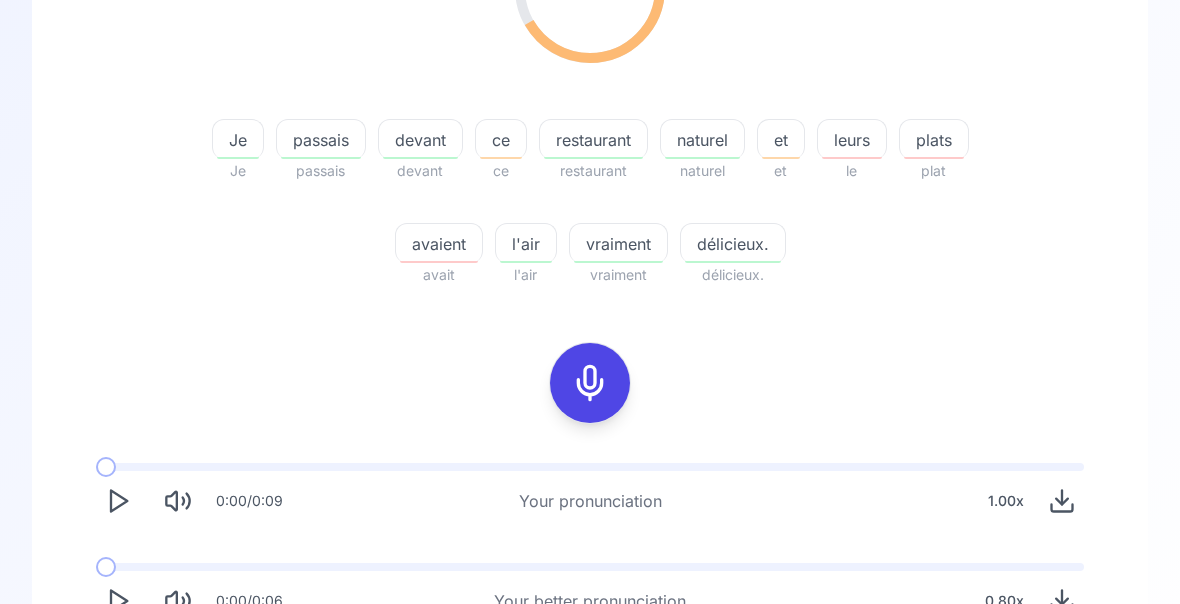 click on "Try another sentence" at bounding box center [590, 679] 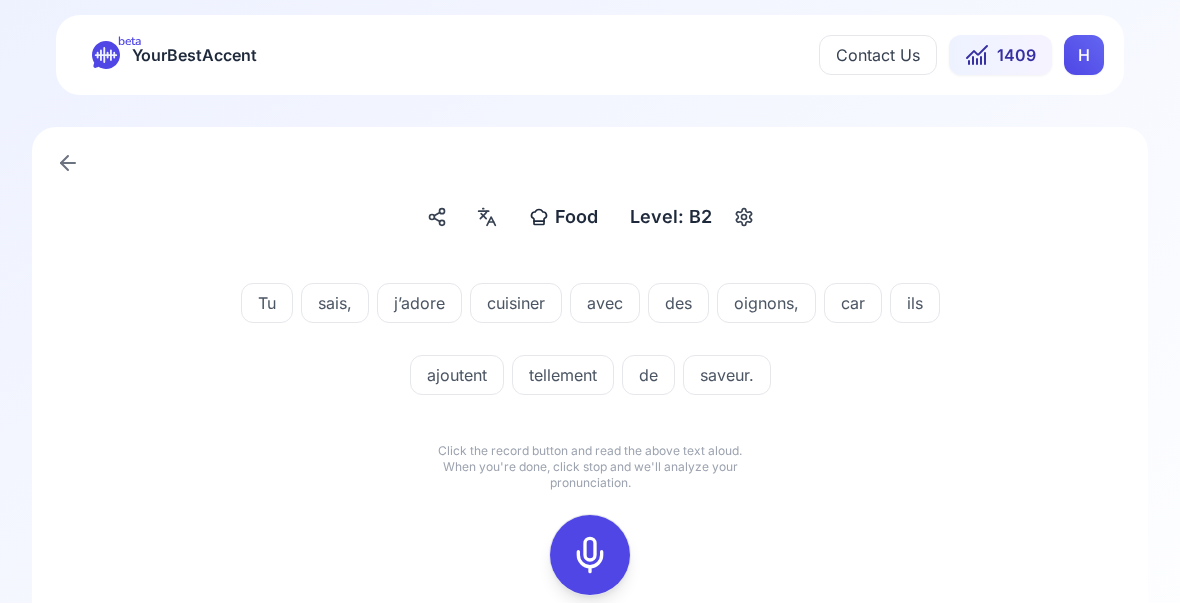 click 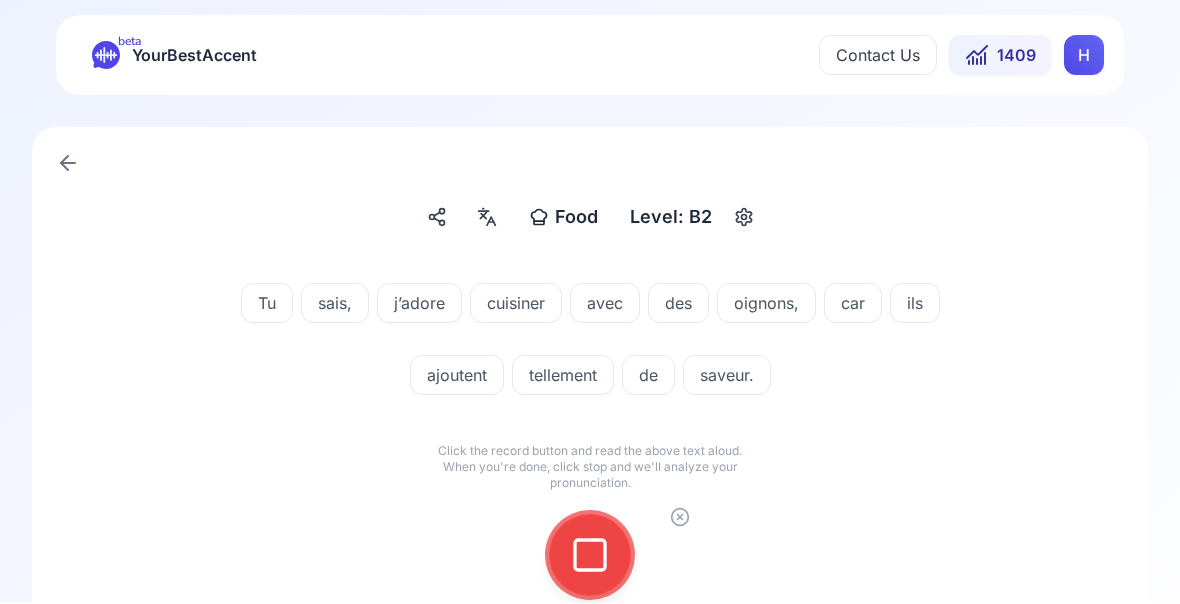 click 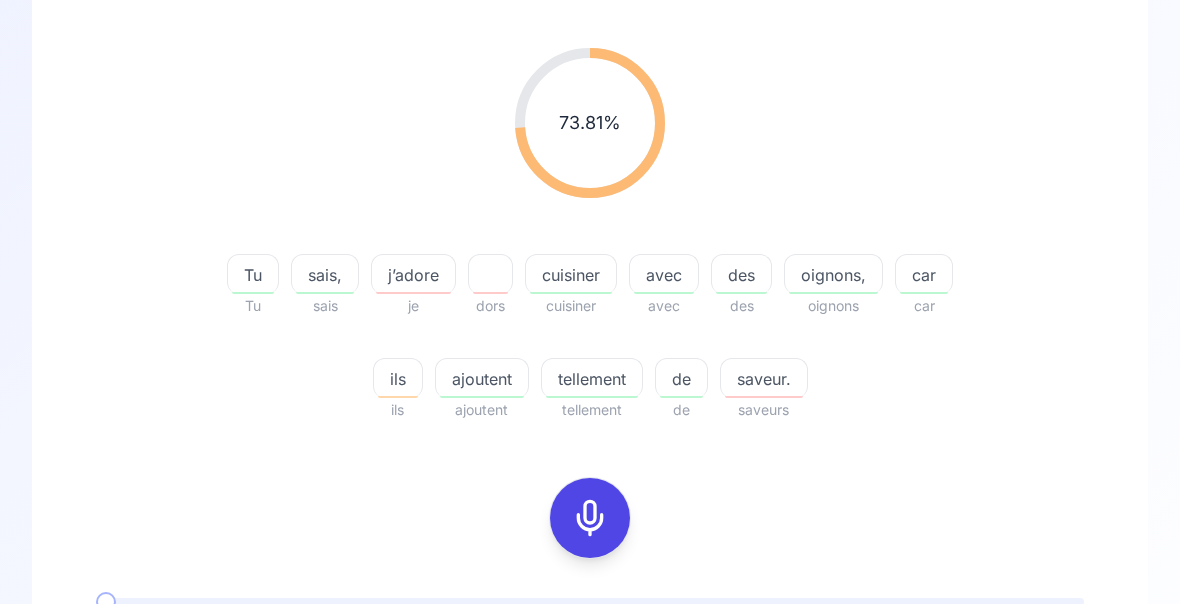 scroll, scrollTop: 230, scrollLeft: 0, axis: vertical 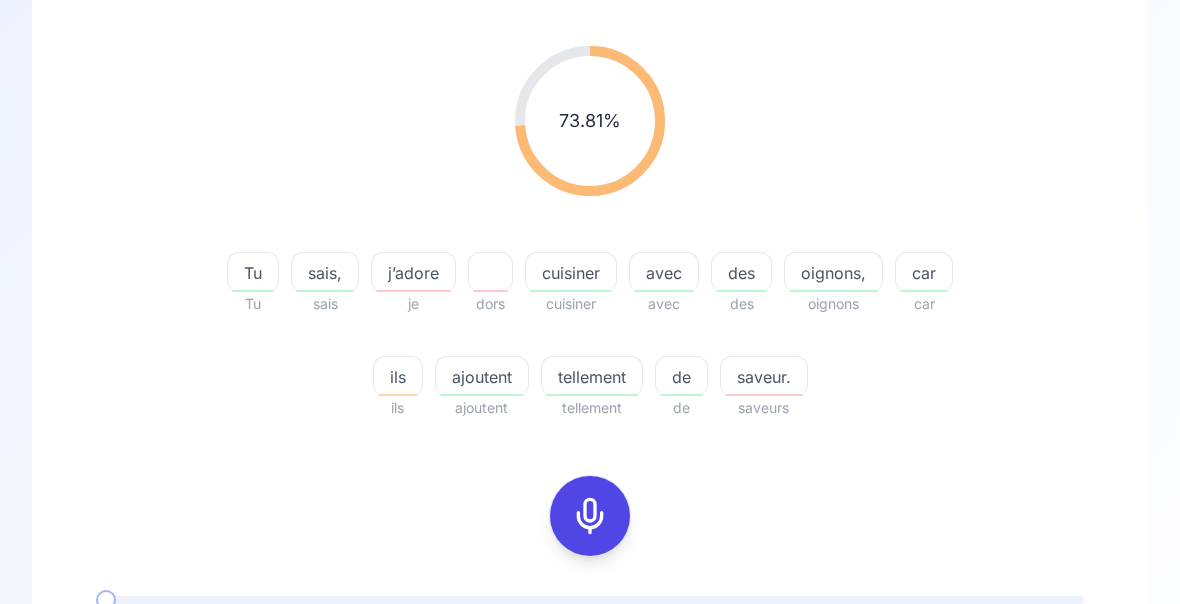 click 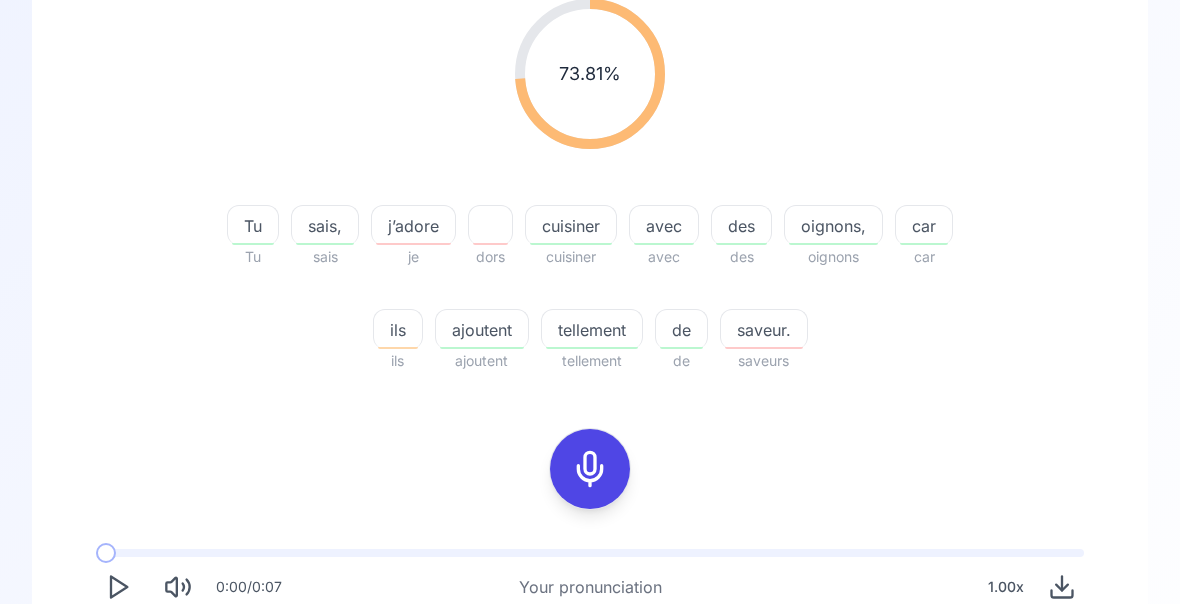 scroll, scrollTop: 372, scrollLeft: 0, axis: vertical 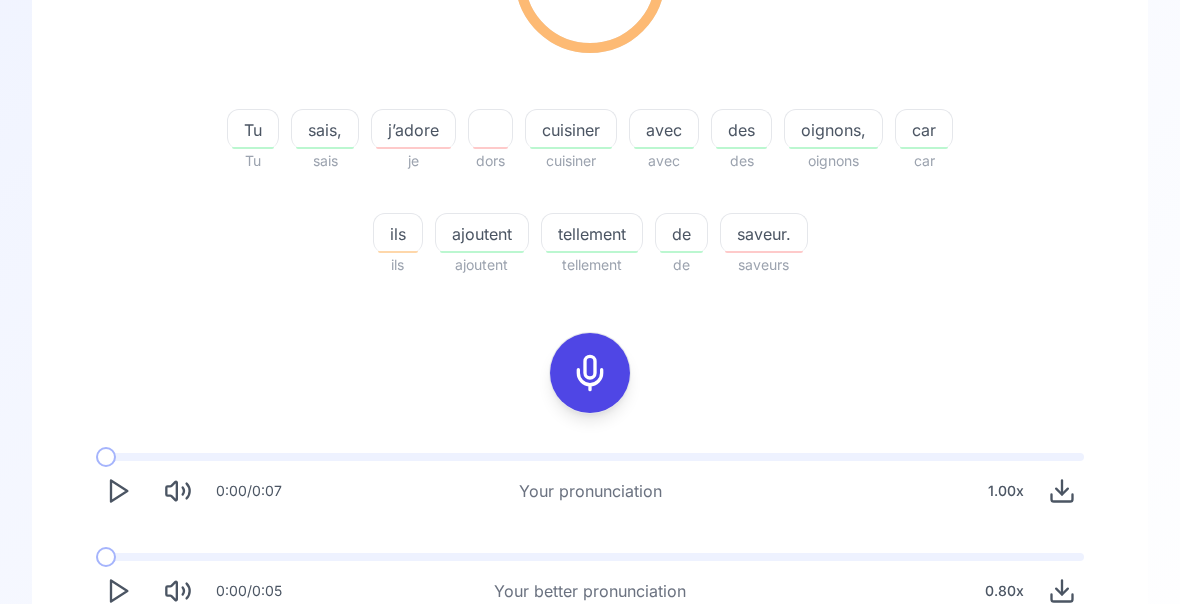 click at bounding box center (592, 253) 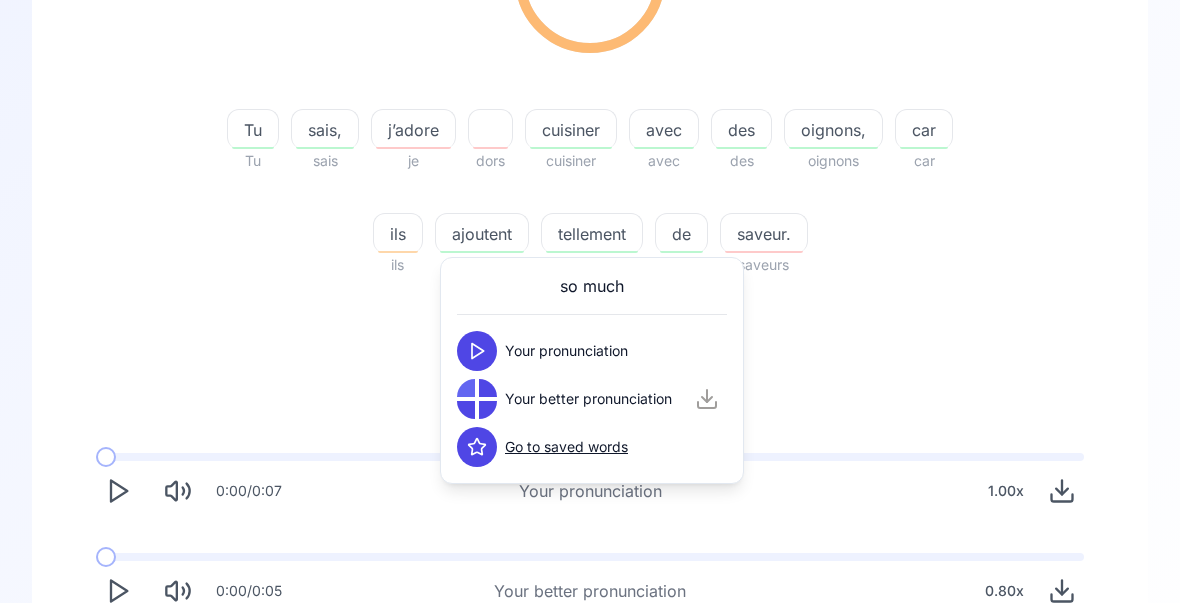 click on "73.81 % 73.81 % Tu Tu sais, sais j’adore je dors cuisiner cuisiner avec avec des des oignons, oignons car car ils ils ajoutent ajoutent tellement tellement de de saveur. saveurs 0:00  /  0:07 Your pronunciation 1.00 x 0:00  /  0:05 Your better pronunciation 0.80 x" at bounding box center (590, 259) 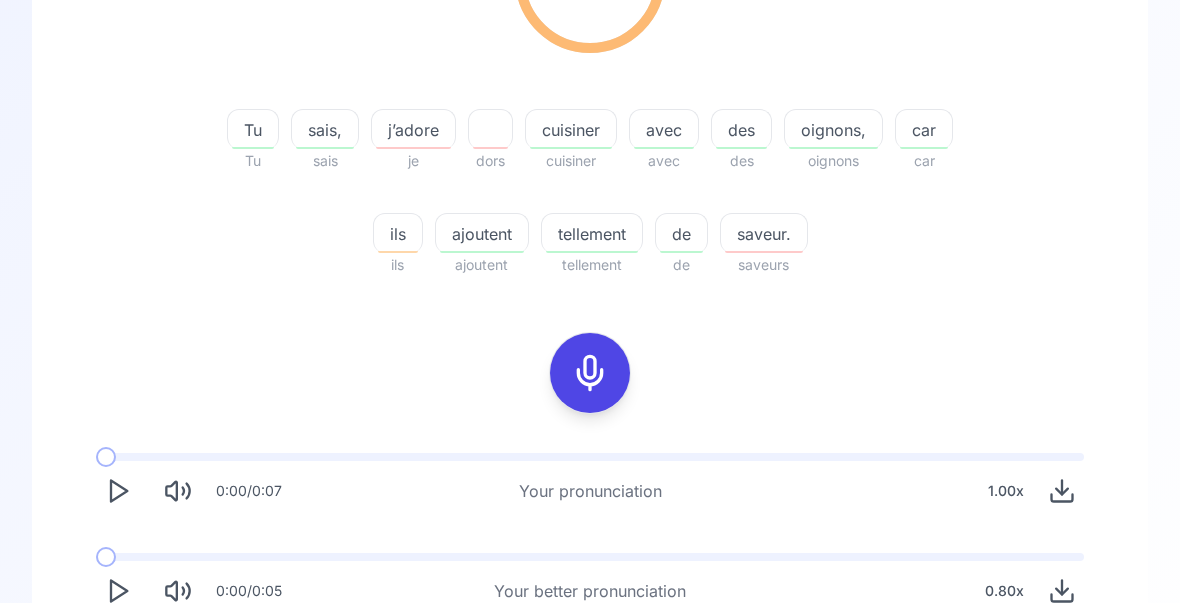 click on "Try another sentence" at bounding box center [604, 670] 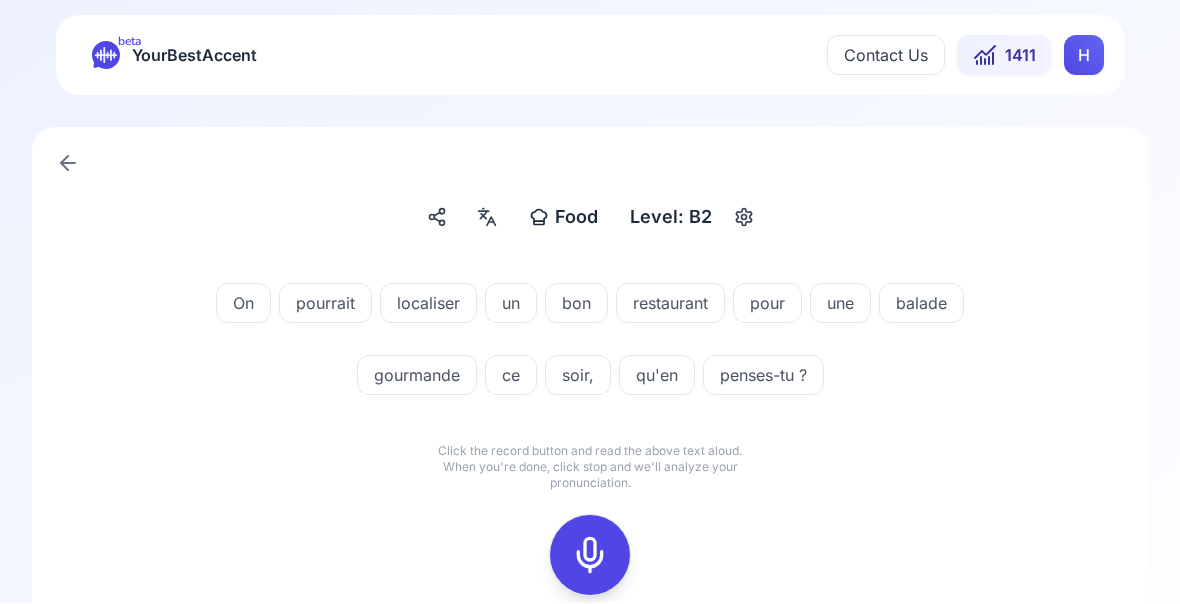 click 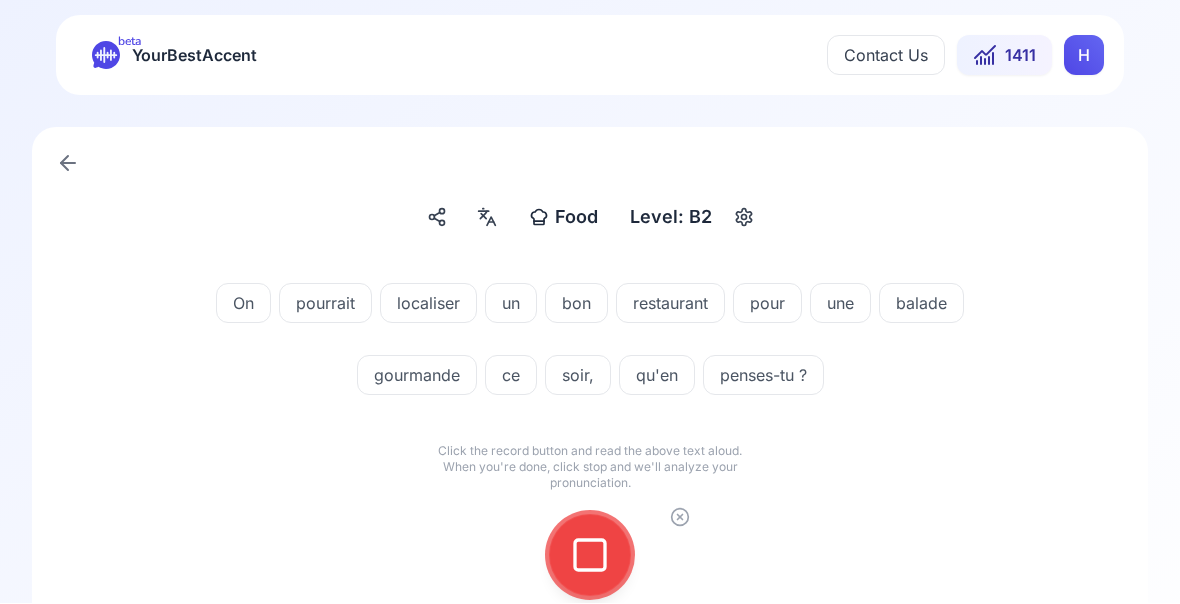 click 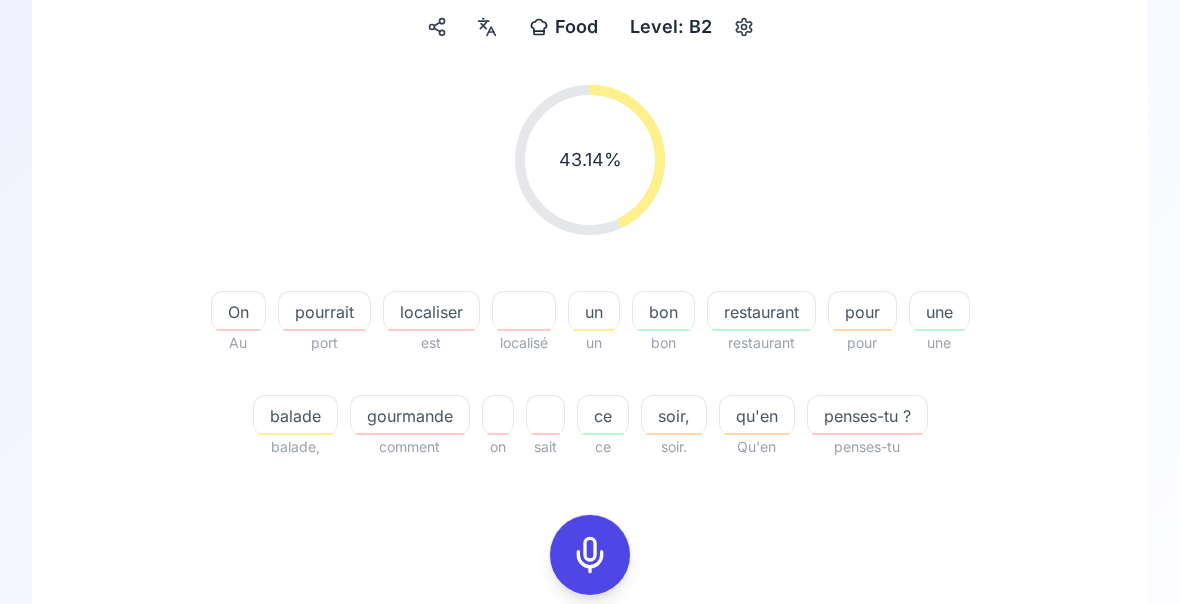 scroll, scrollTop: 191, scrollLeft: 0, axis: vertical 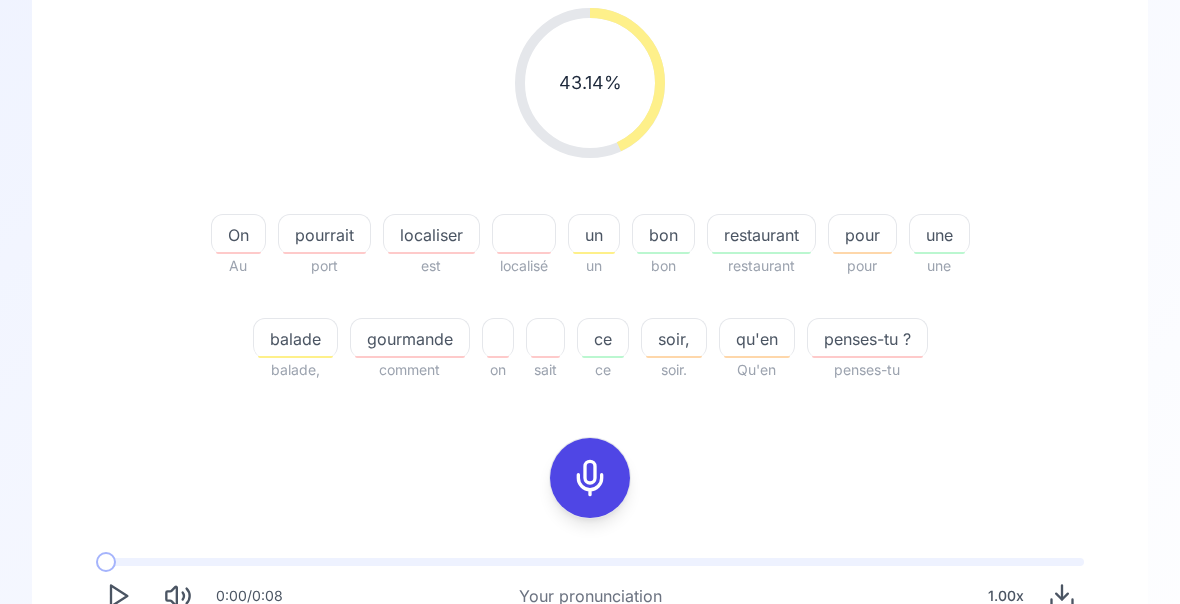click 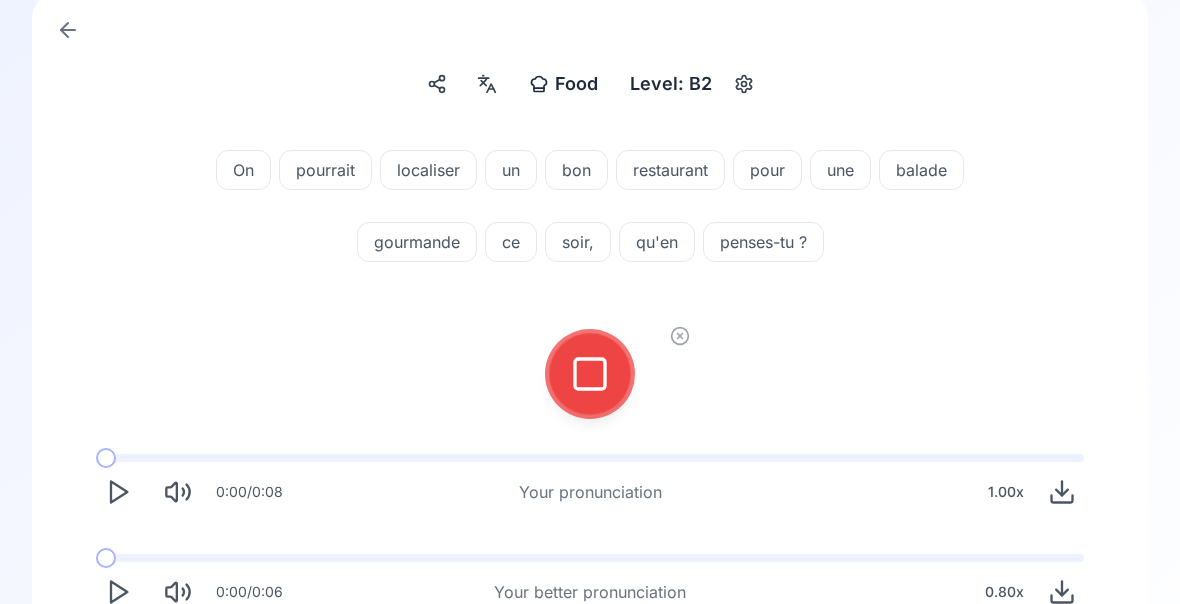 click 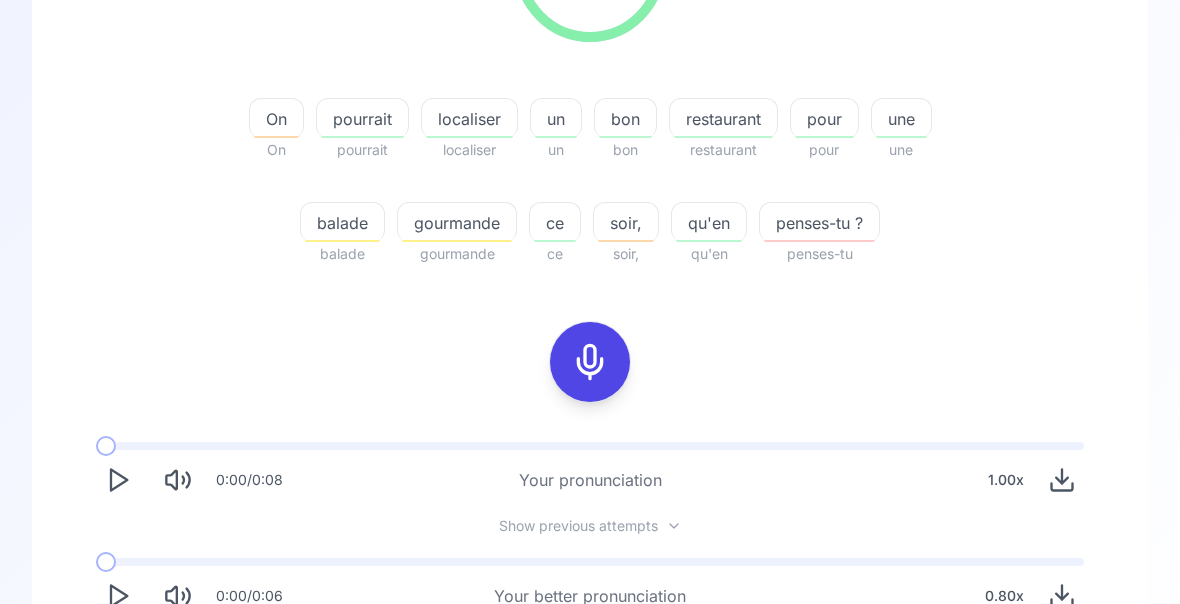 scroll, scrollTop: 388, scrollLeft: 0, axis: vertical 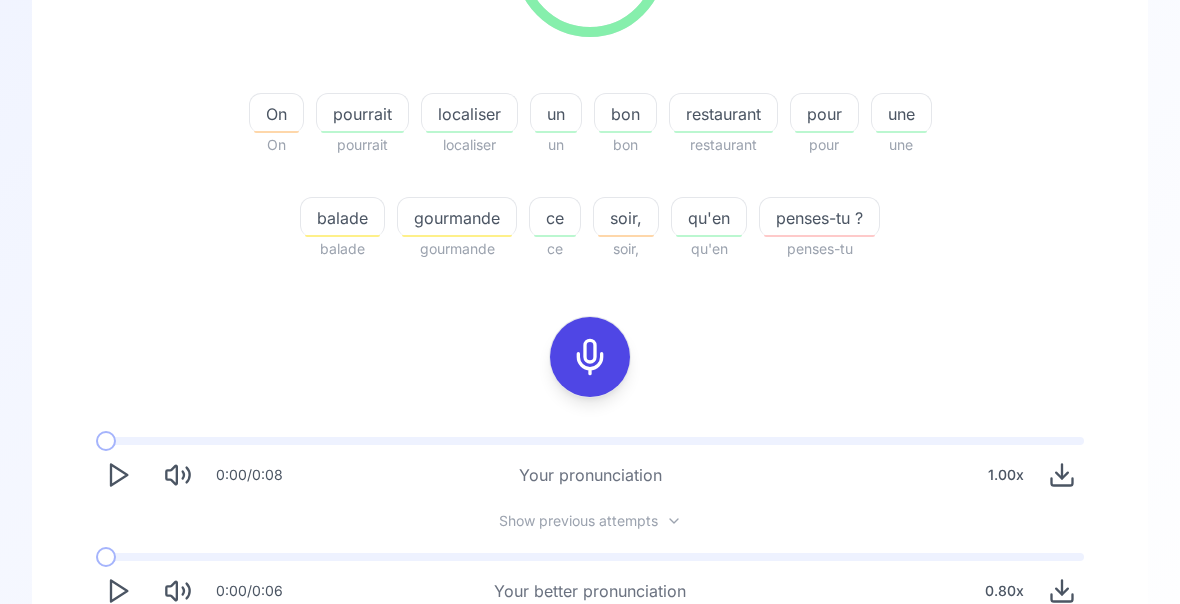 click on "Try another sentence" at bounding box center [590, 670] 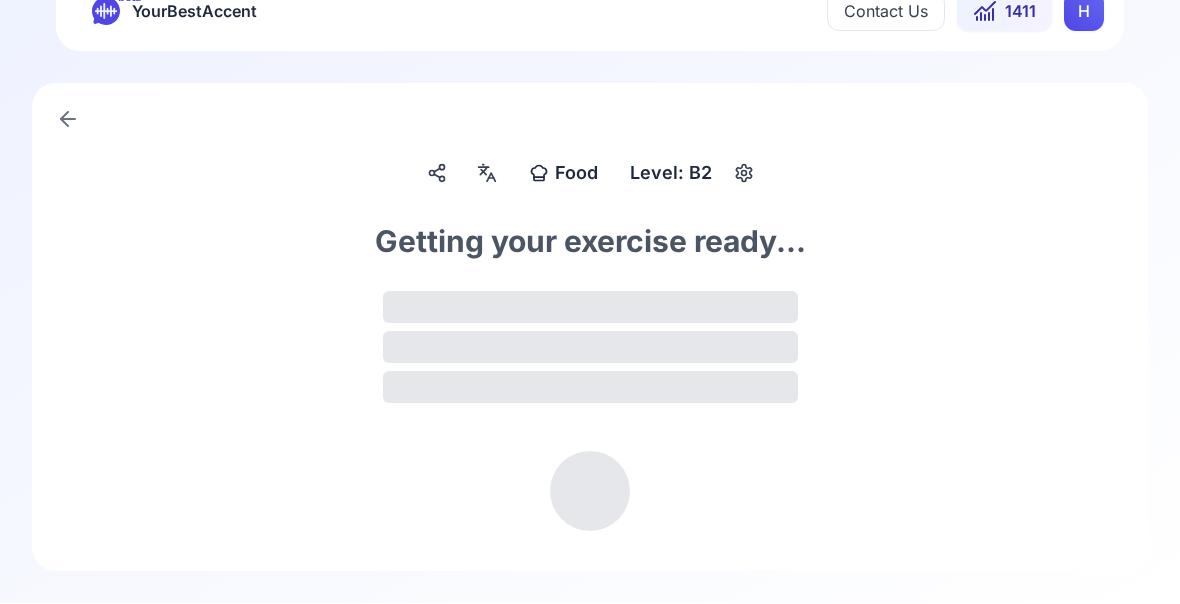 scroll, scrollTop: 0, scrollLeft: 0, axis: both 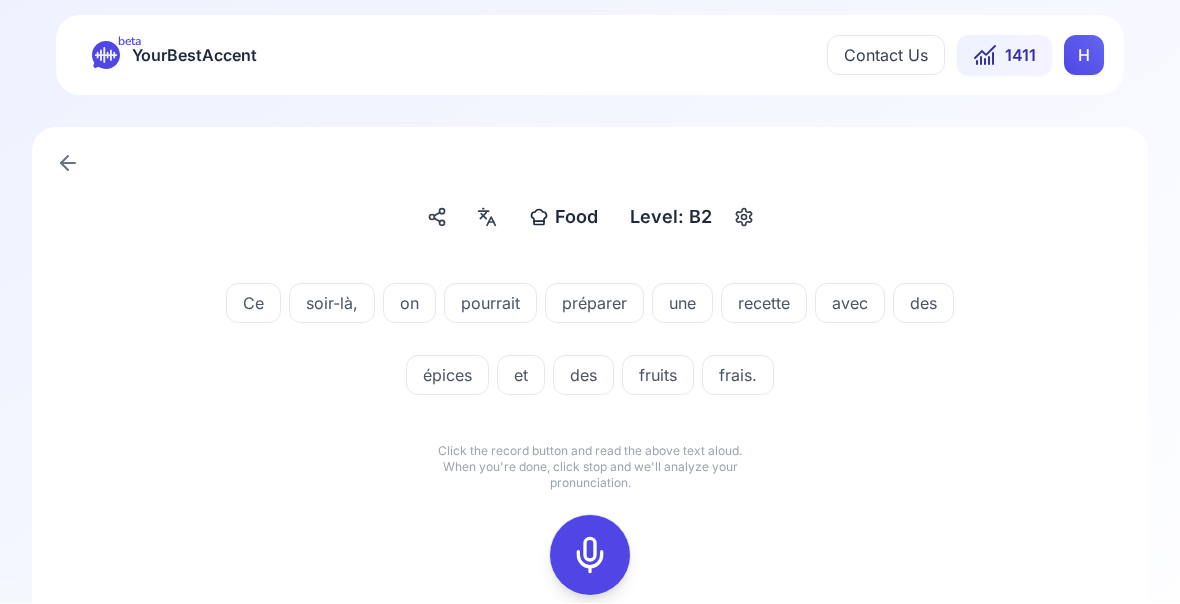 click 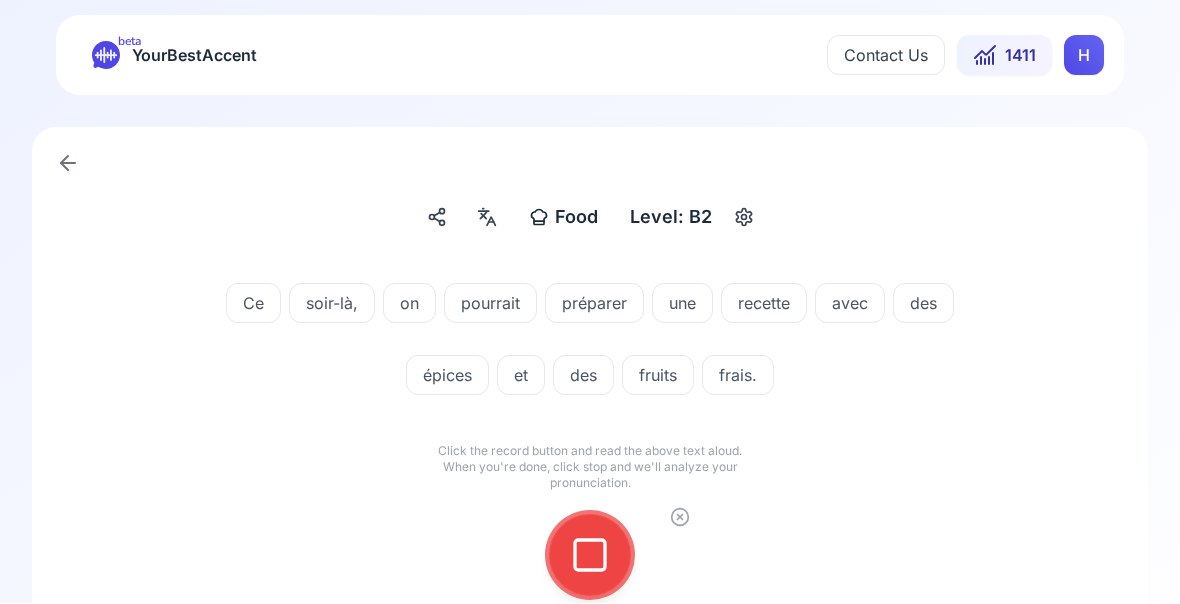 click 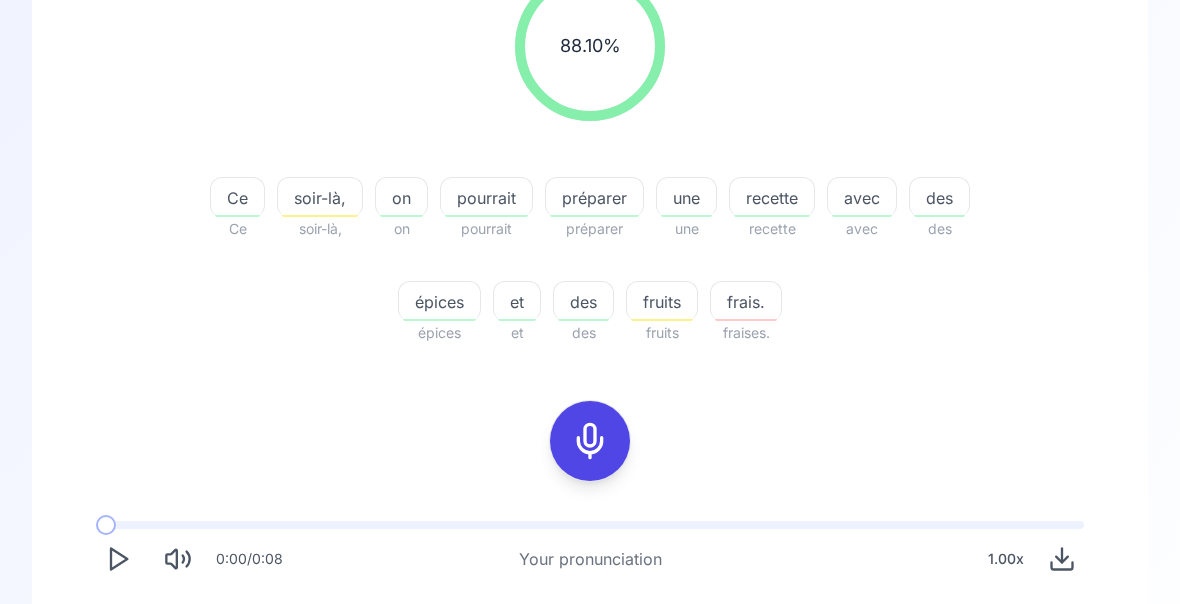 scroll, scrollTop: 306, scrollLeft: 0, axis: vertical 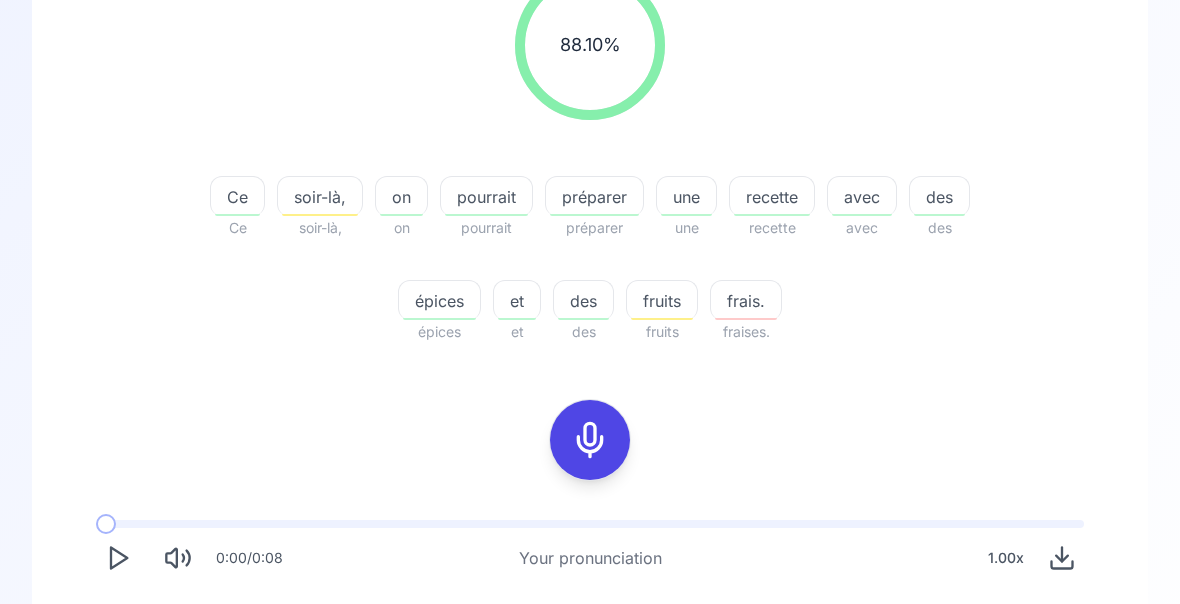 click on "0:00  /  0:06" at bounding box center (189, 658) 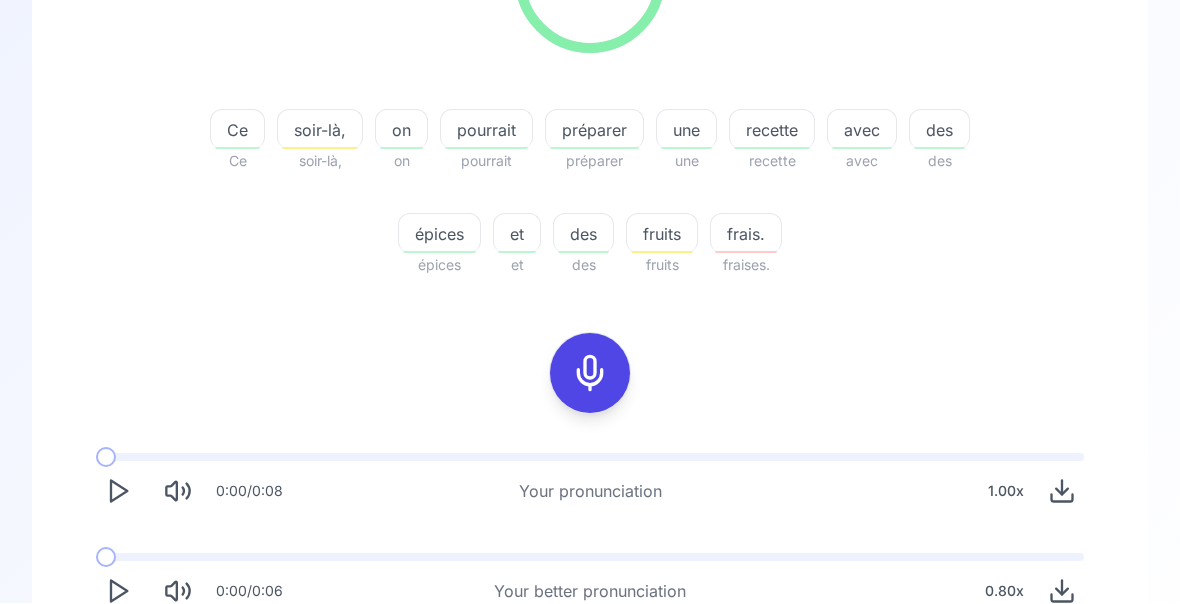 scroll, scrollTop: 372, scrollLeft: 0, axis: vertical 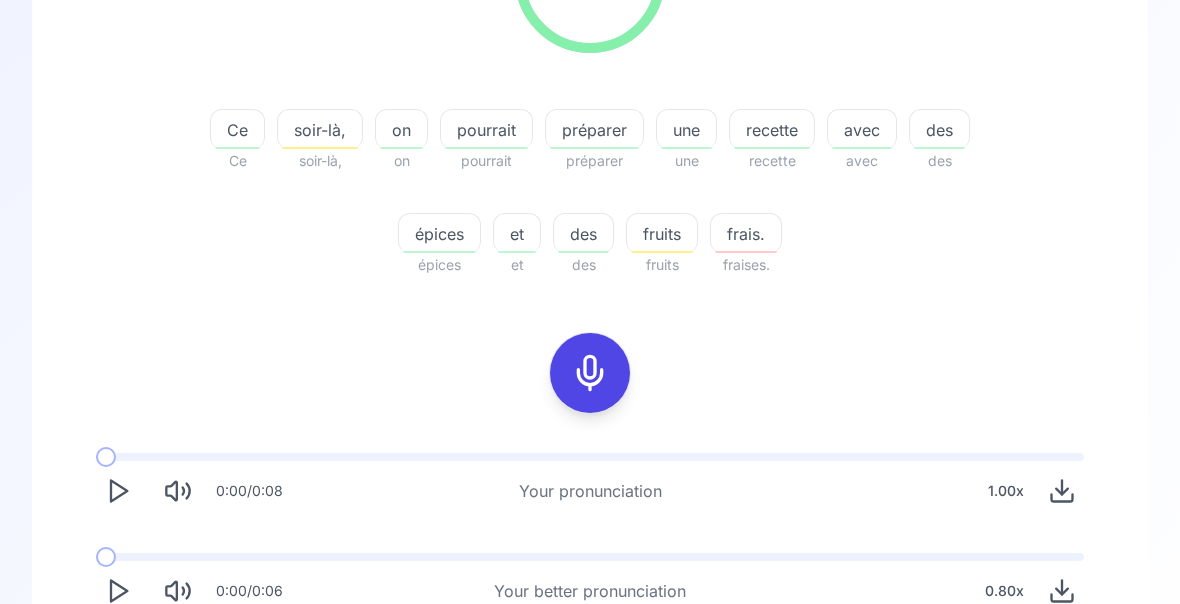 click on "Try another sentence" at bounding box center (590, 670) 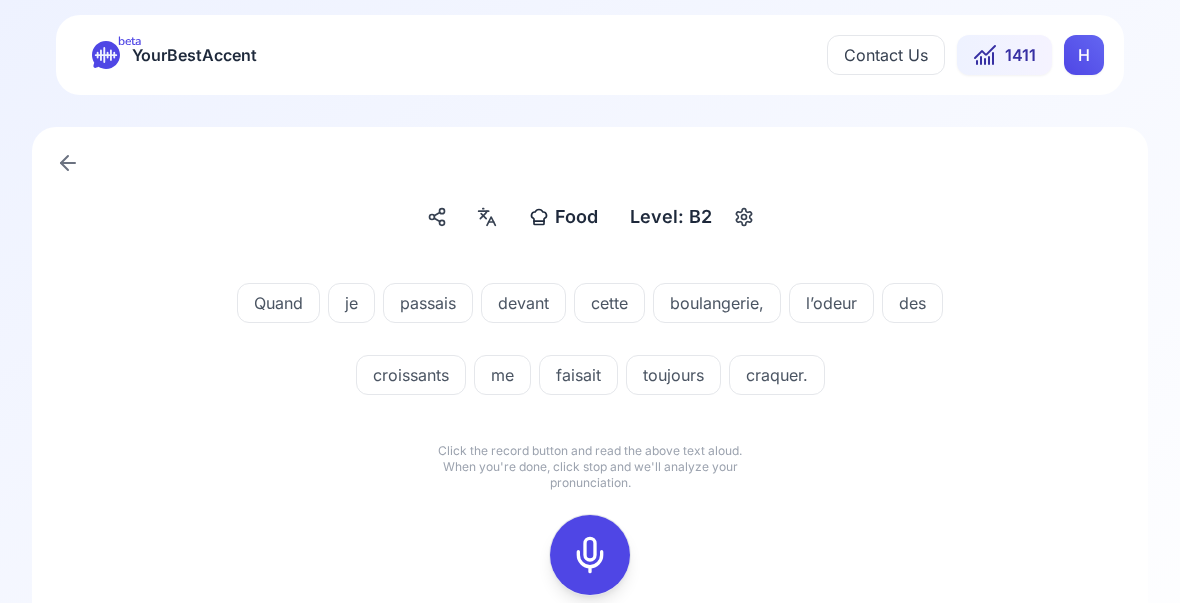 click 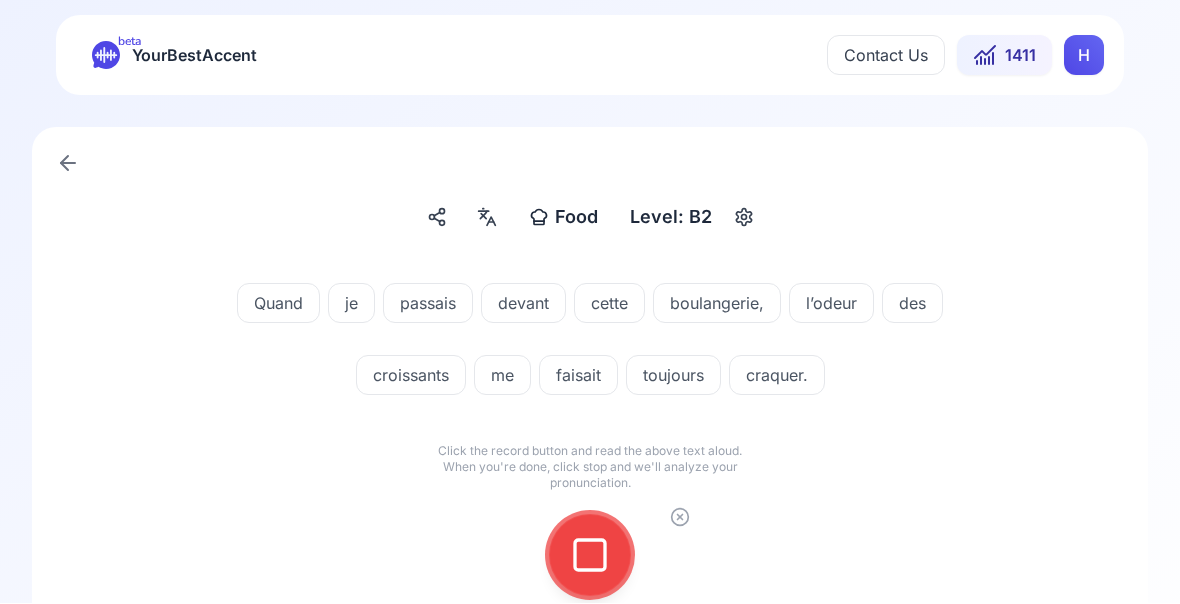 click 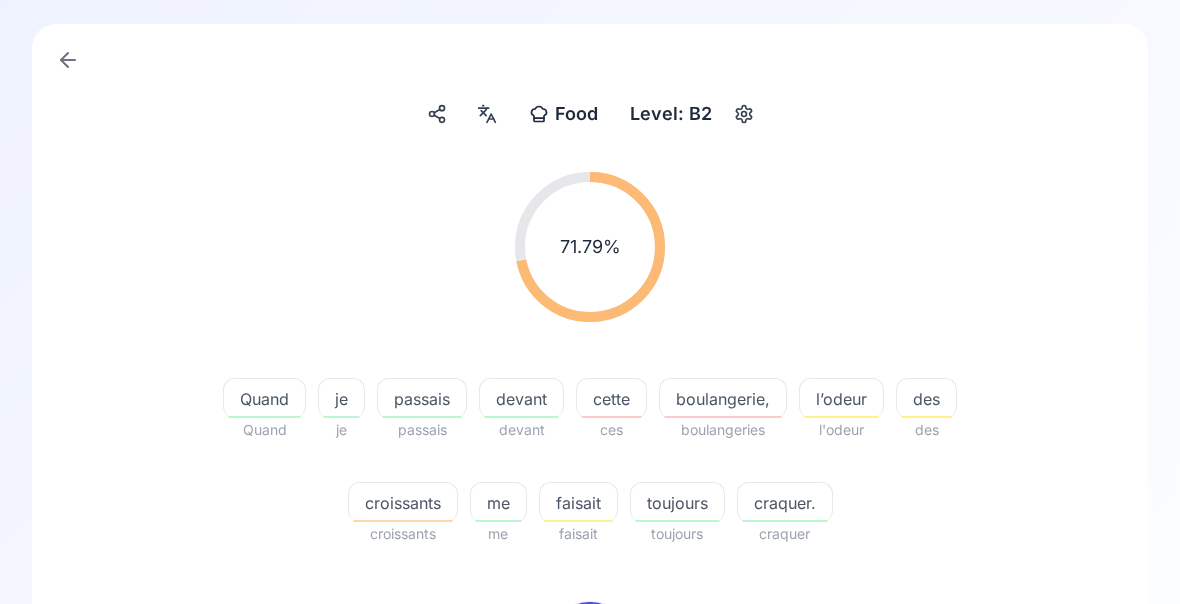 scroll, scrollTop: 108, scrollLeft: 0, axis: vertical 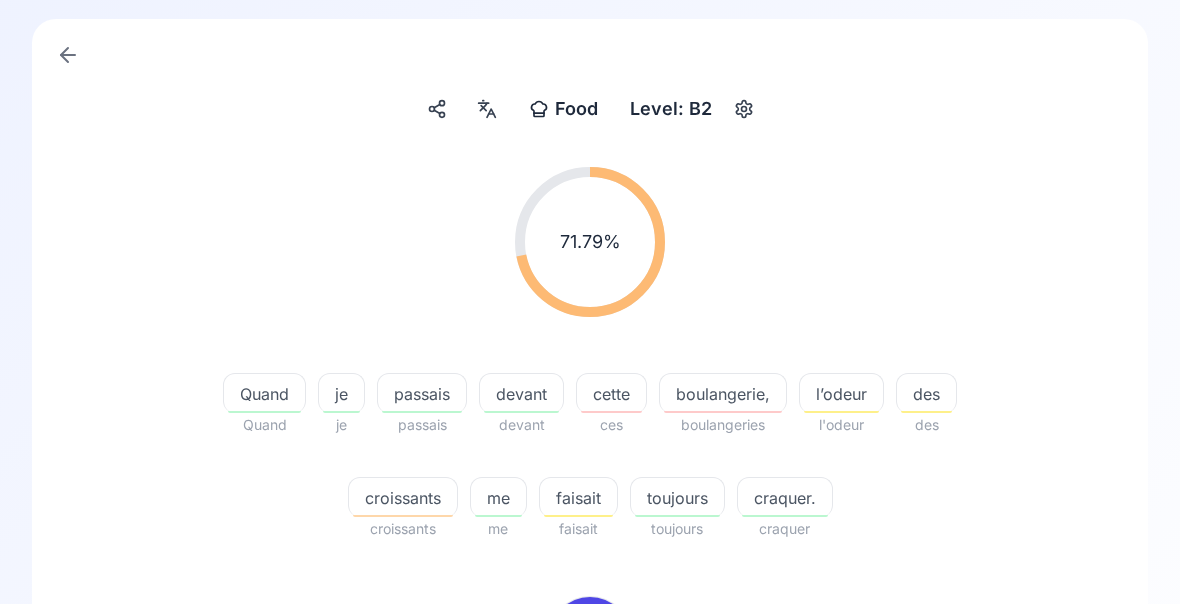 click on "l’odeur" at bounding box center (841, 395) 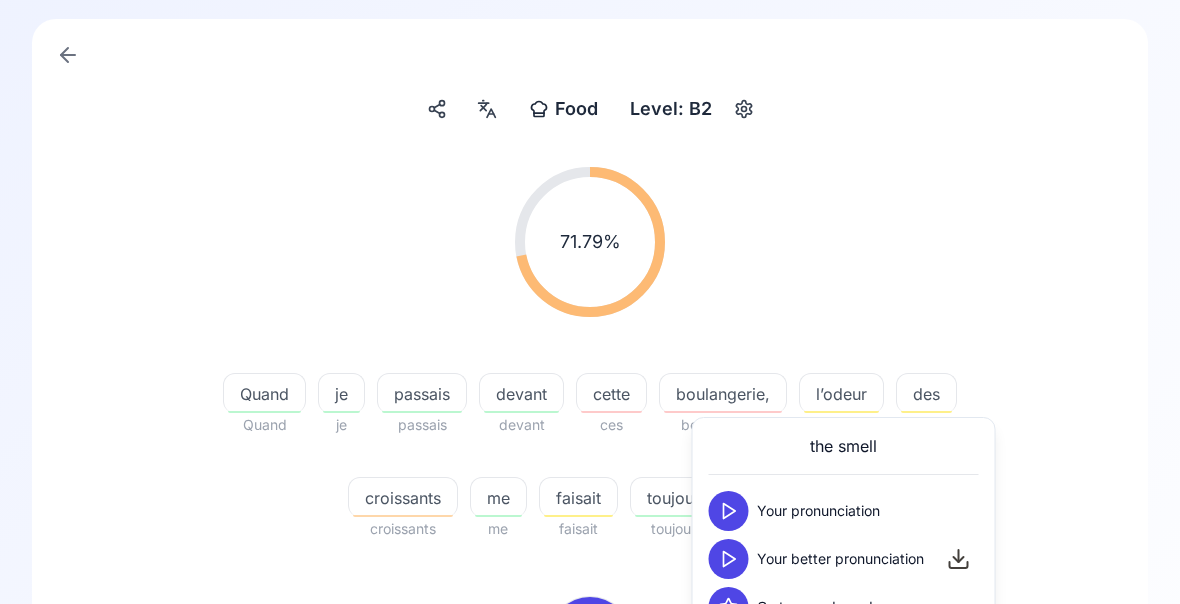 click 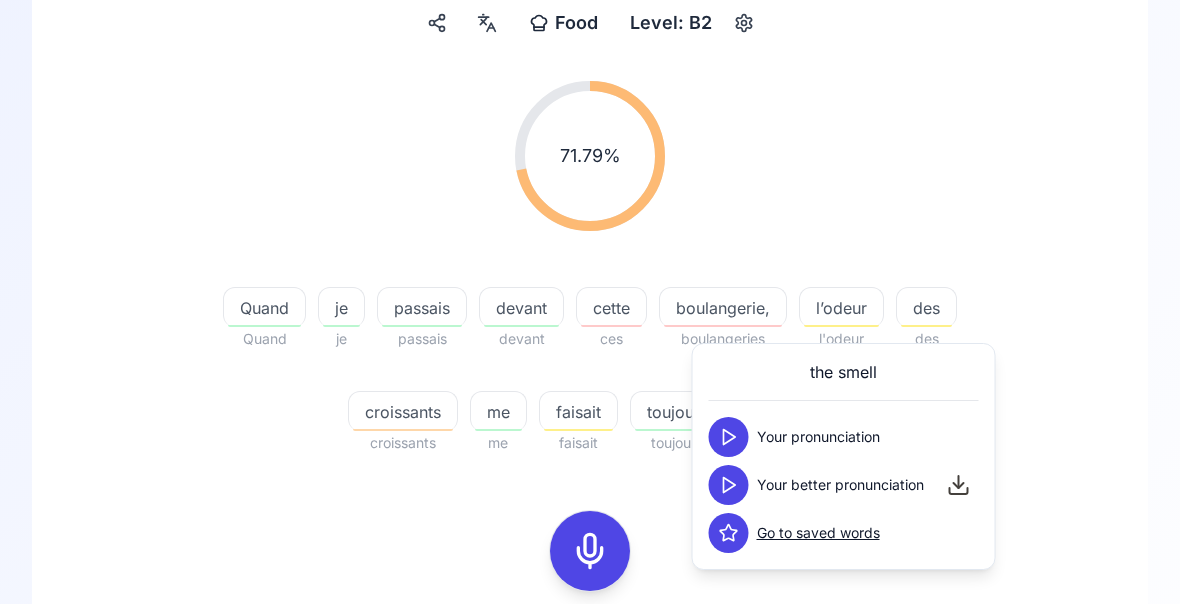 scroll, scrollTop: 227, scrollLeft: 0, axis: vertical 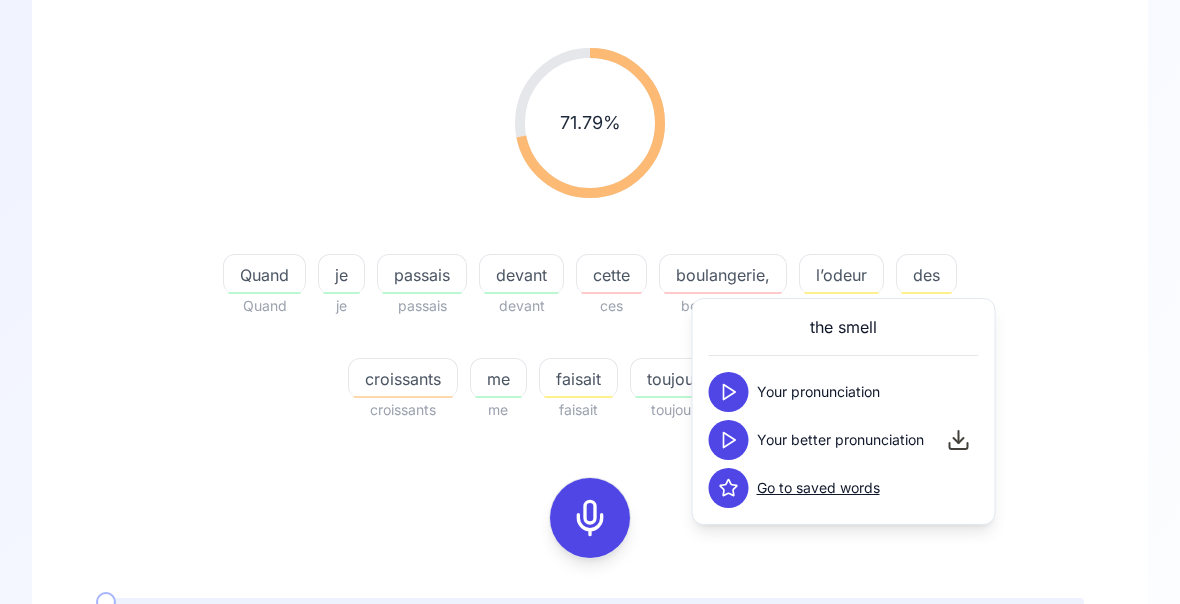 click 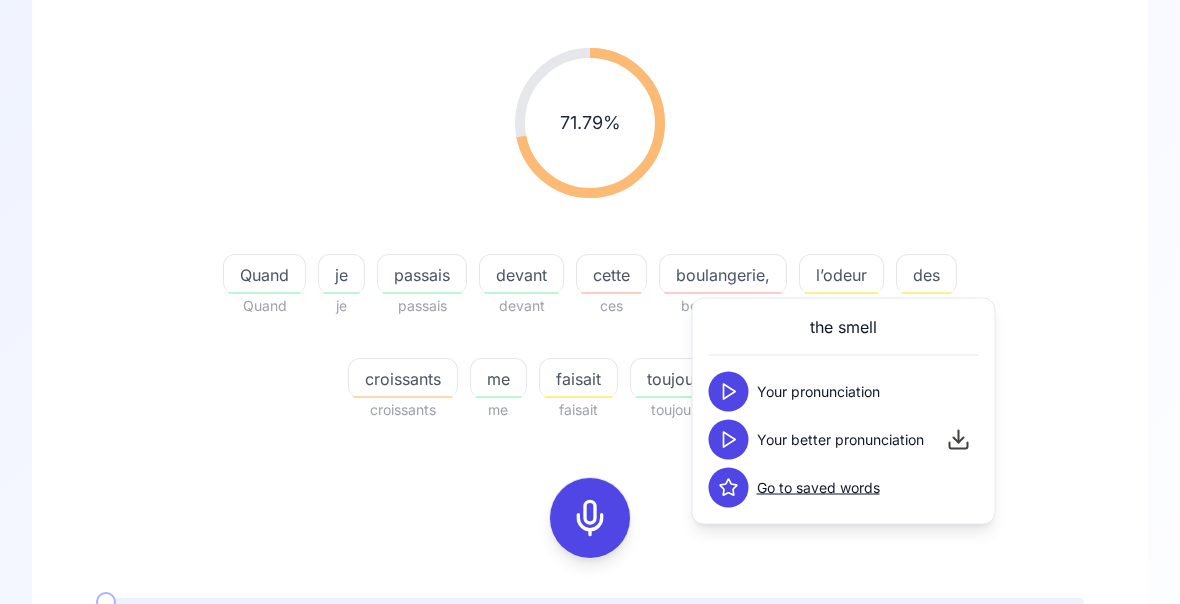 scroll, scrollTop: 228, scrollLeft: 0, axis: vertical 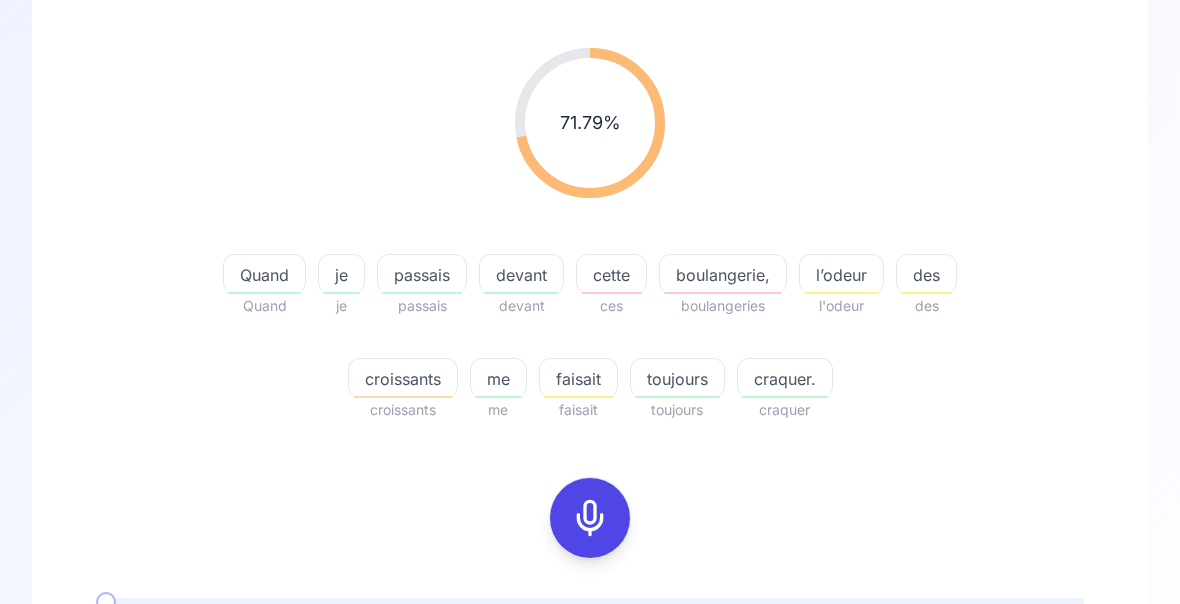 click on "craquer." at bounding box center (785, 379) 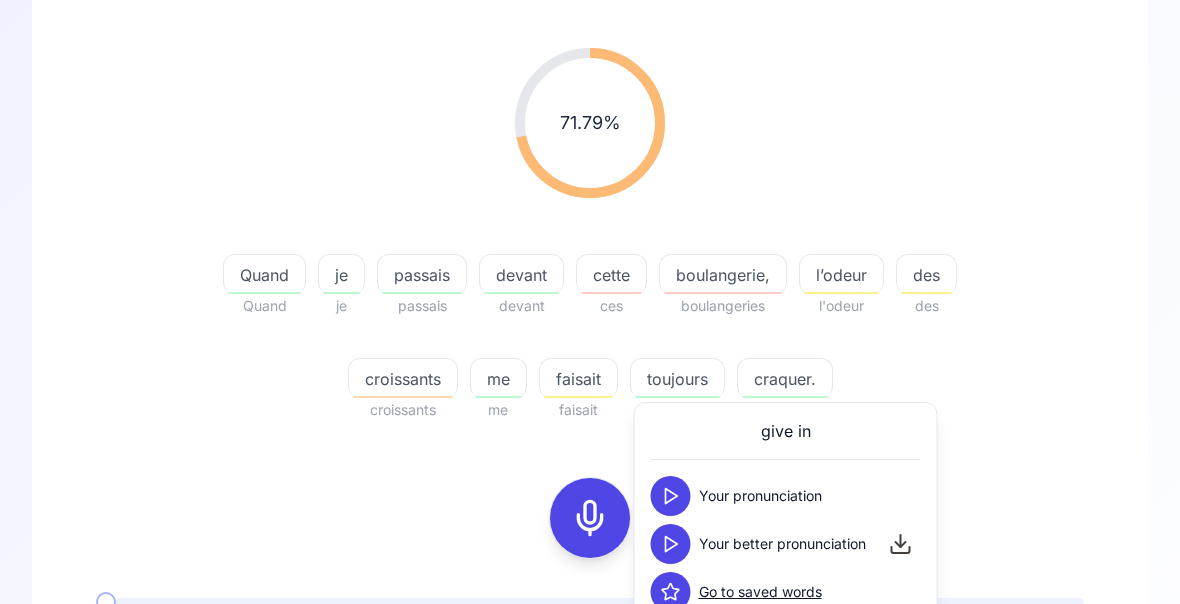 click 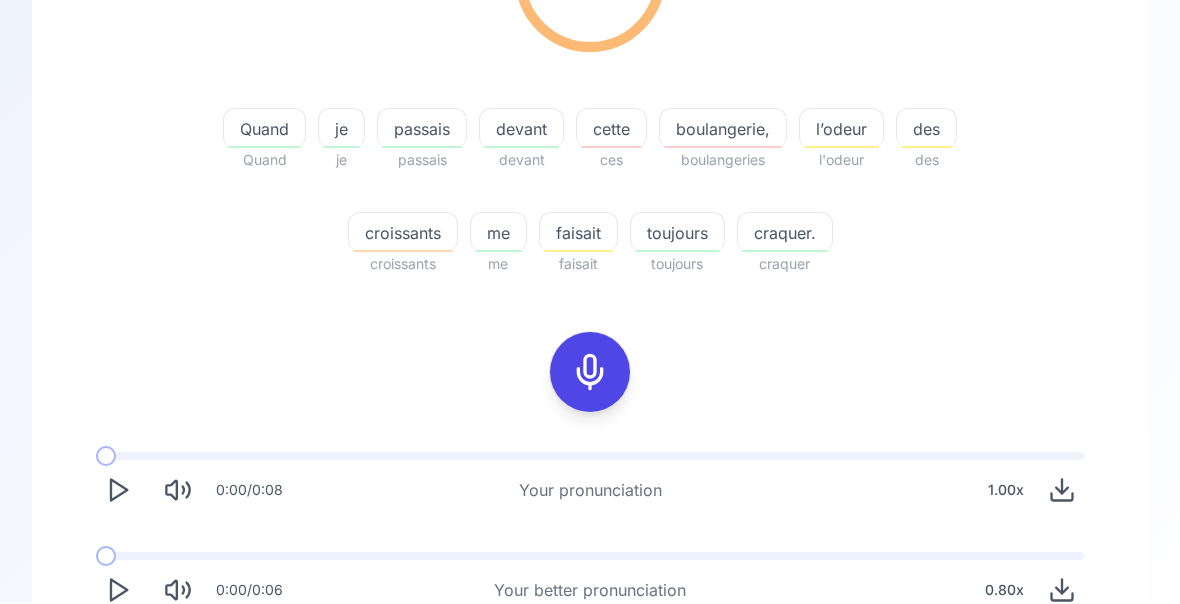 scroll, scrollTop: 0, scrollLeft: 0, axis: both 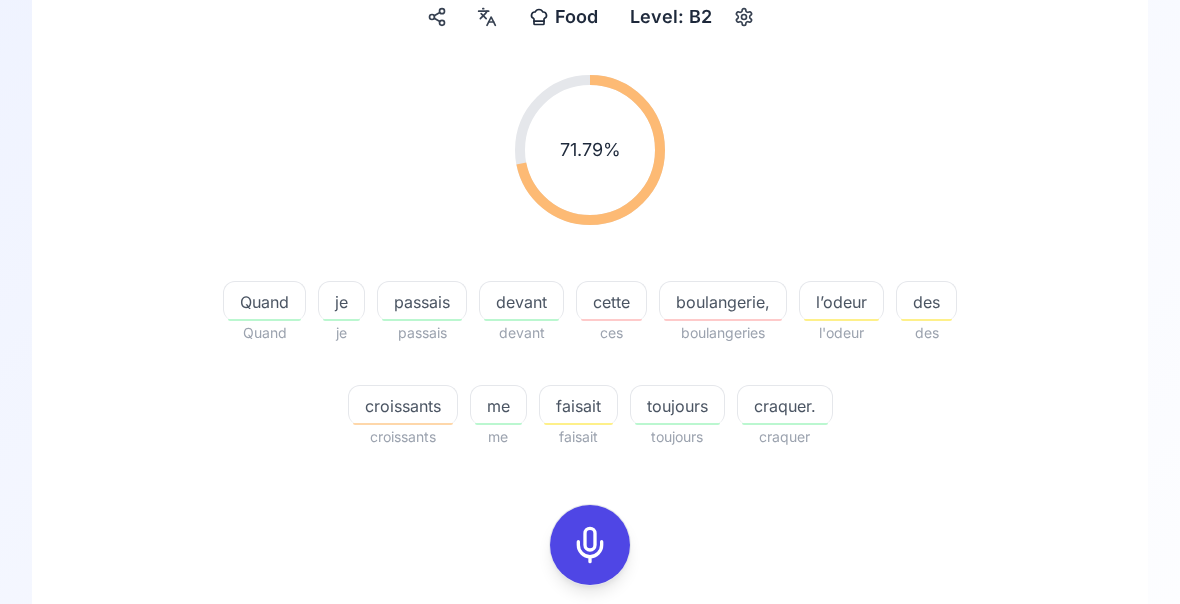 click on "Try another sentence" at bounding box center [604, 842] 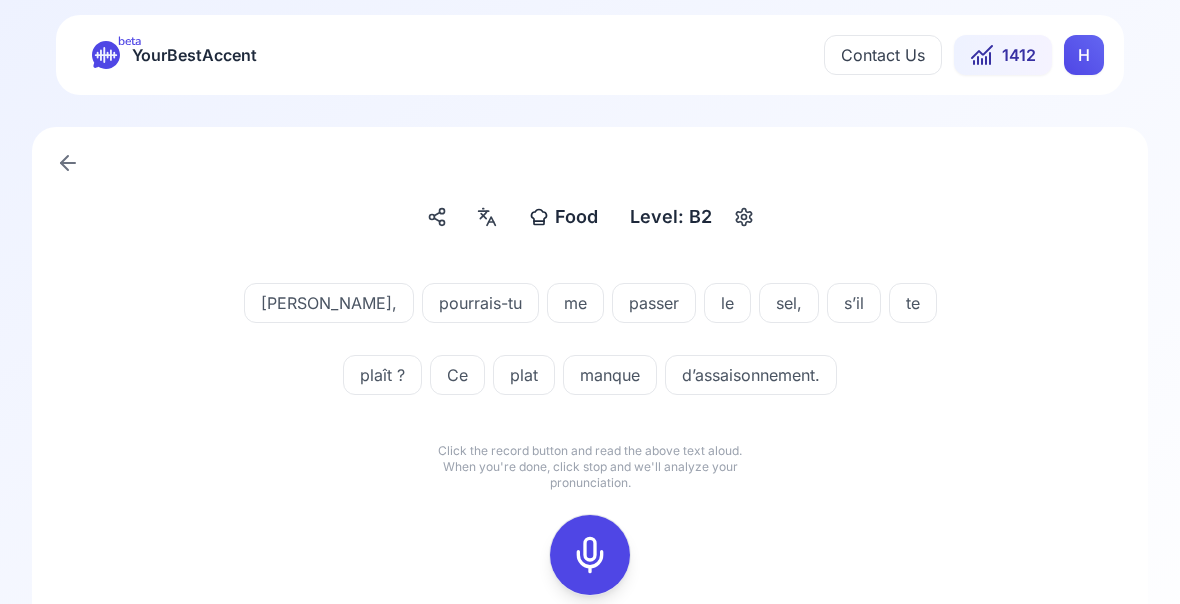 scroll, scrollTop: 0, scrollLeft: 0, axis: both 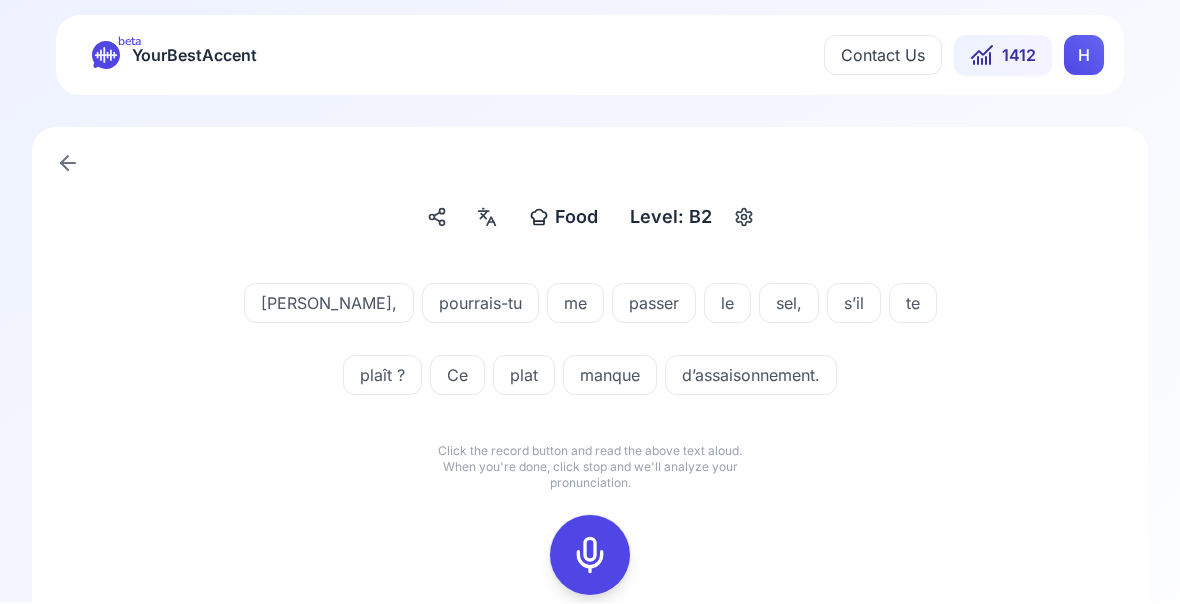 click 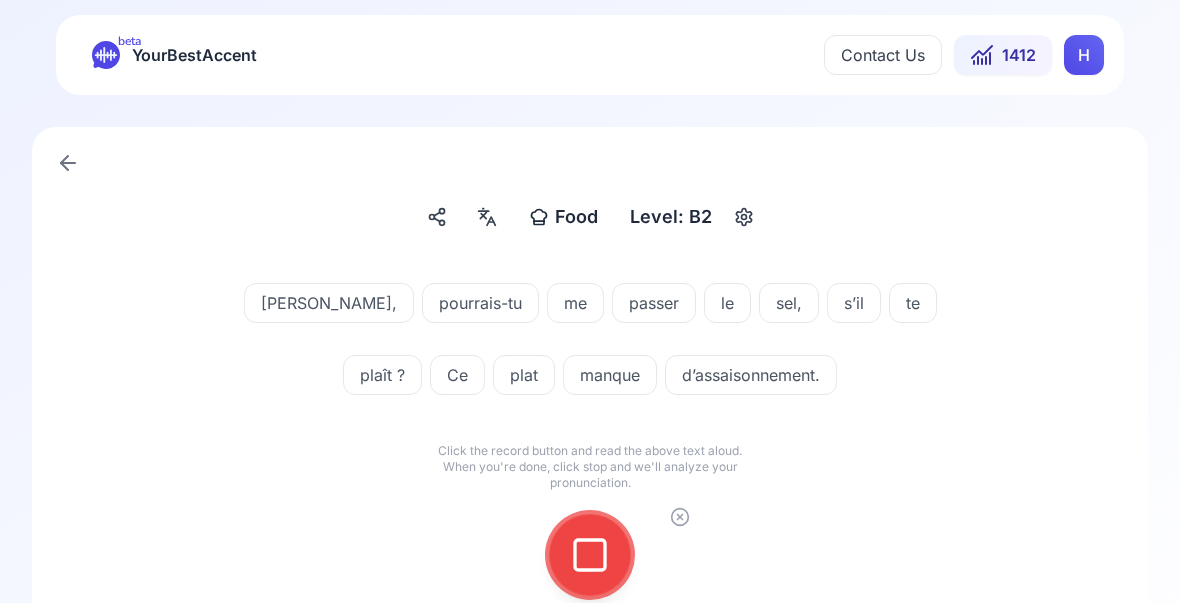 click 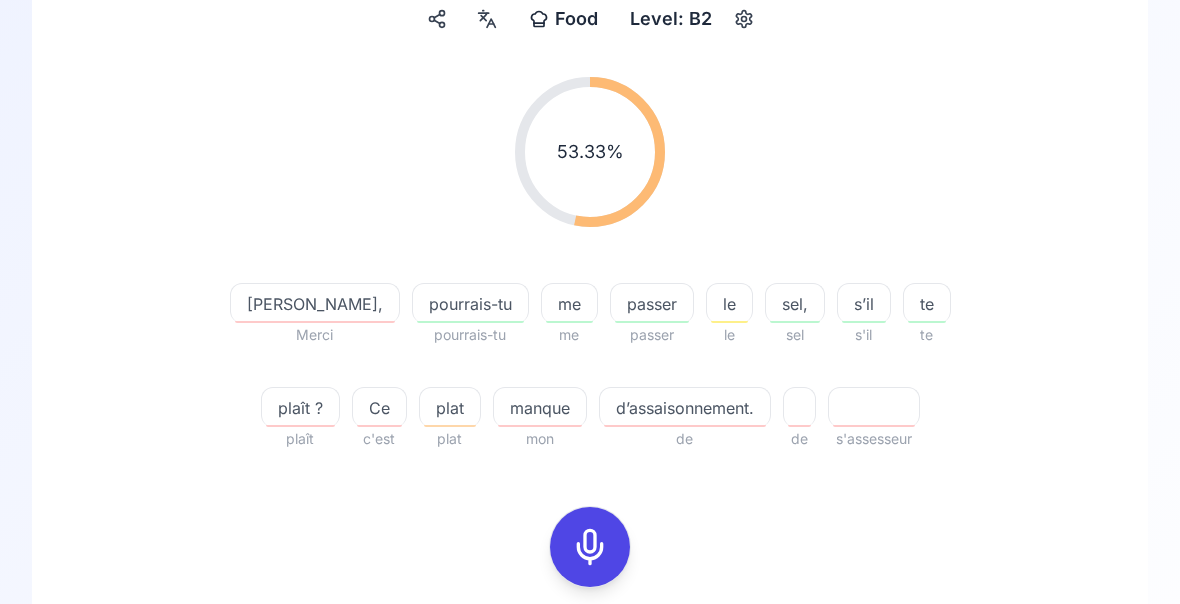 scroll, scrollTop: 200, scrollLeft: 0, axis: vertical 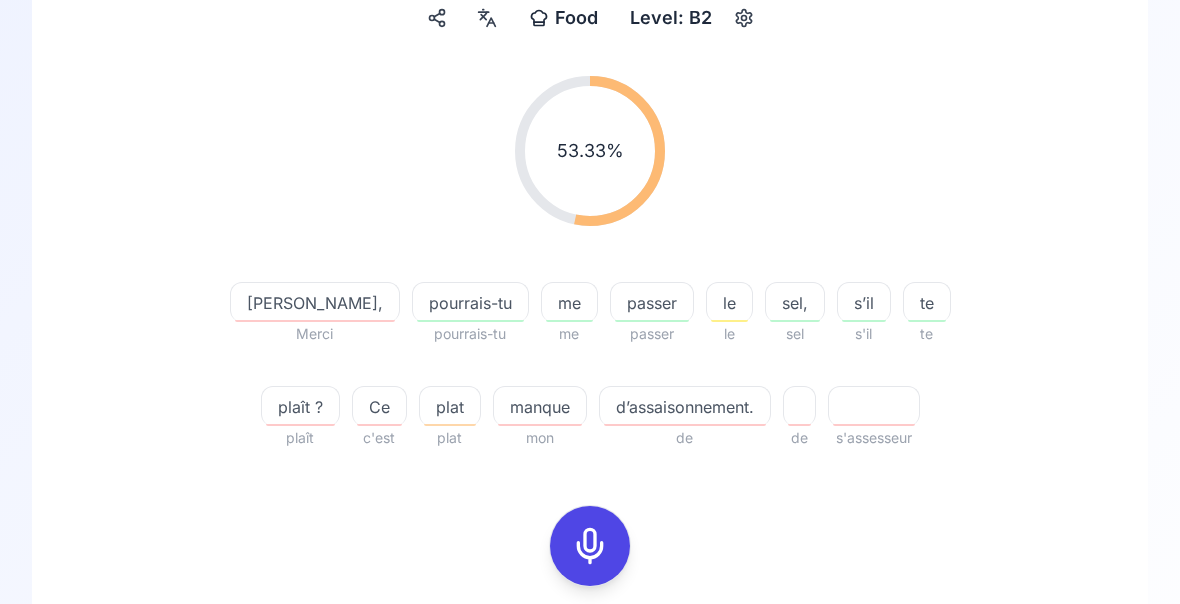 click on "d’assaisonnement." at bounding box center [685, 407] 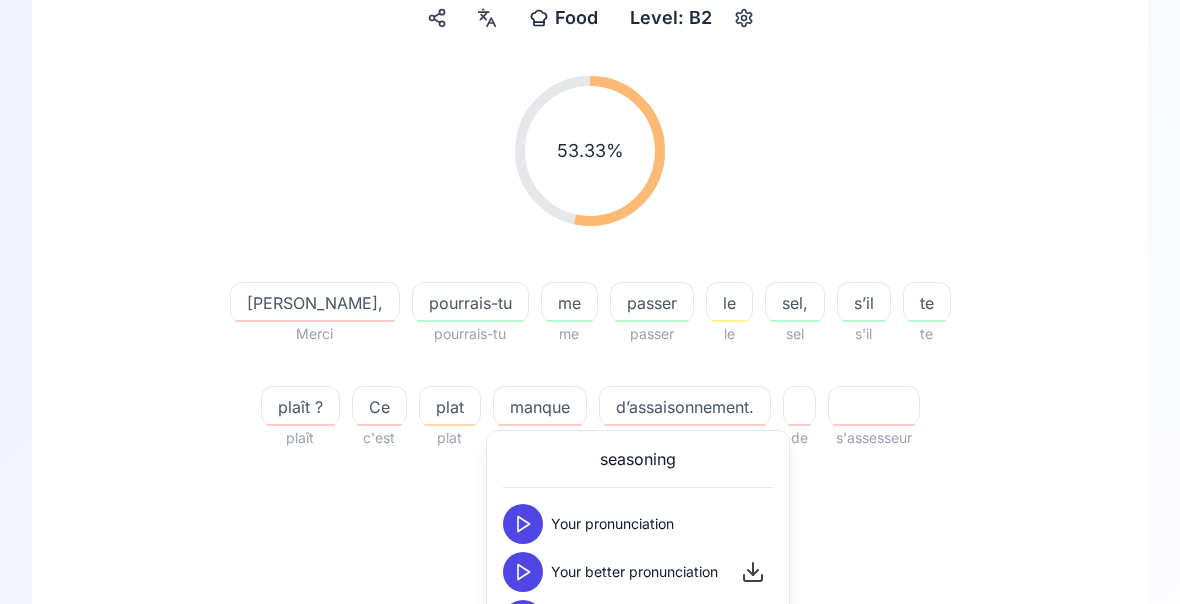 click at bounding box center (523, 572) 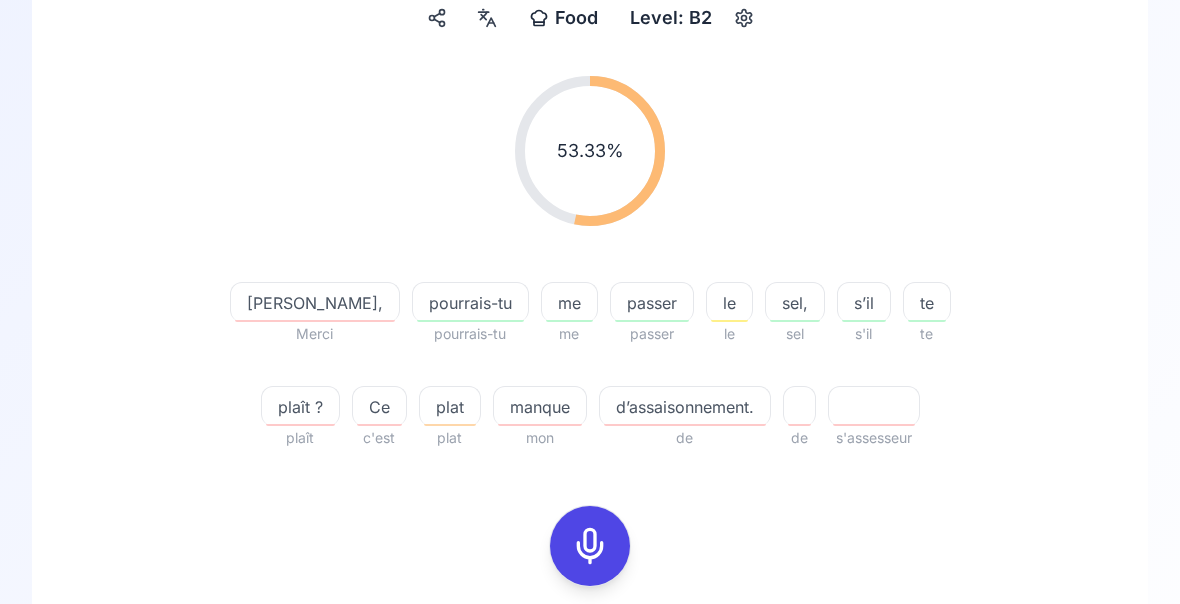 click 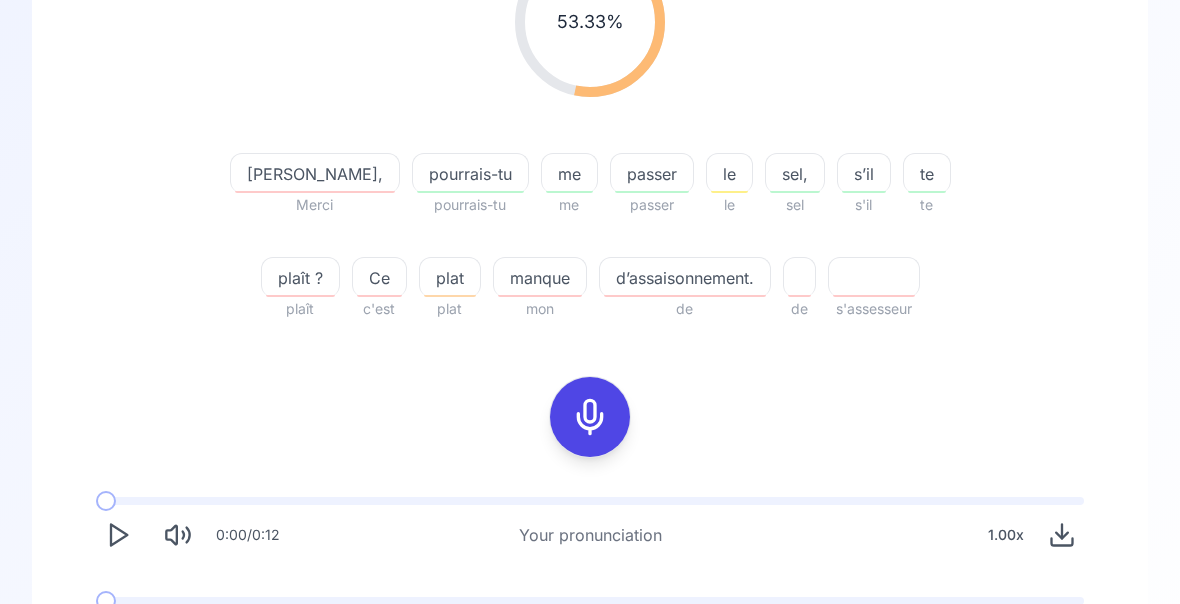 scroll, scrollTop: 372, scrollLeft: 0, axis: vertical 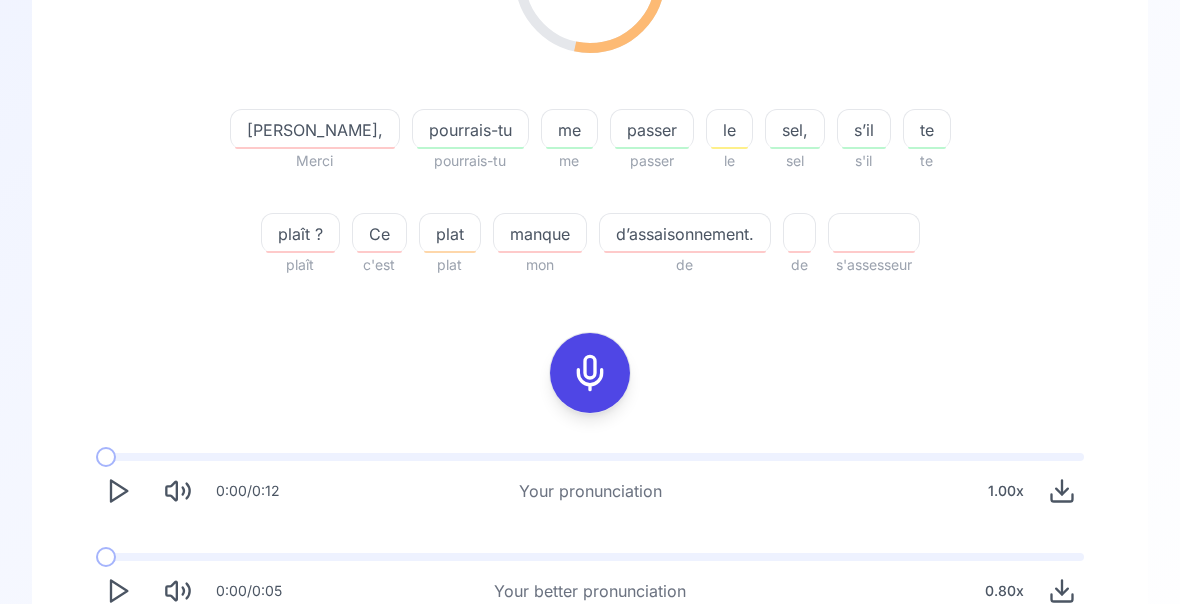 click on "Try another sentence" at bounding box center [590, 670] 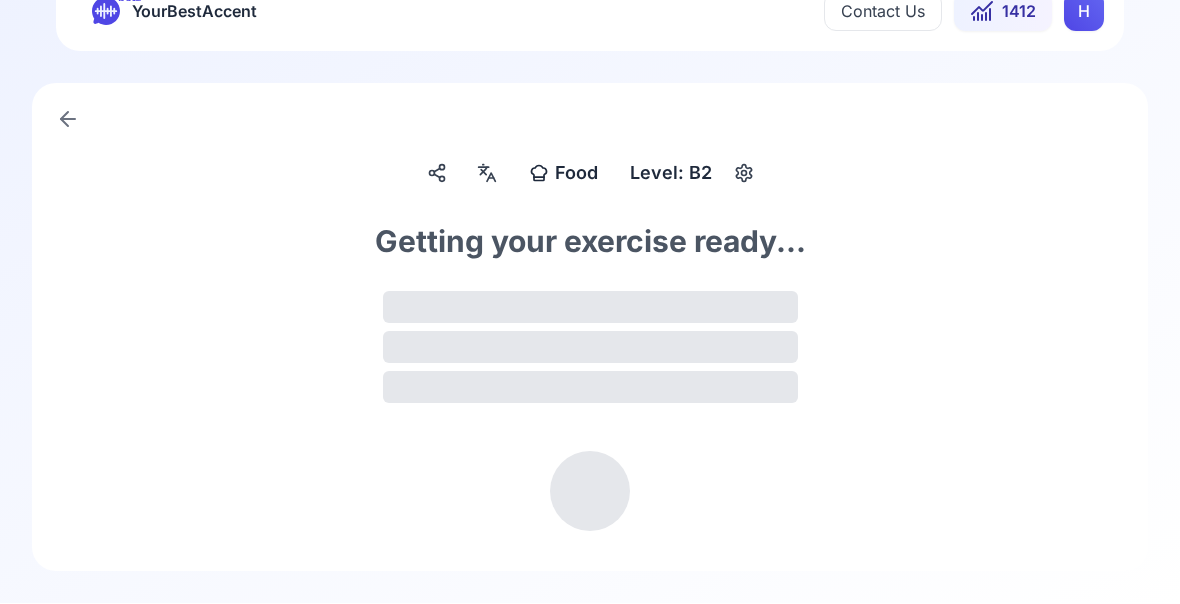 scroll, scrollTop: 0, scrollLeft: 0, axis: both 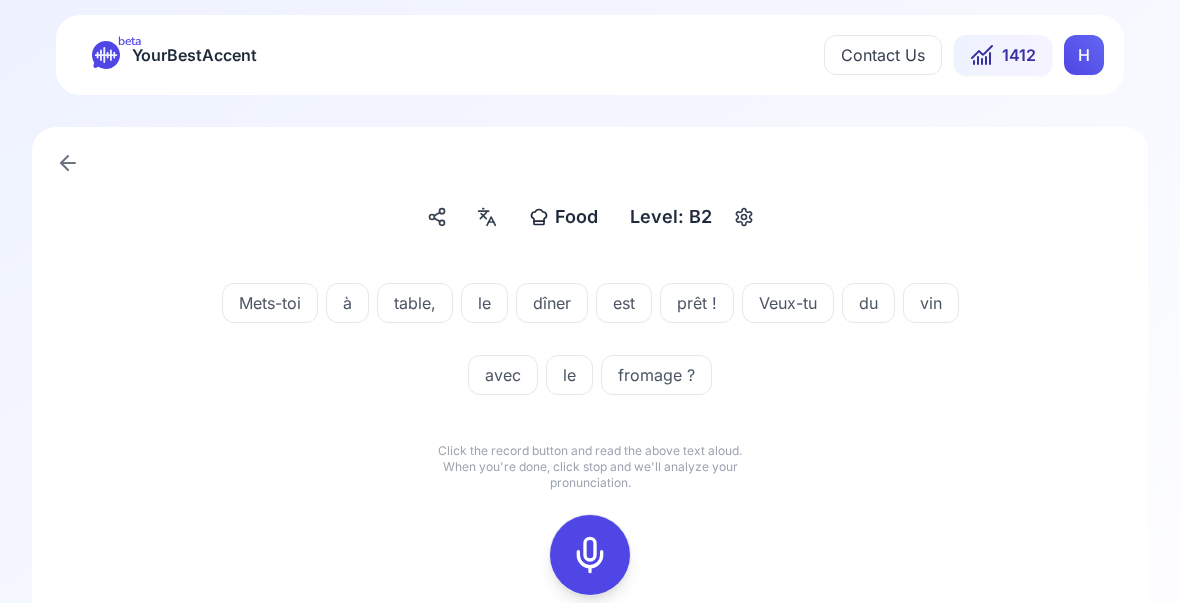 click at bounding box center [590, 556] 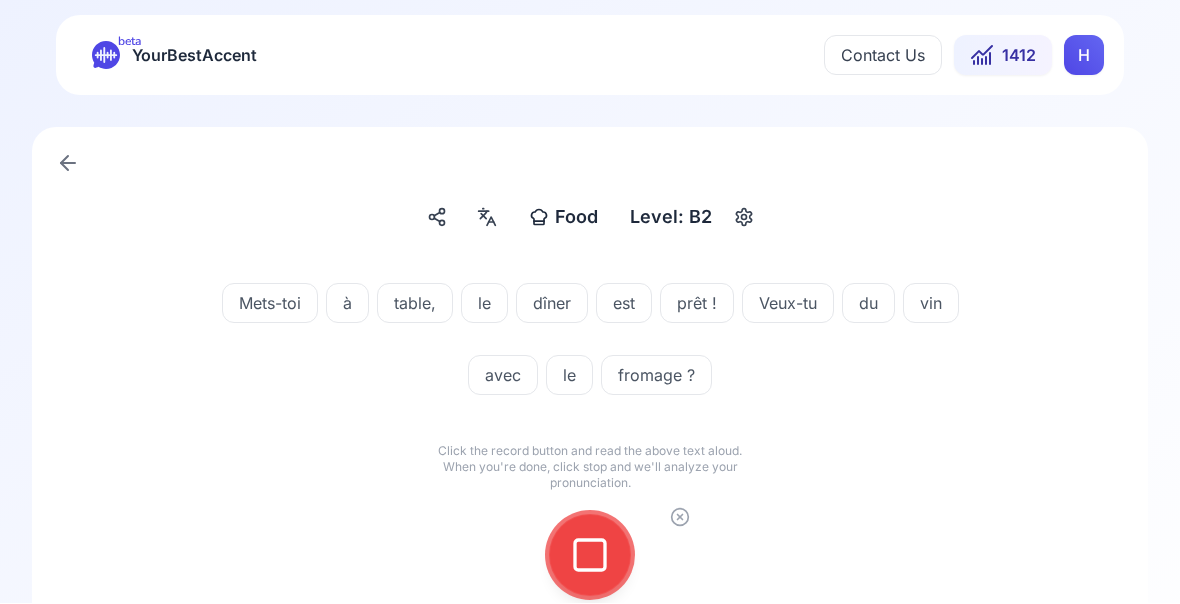click 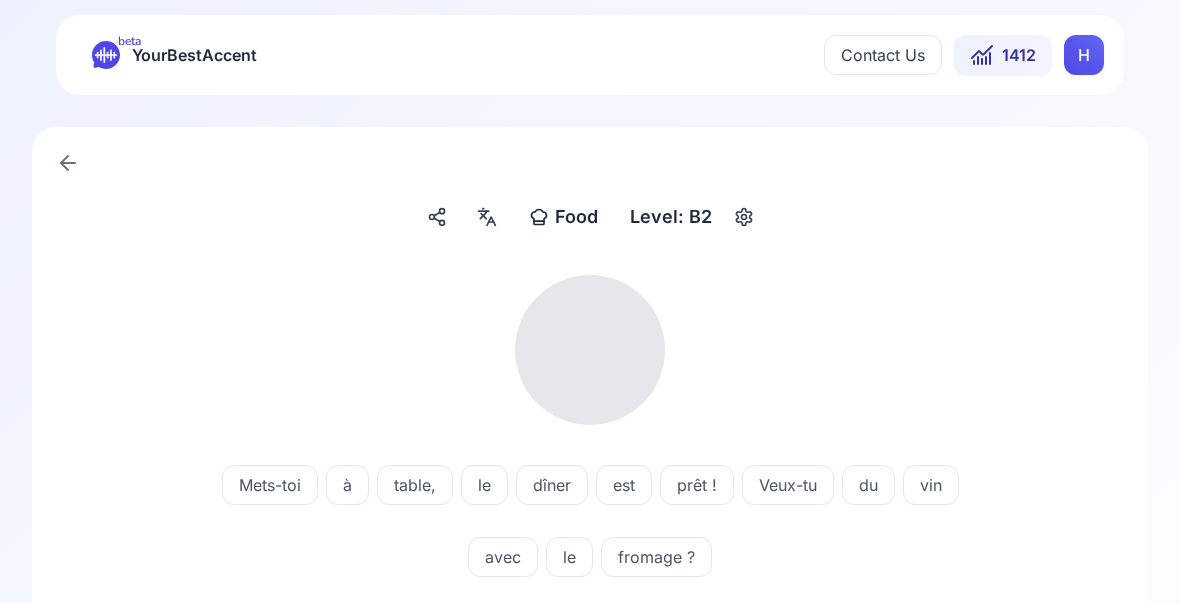 scroll, scrollTop: 1, scrollLeft: 0, axis: vertical 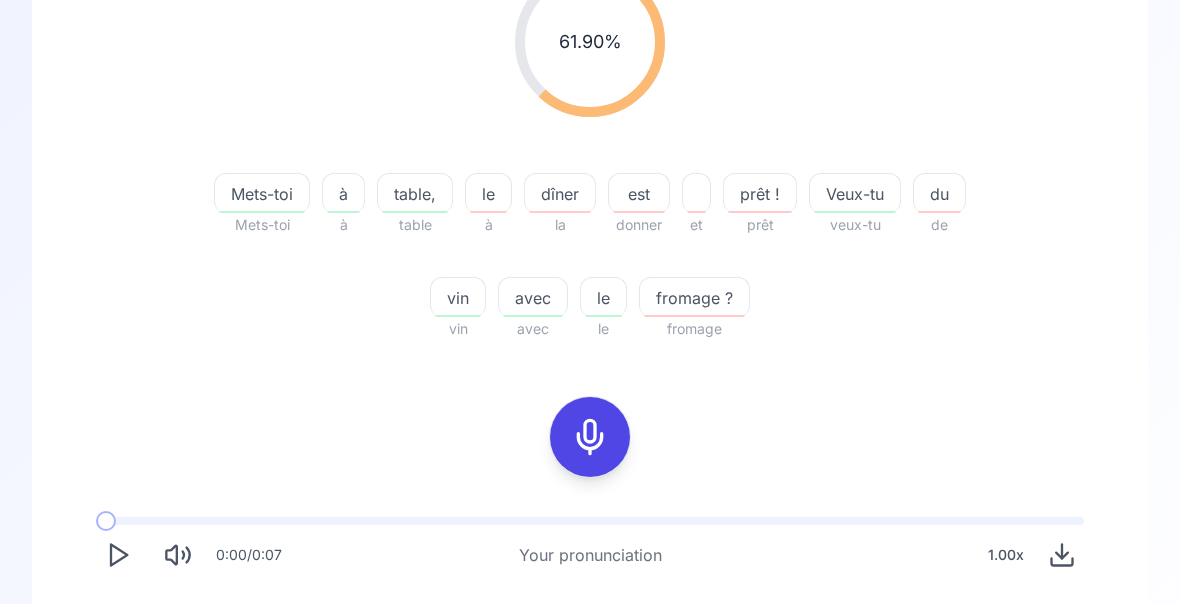 click at bounding box center (118, 656) 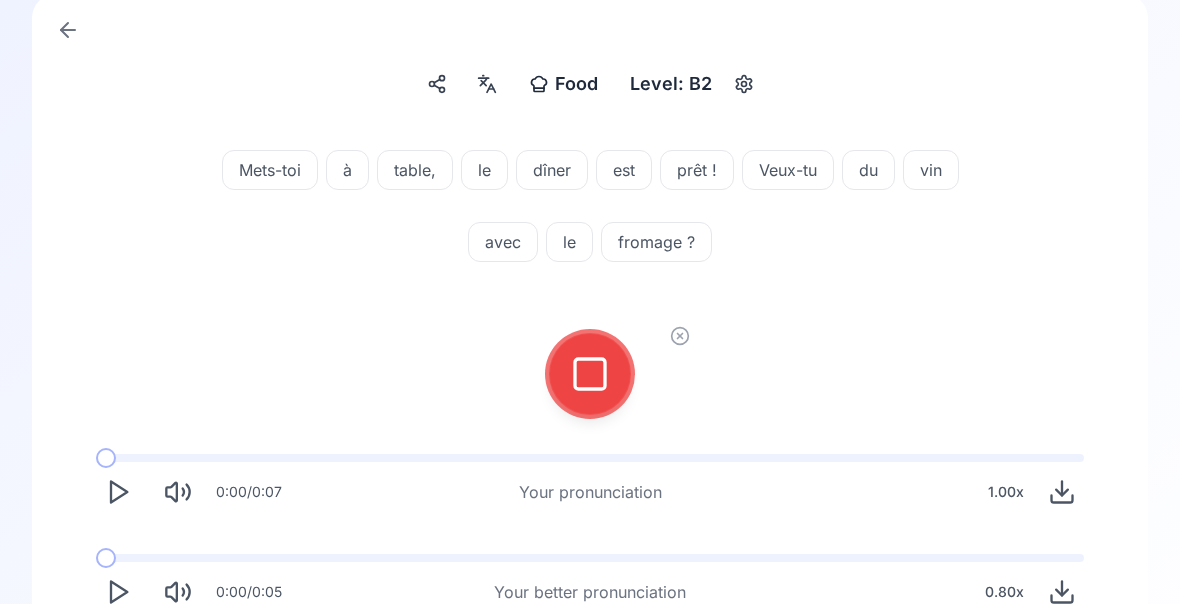 click 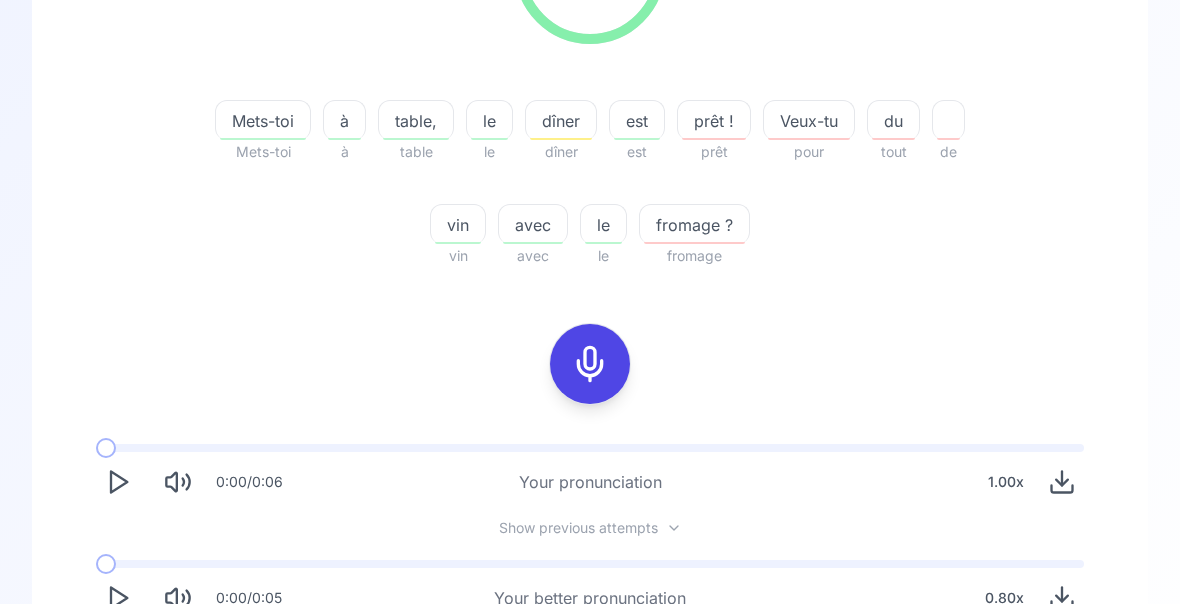 scroll, scrollTop: 388, scrollLeft: 0, axis: vertical 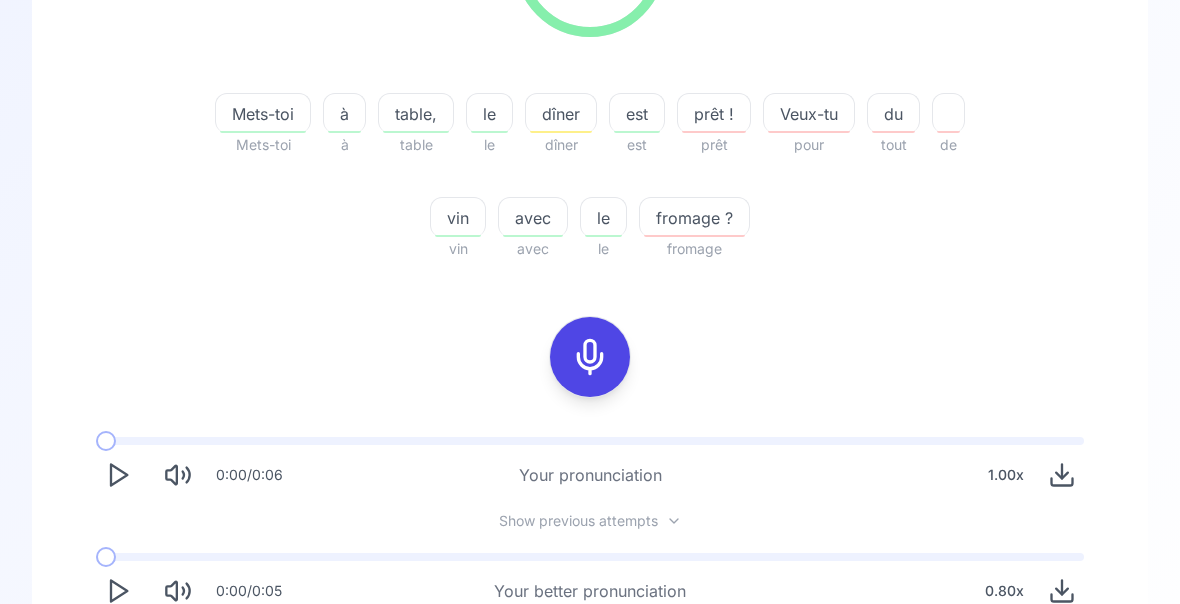 click on "Try another sentence" at bounding box center (590, 670) 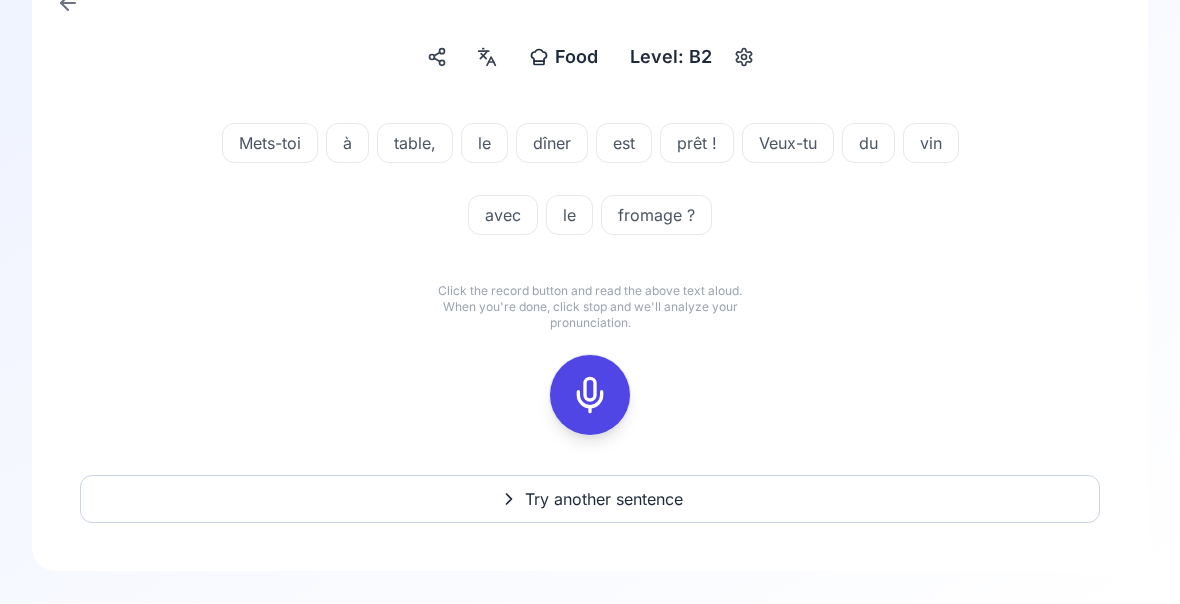 scroll, scrollTop: 0, scrollLeft: 0, axis: both 